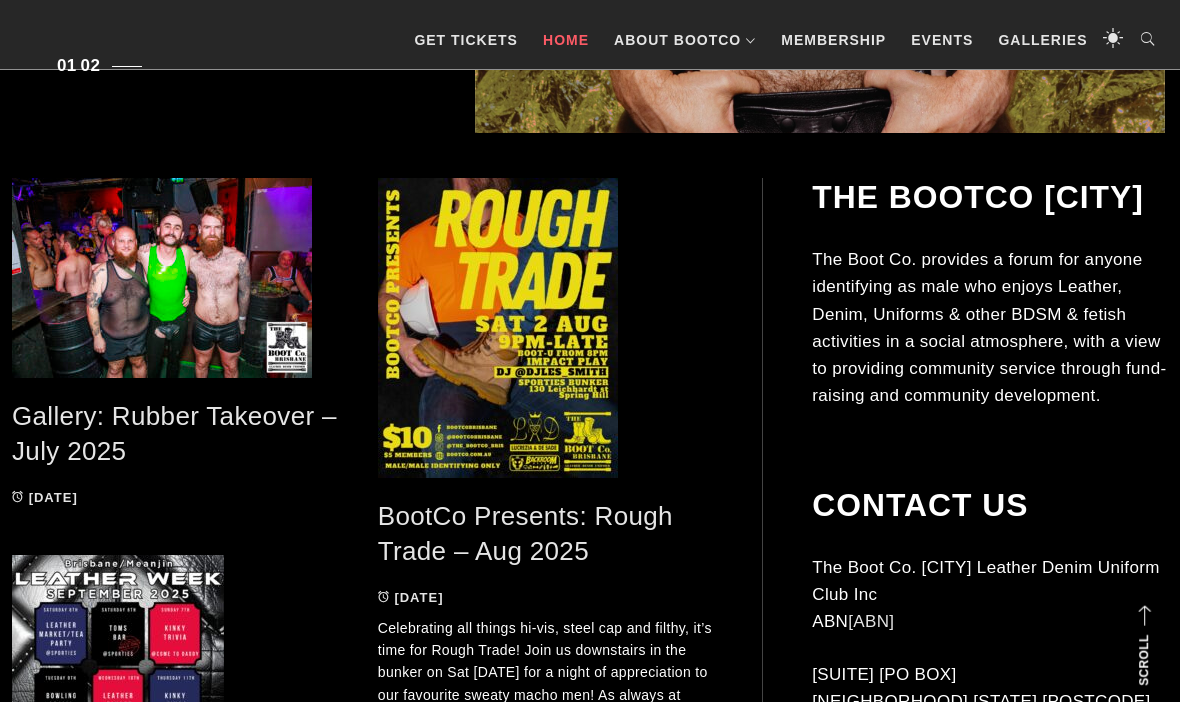 scroll, scrollTop: 823, scrollLeft: 0, axis: vertical 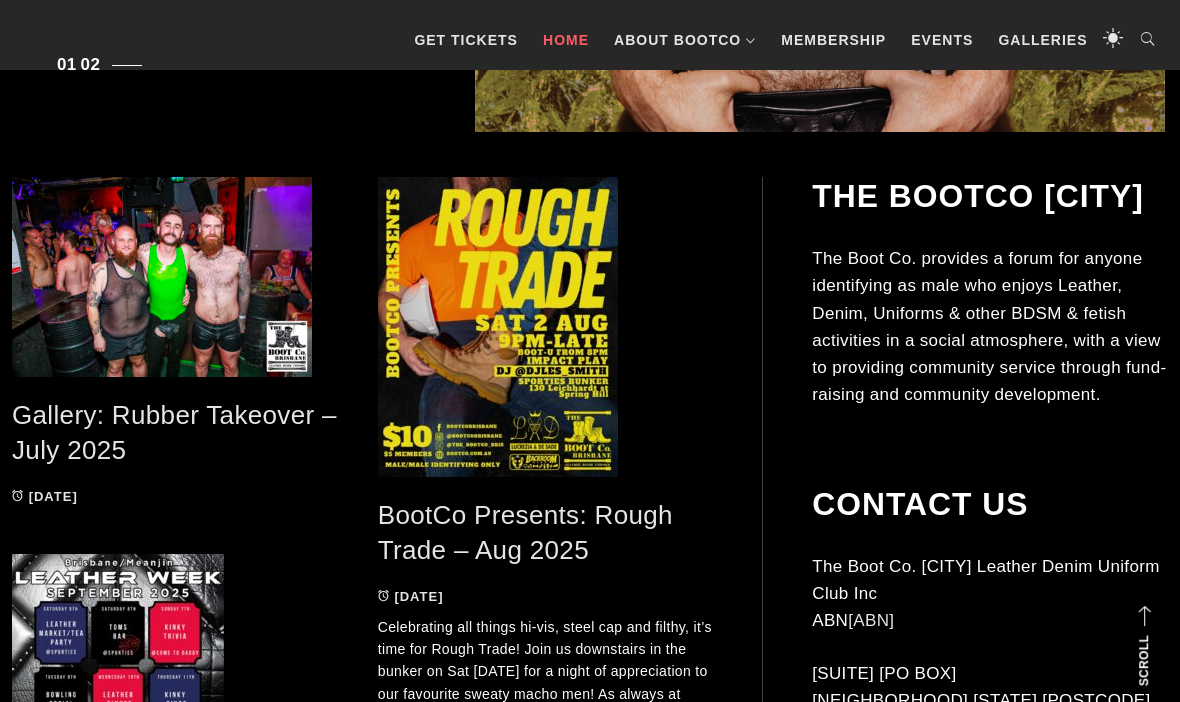 click at bounding box center (180, 277) 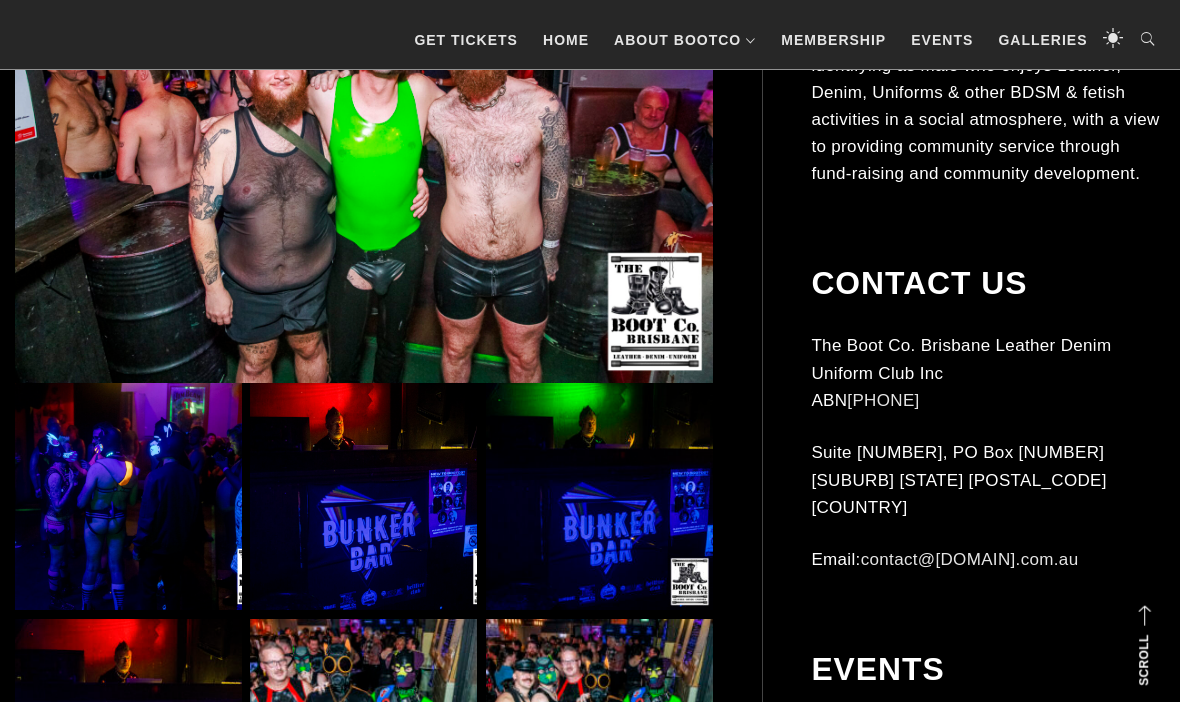 scroll, scrollTop: 678, scrollLeft: 0, axis: vertical 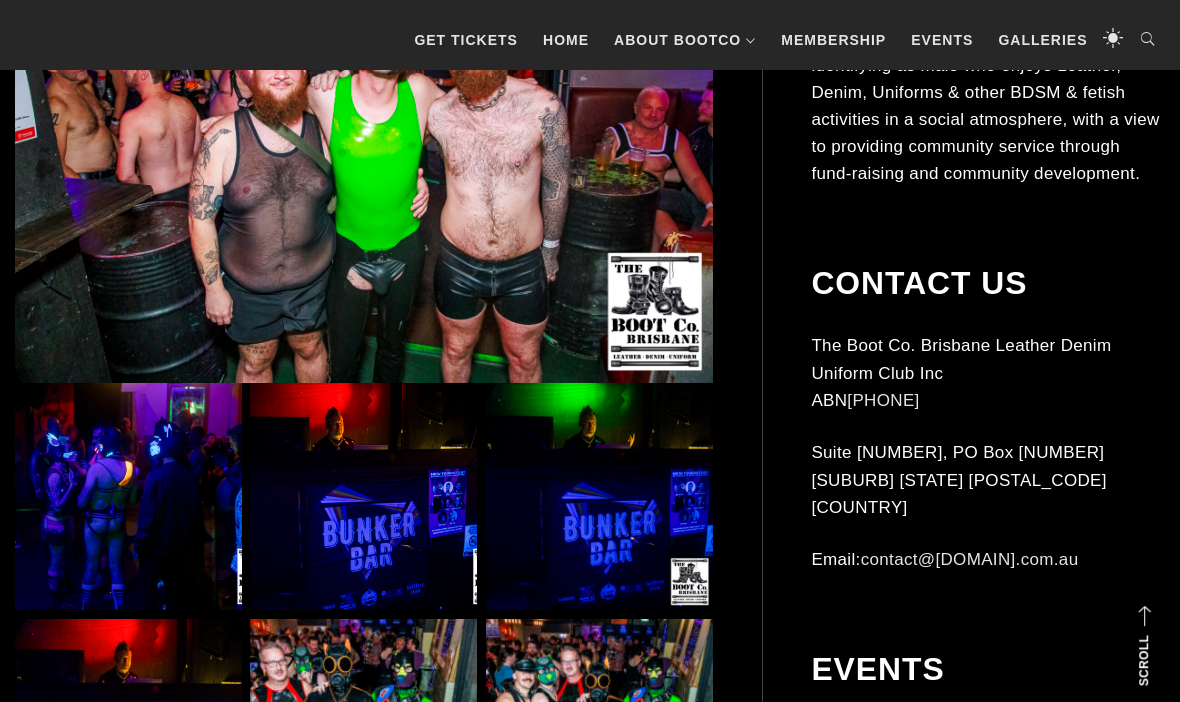 click at bounding box center [128, 496] 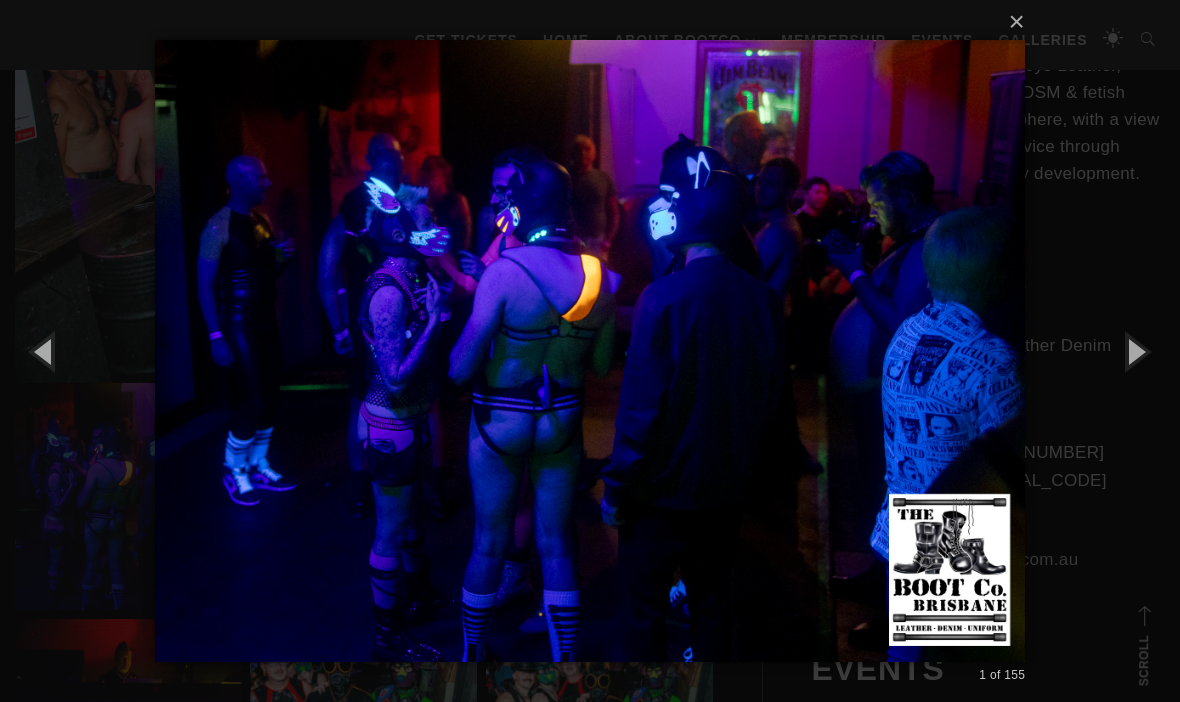 click at bounding box center [1135, 351] 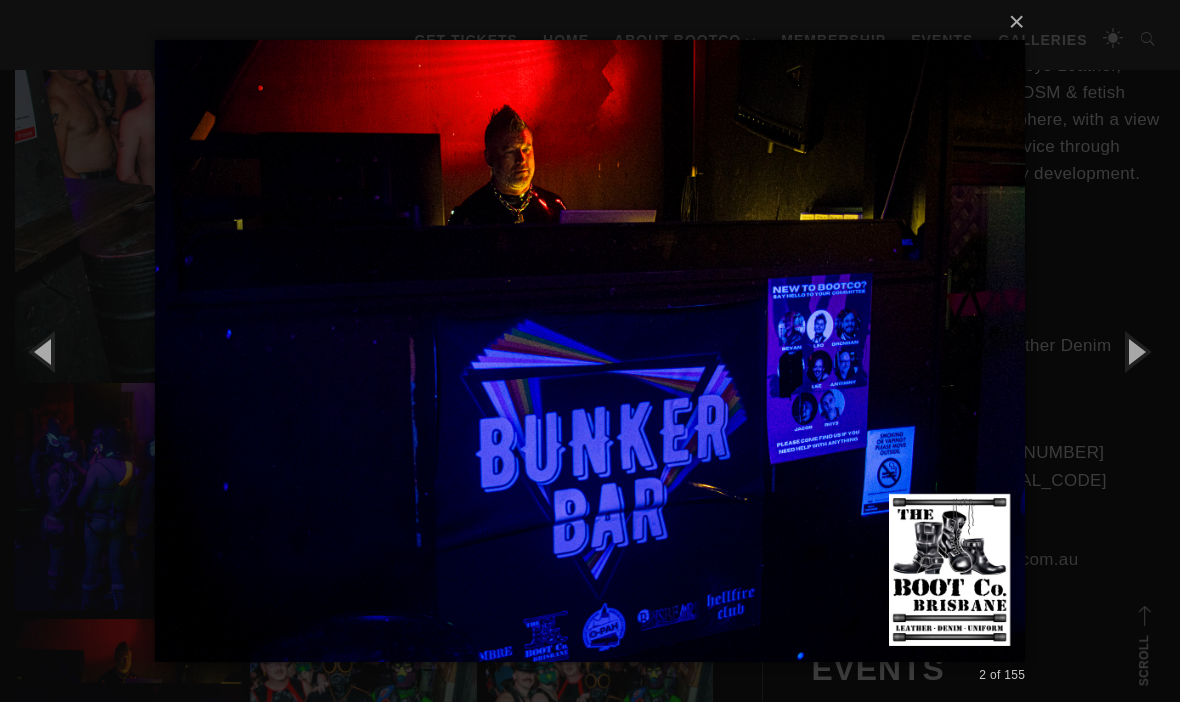 click at bounding box center (1135, 351) 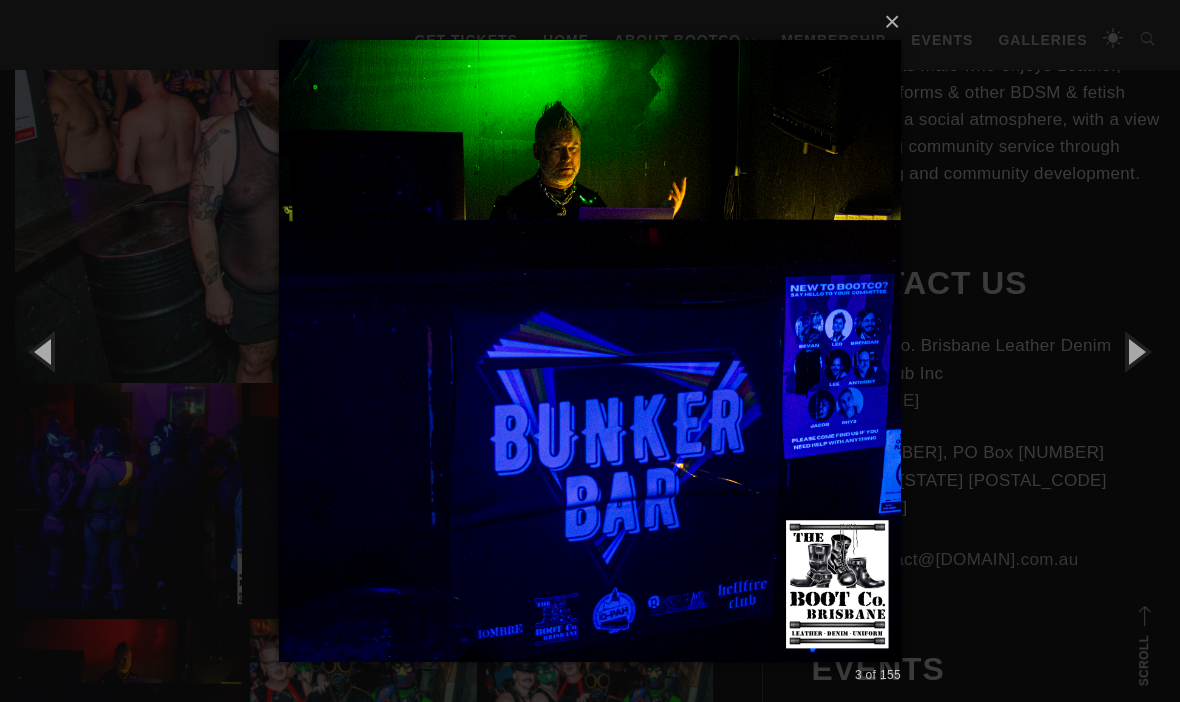 click at bounding box center [1135, 351] 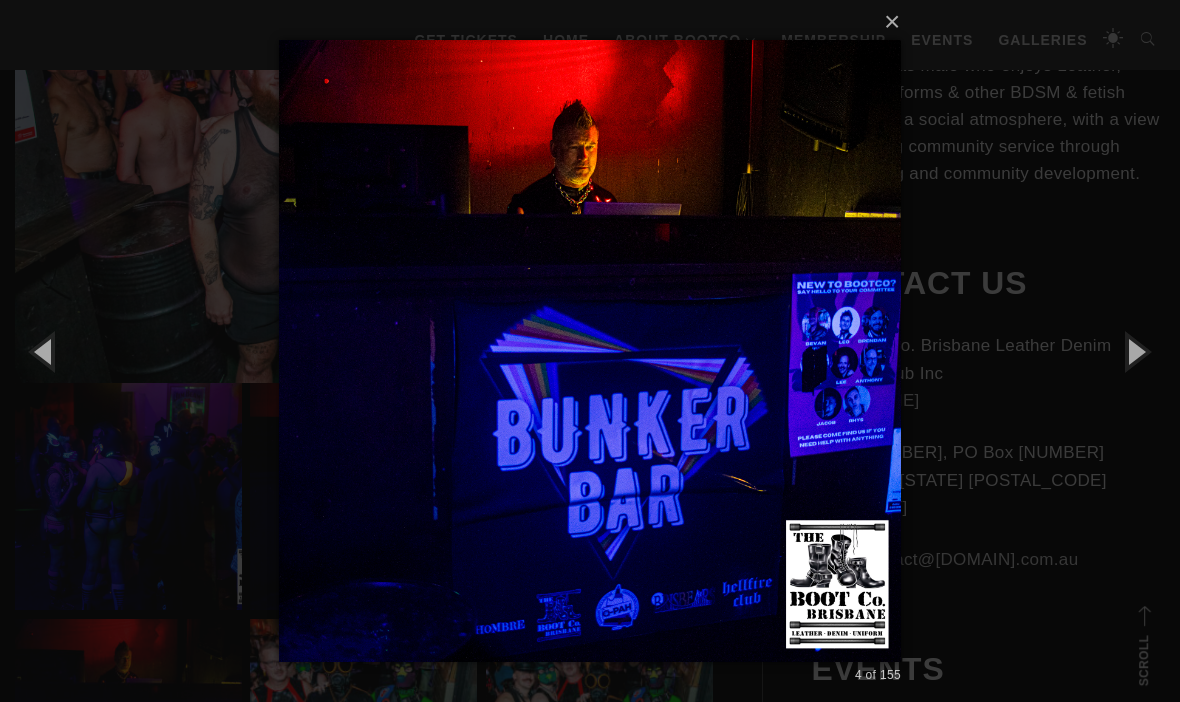 click at bounding box center [1135, 351] 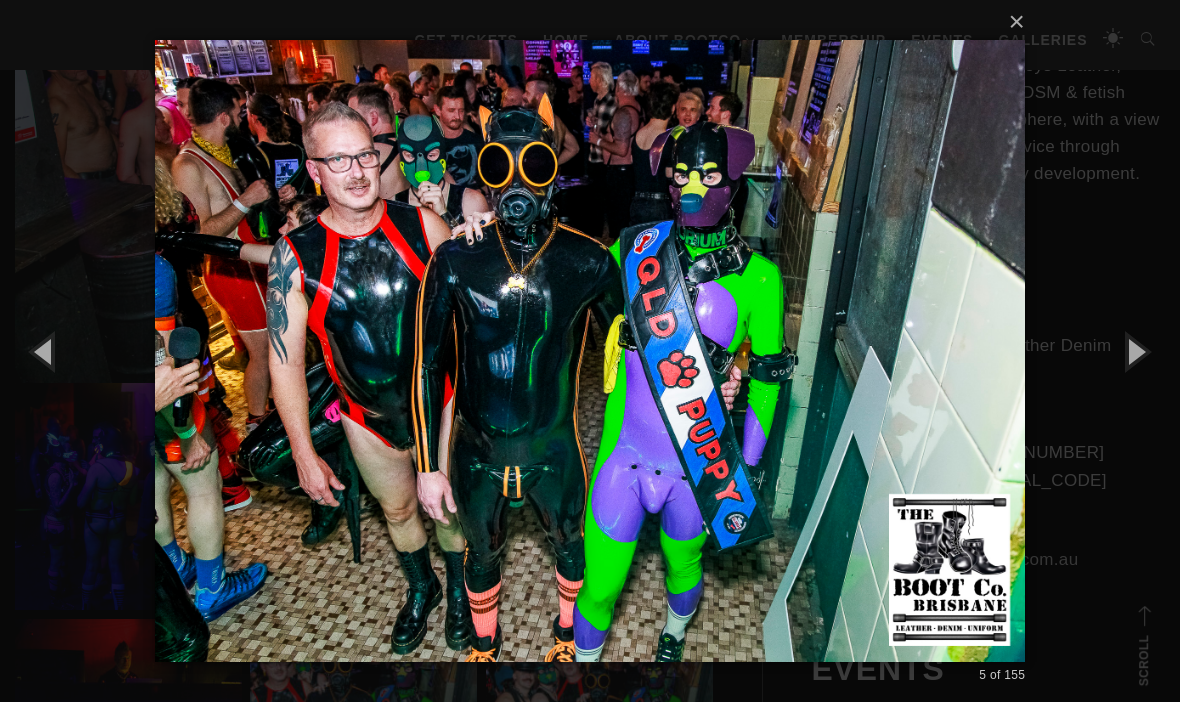 click at bounding box center [1135, 351] 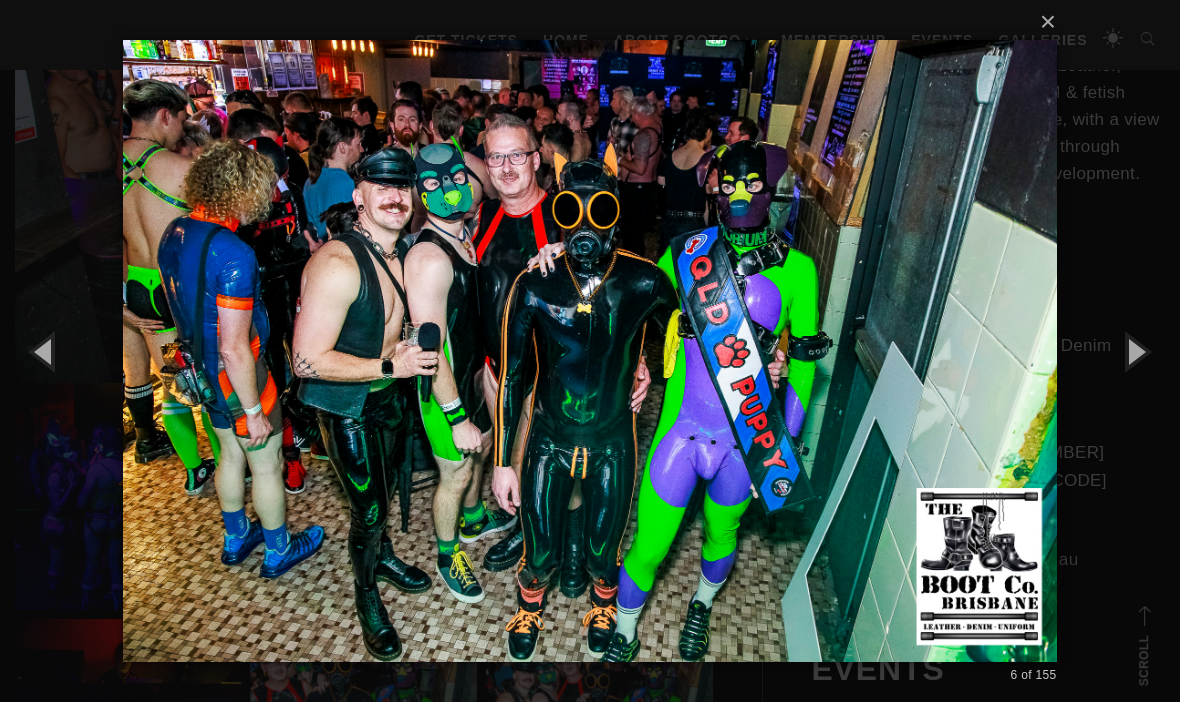 click at bounding box center (1135, 351) 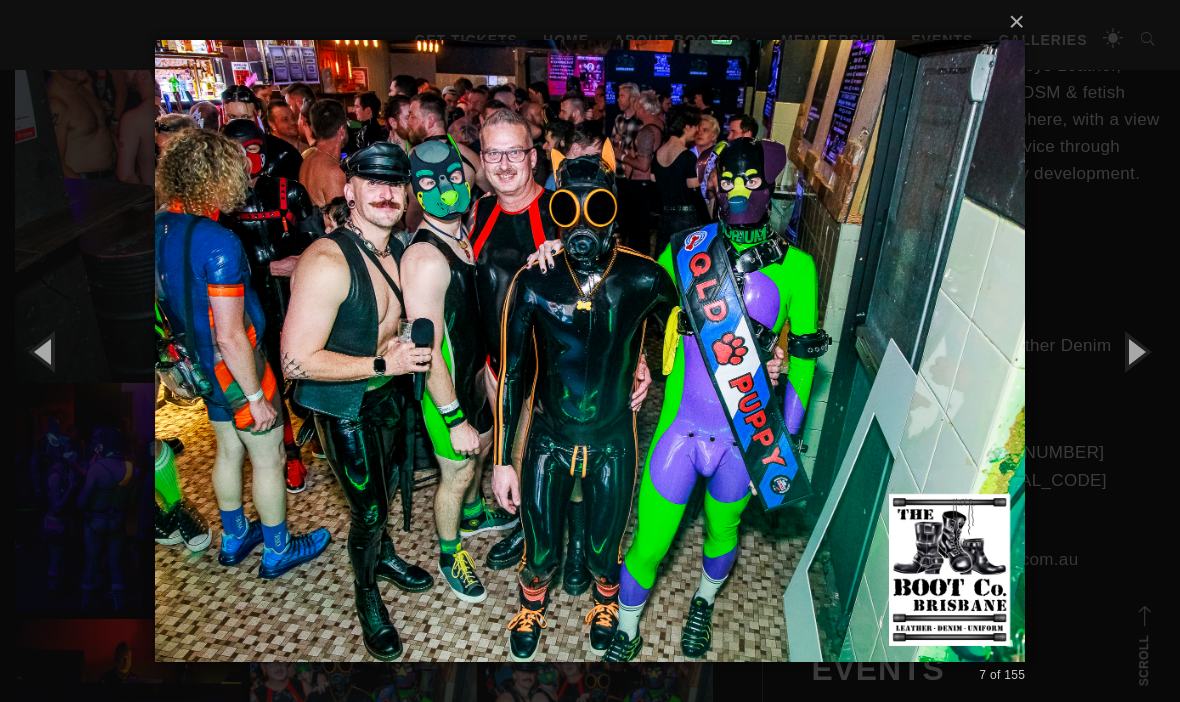 click at bounding box center (1135, 351) 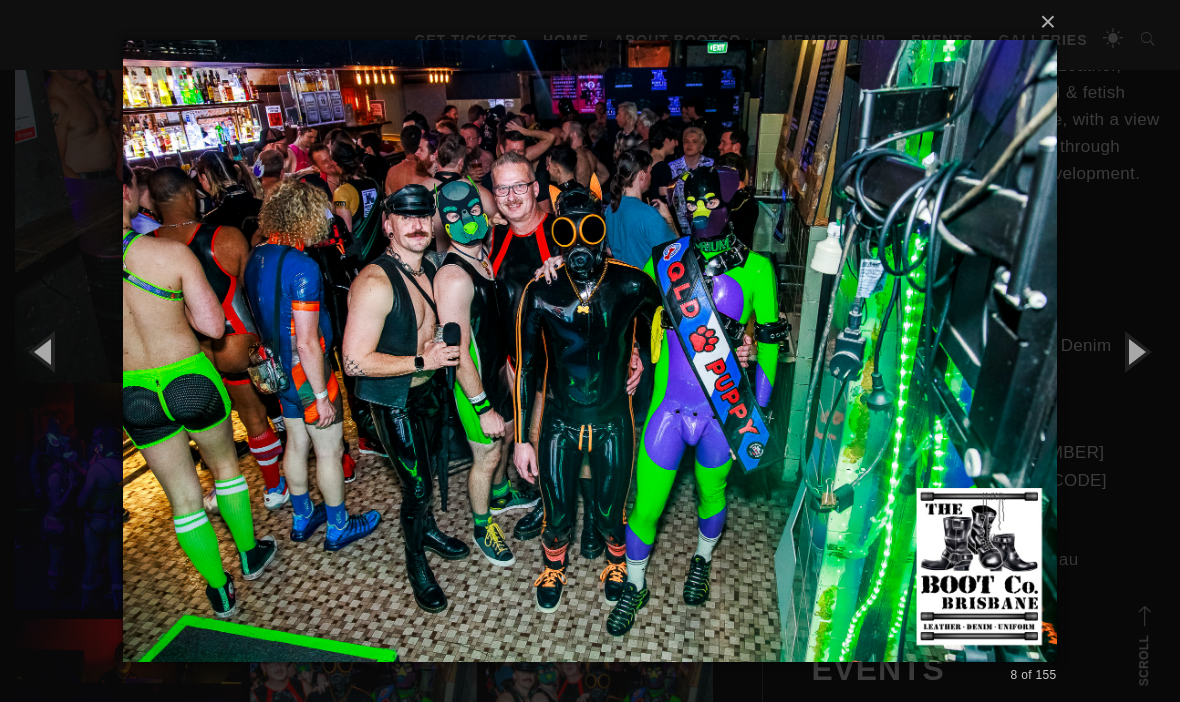 click at bounding box center [1135, 351] 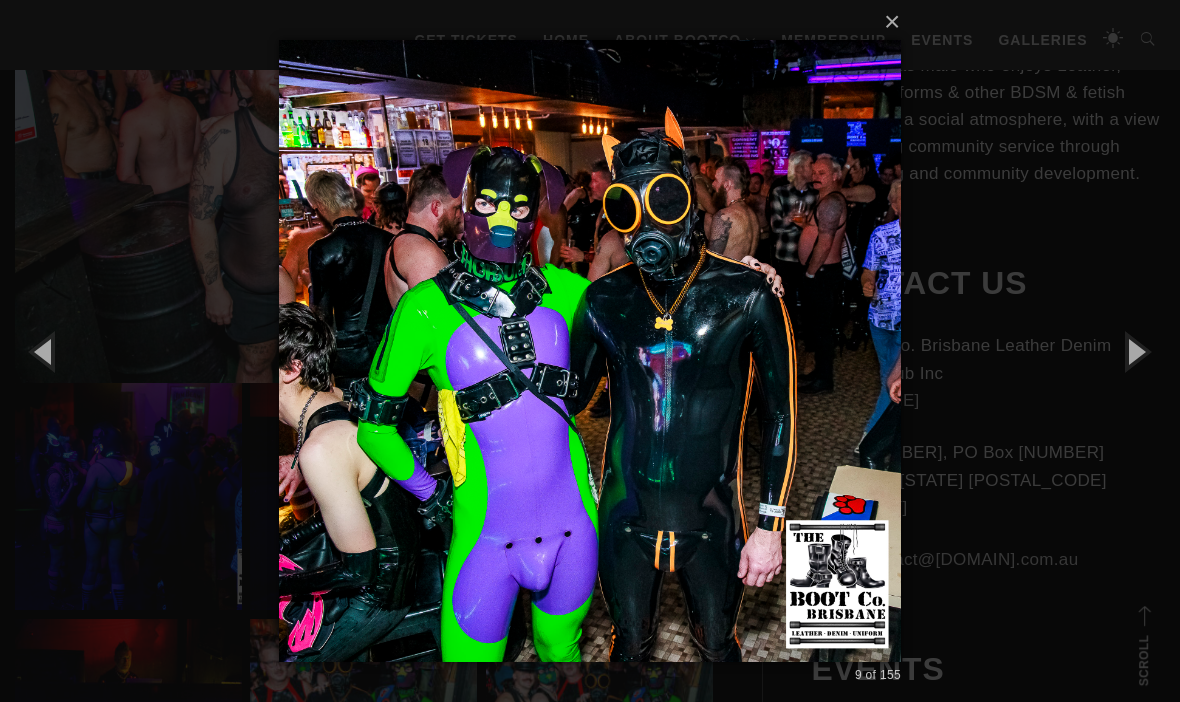 click at bounding box center [1135, 351] 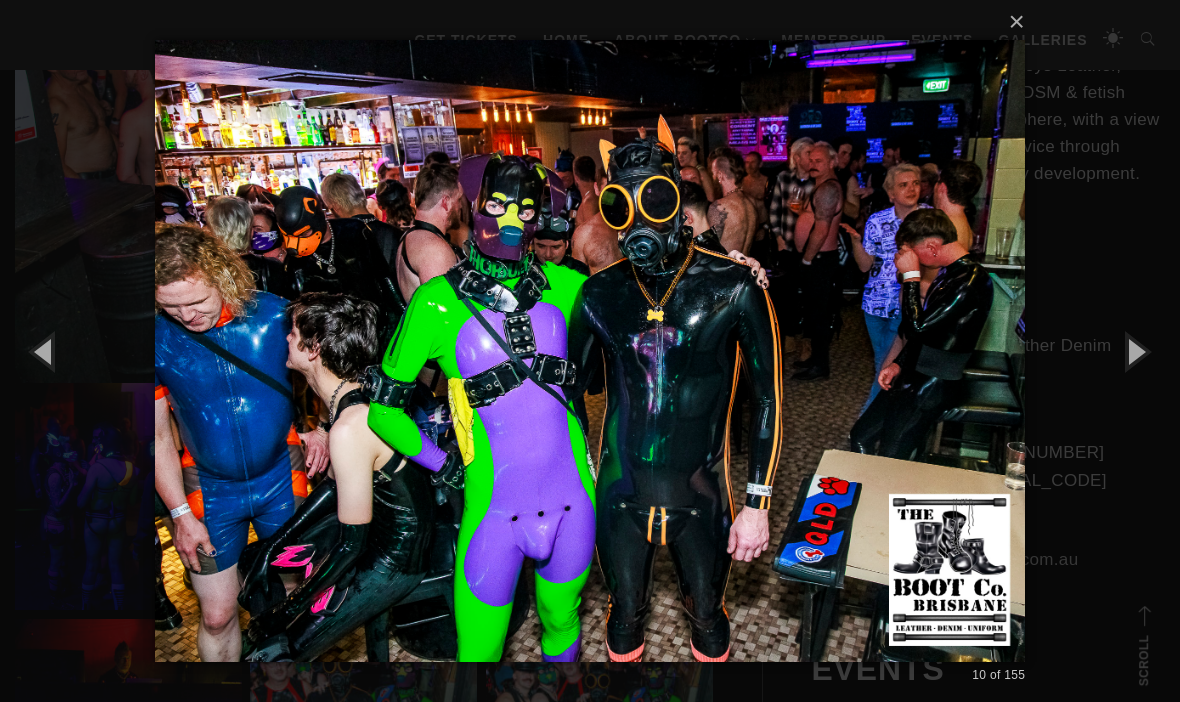 click at bounding box center [1135, 351] 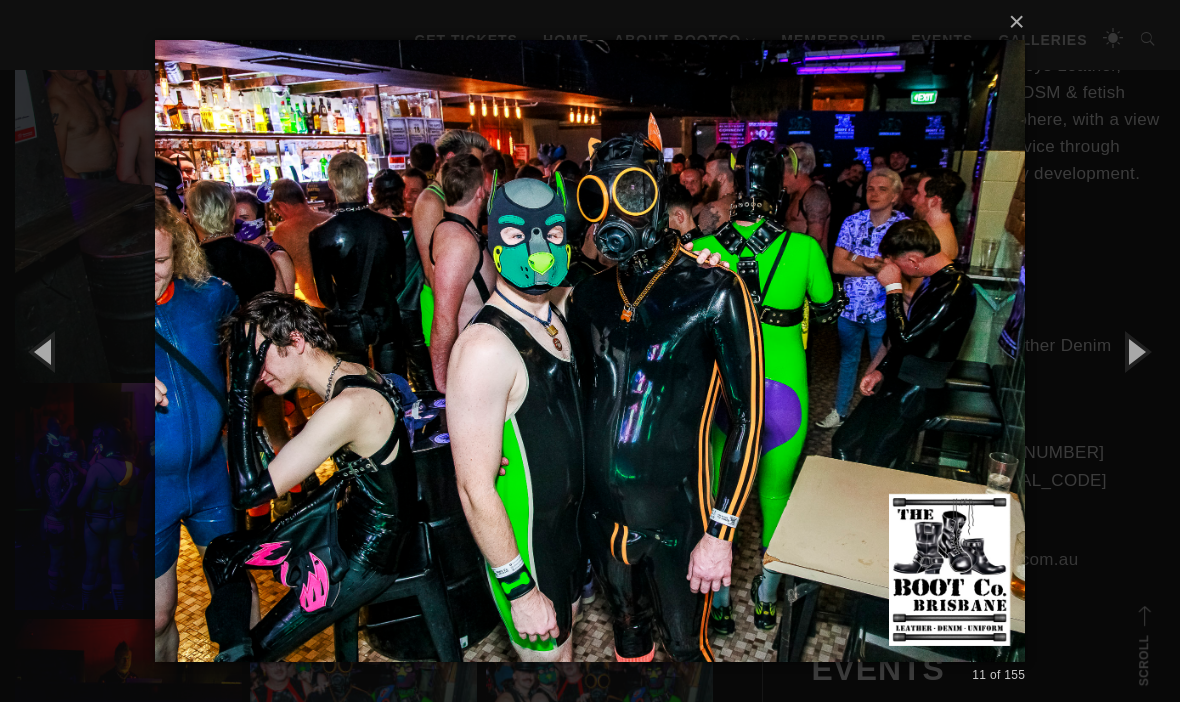 click at bounding box center [1135, 351] 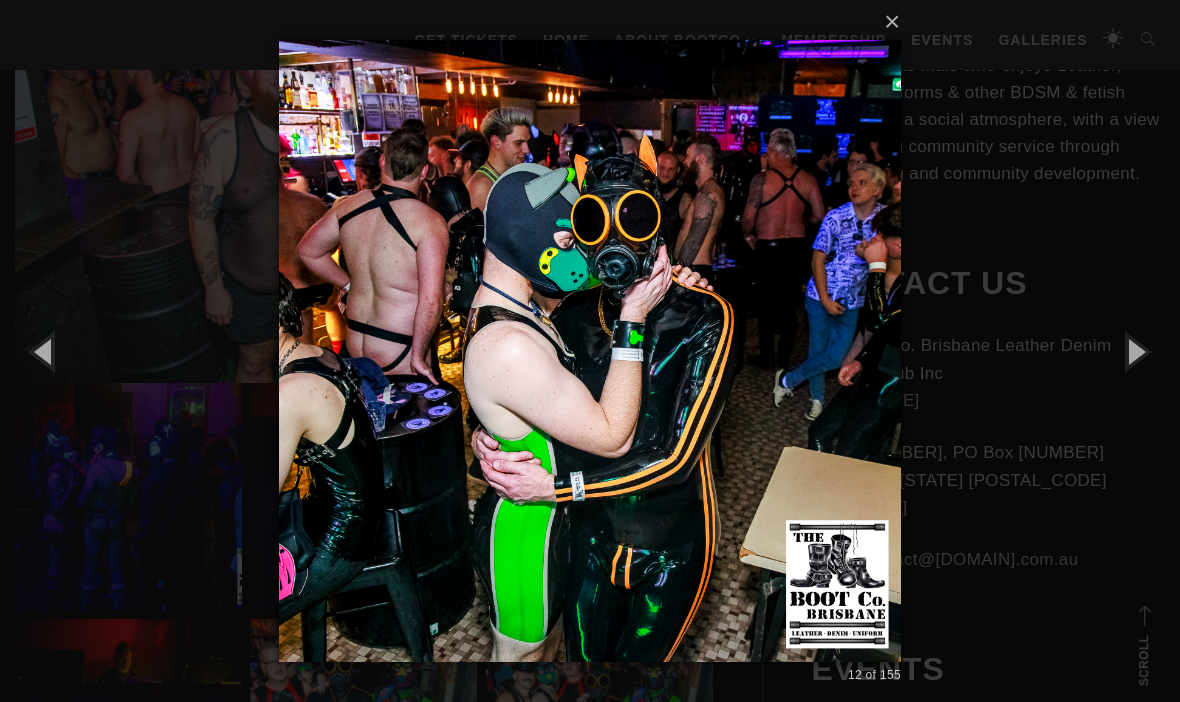 click at bounding box center (1135, 351) 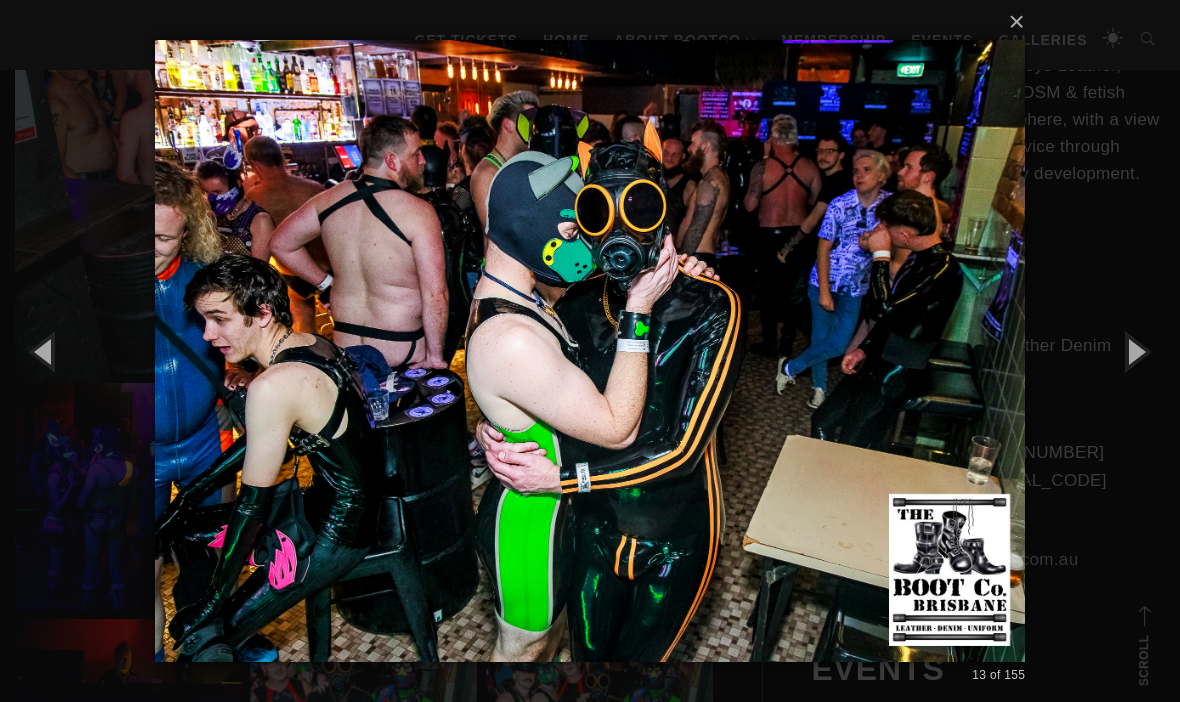 click at bounding box center (1135, 351) 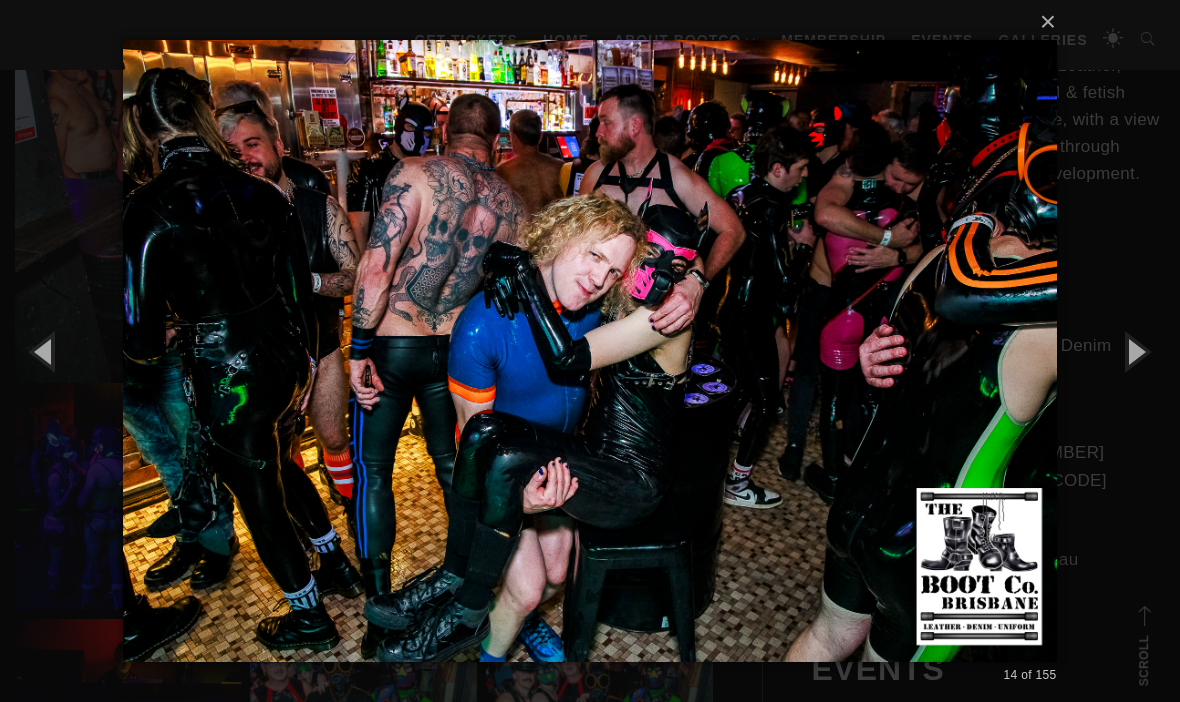 click at bounding box center [1135, 351] 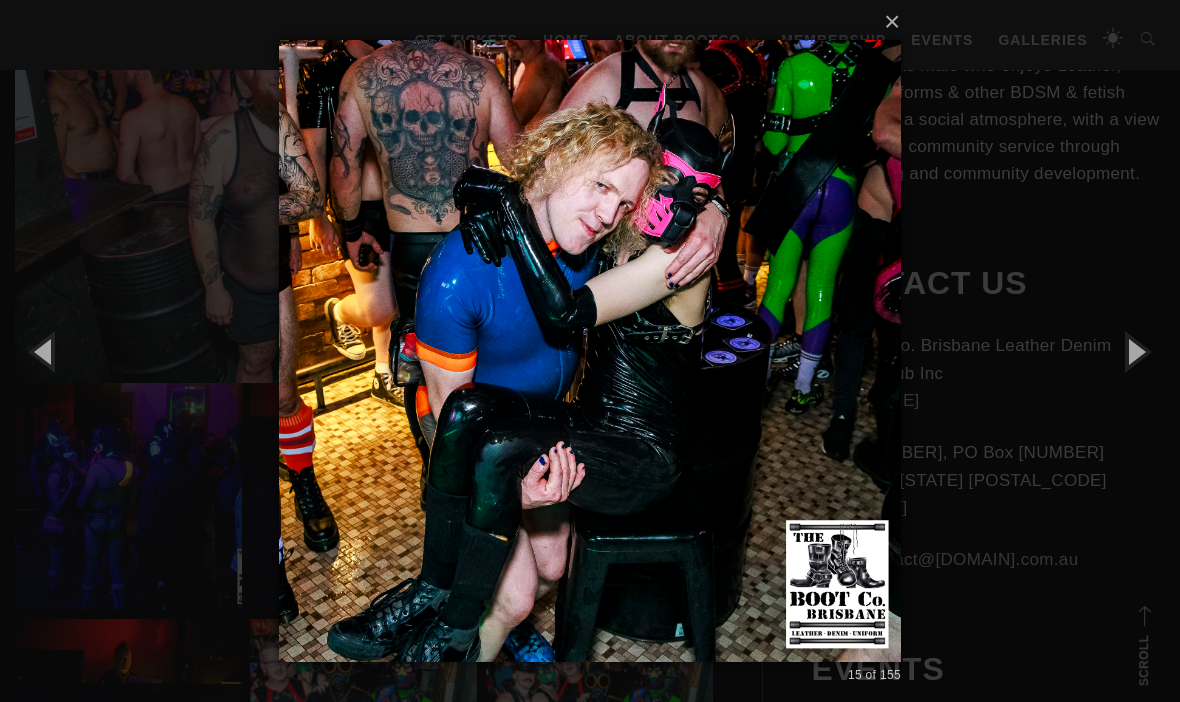 click at bounding box center [1135, 351] 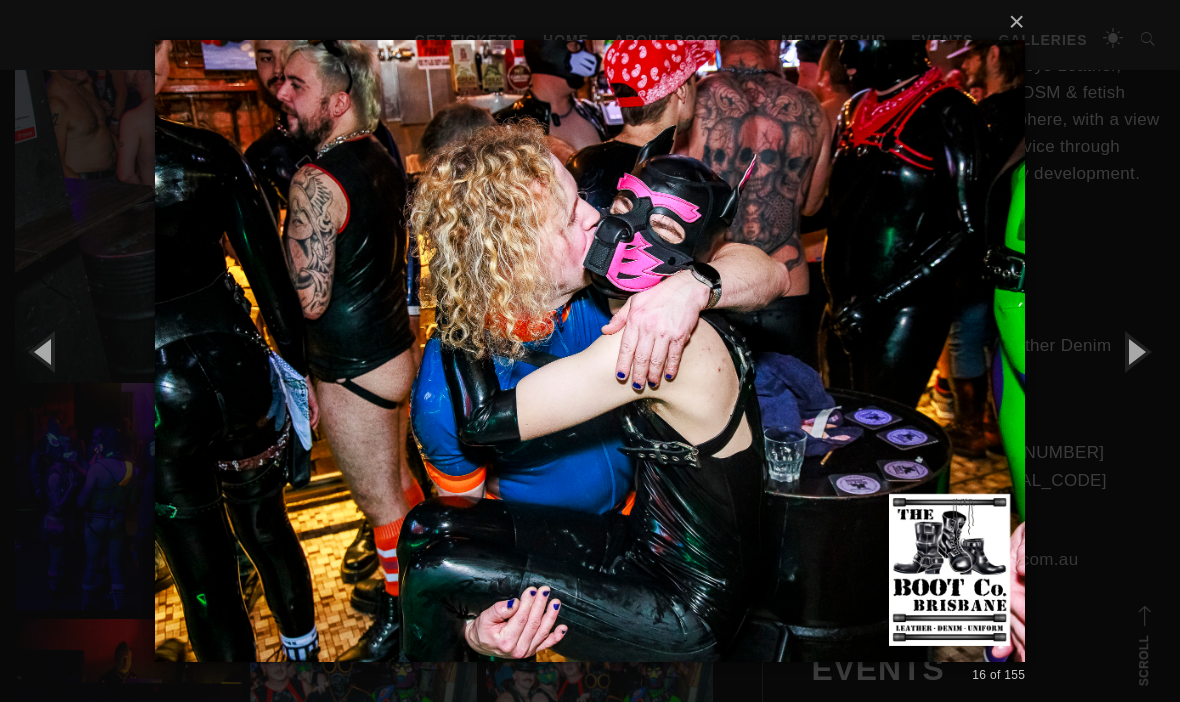 click at bounding box center [1135, 351] 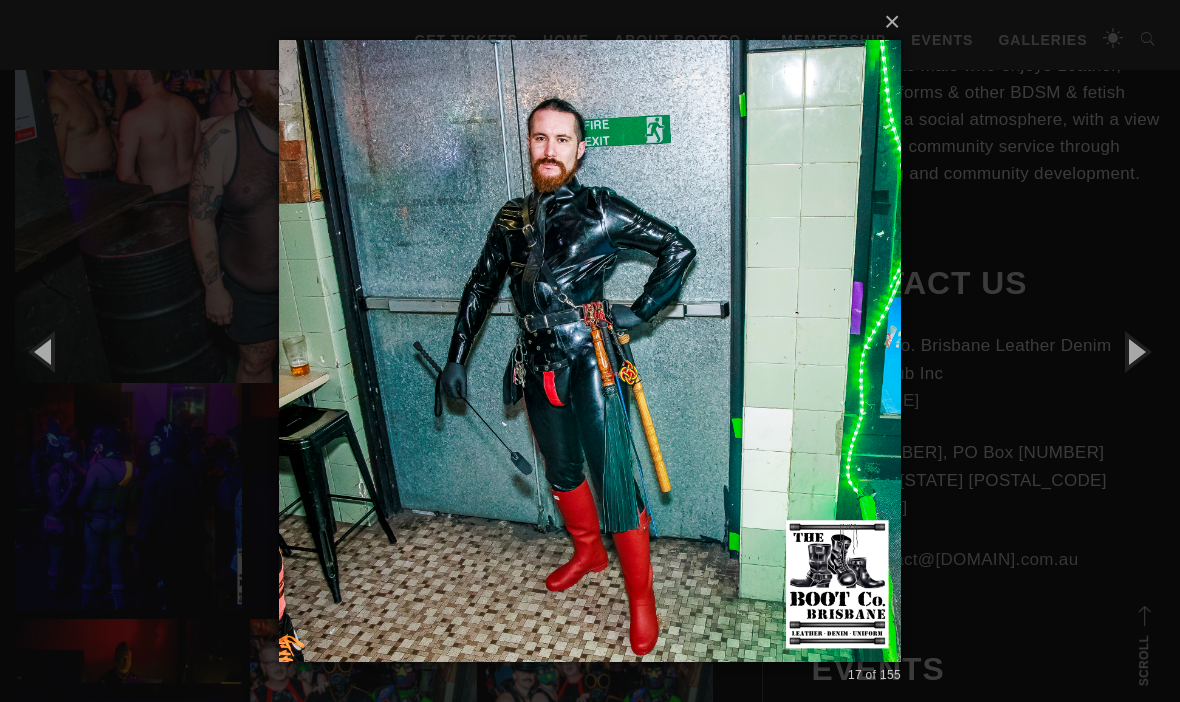click at bounding box center (1135, 351) 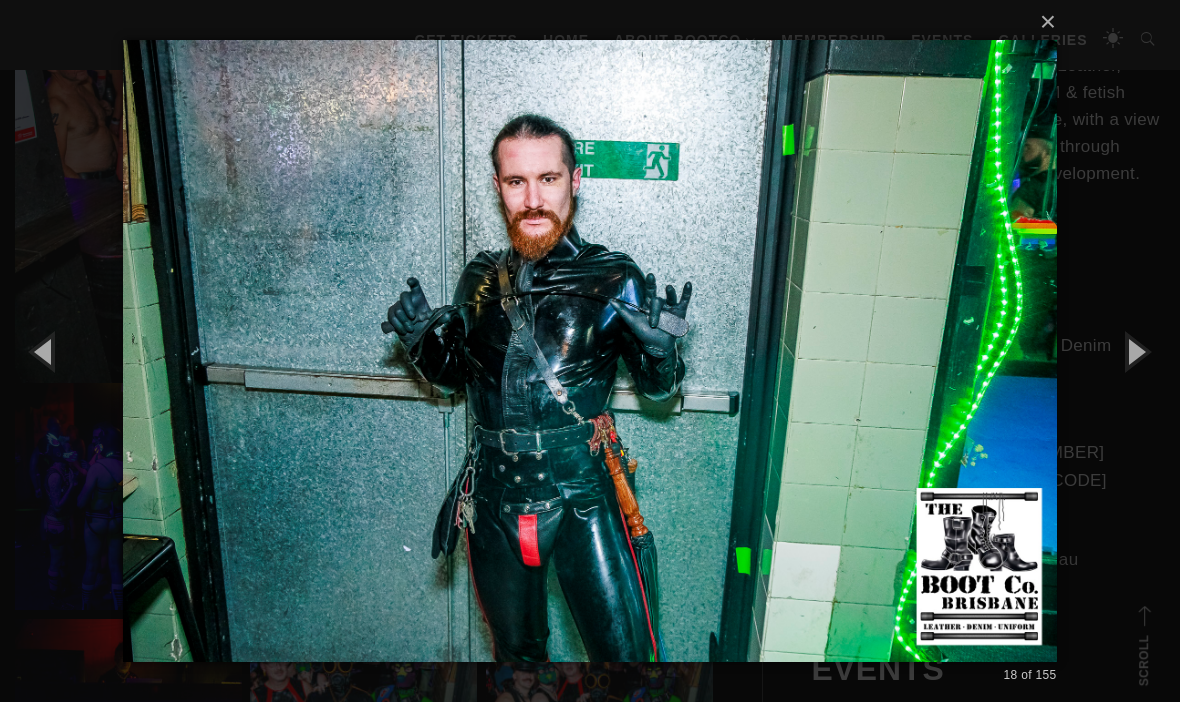 click at bounding box center [1135, 351] 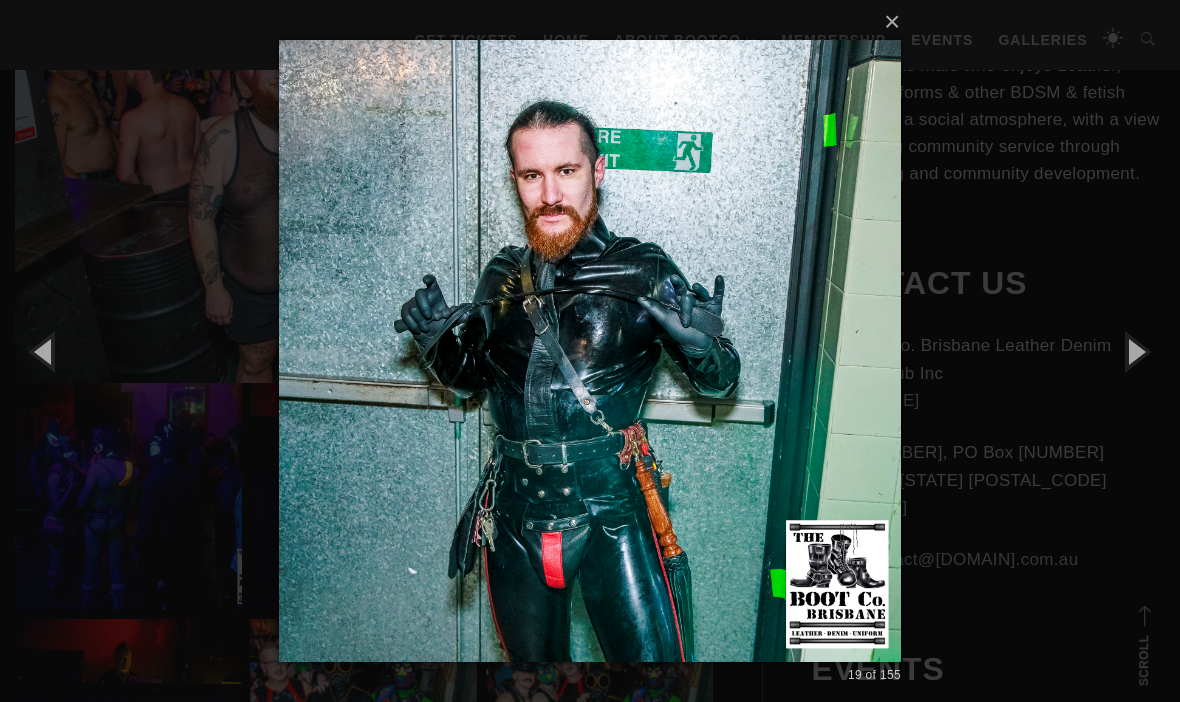 click at bounding box center (1135, 351) 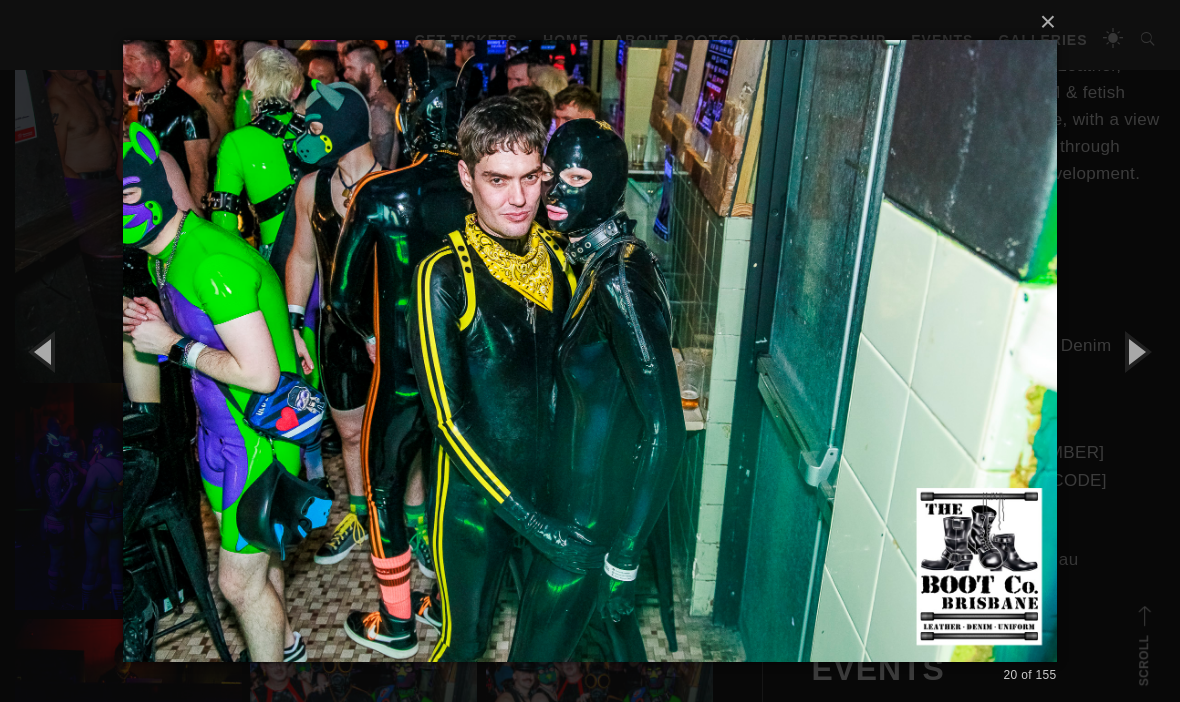 click at bounding box center [1135, 351] 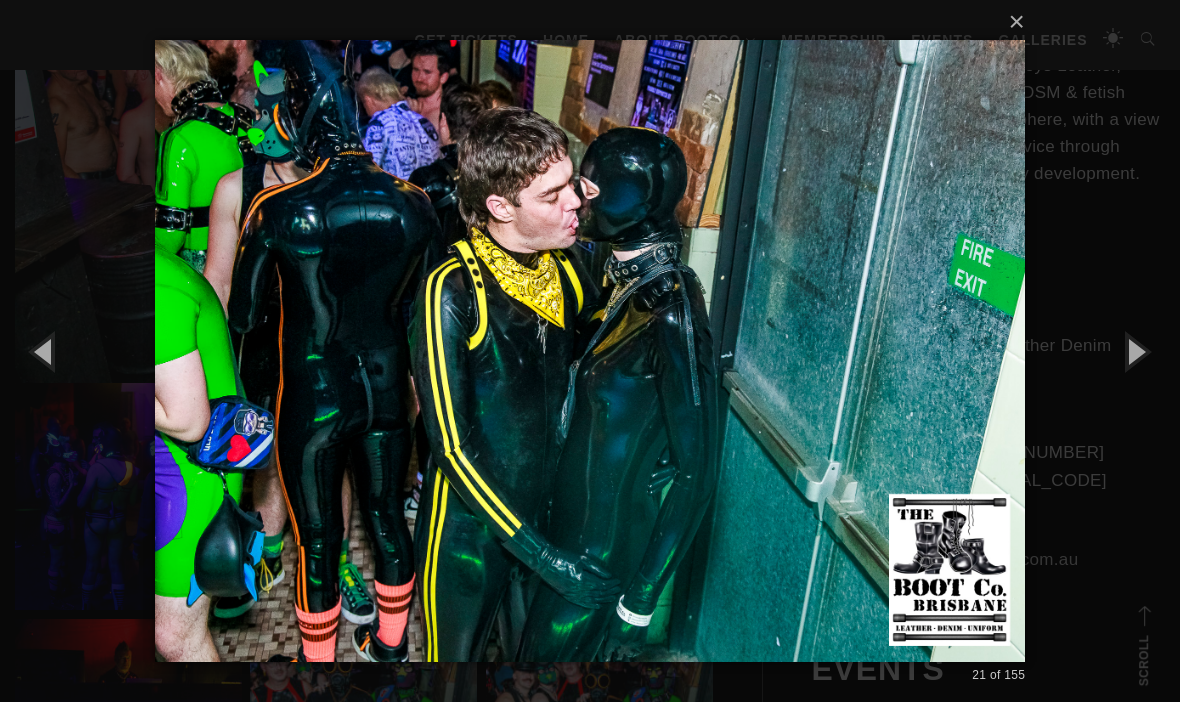 click at bounding box center [1135, 351] 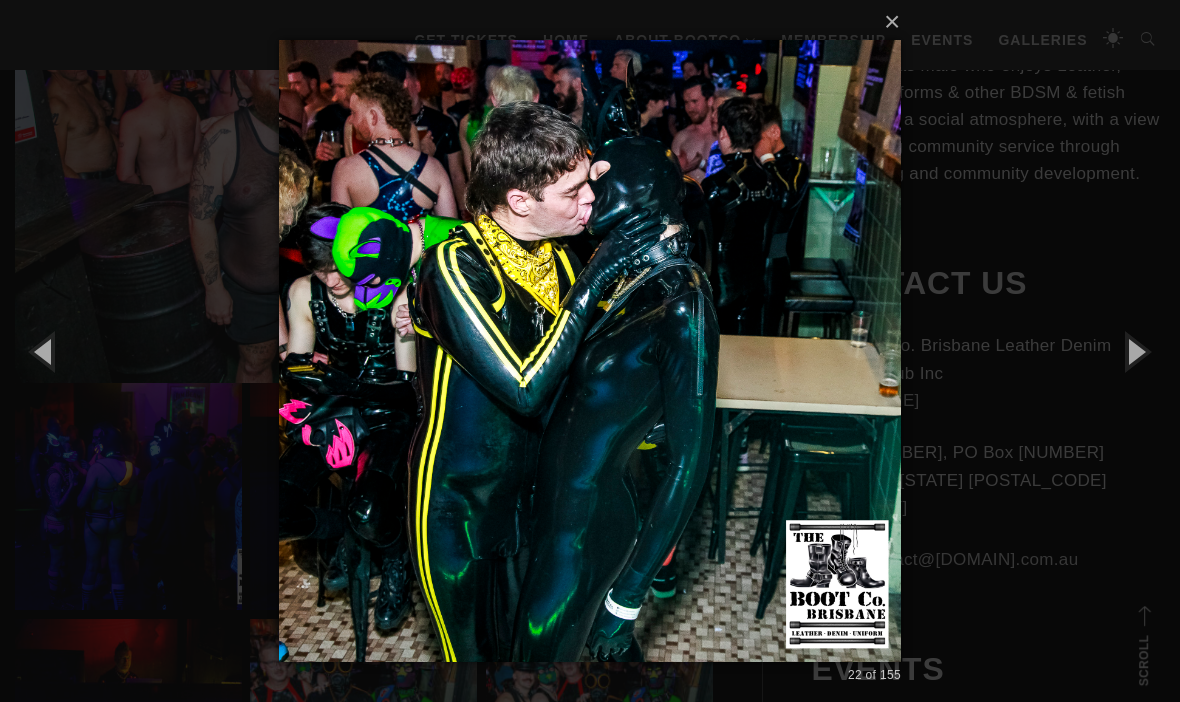 click at bounding box center (1135, 351) 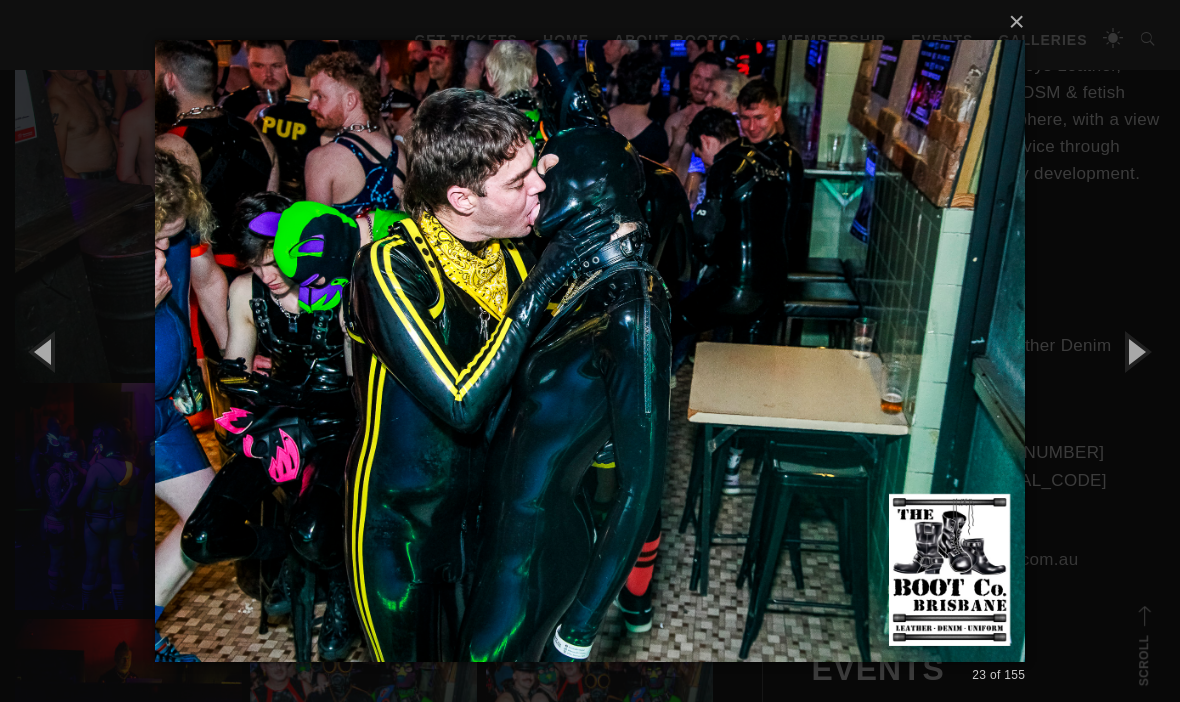 click at bounding box center (1135, 351) 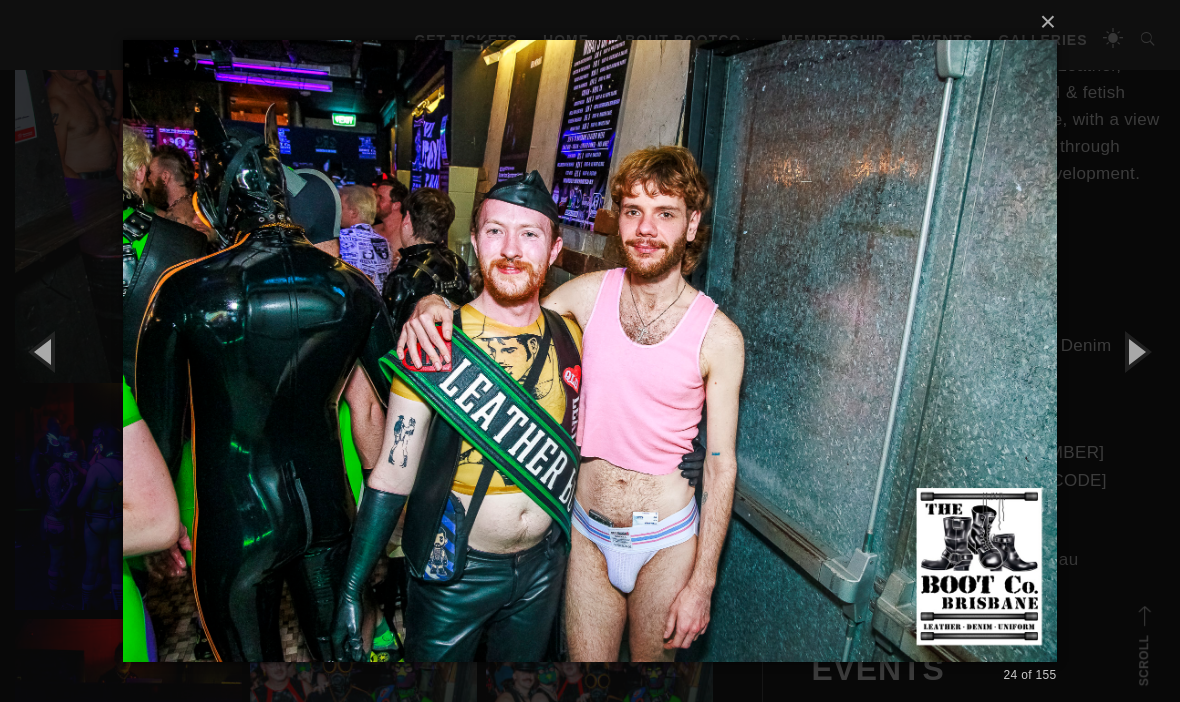 click at bounding box center [1135, 351] 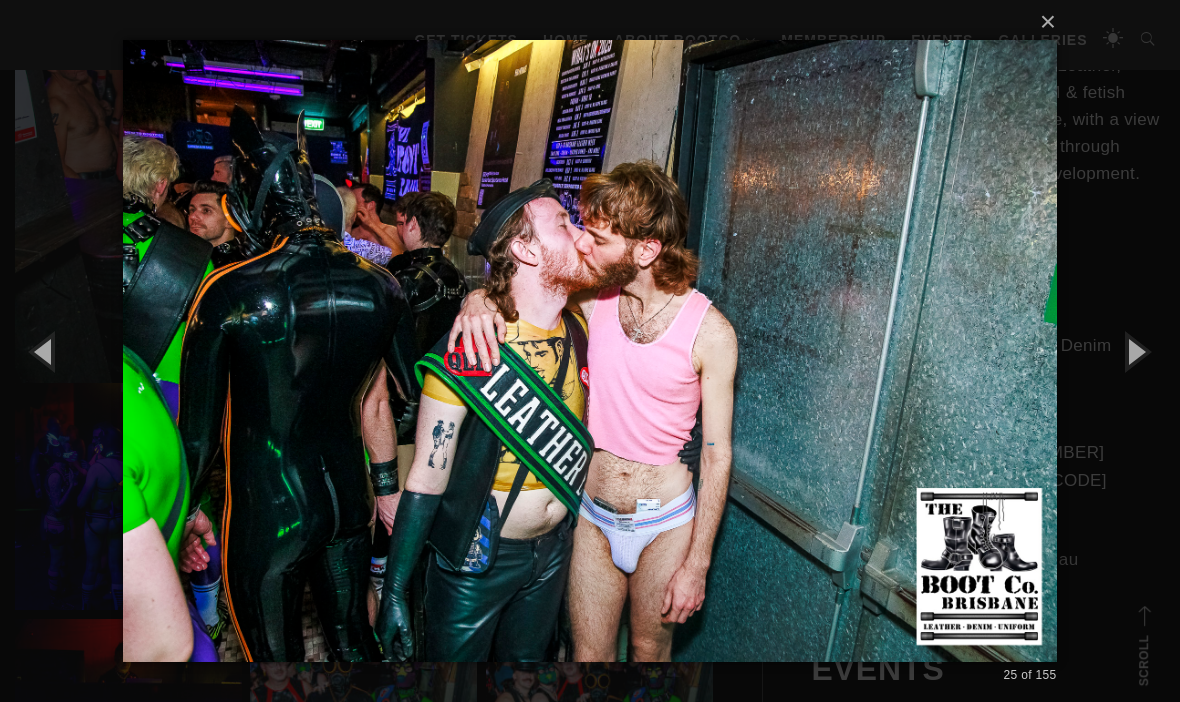 click at bounding box center [1135, 351] 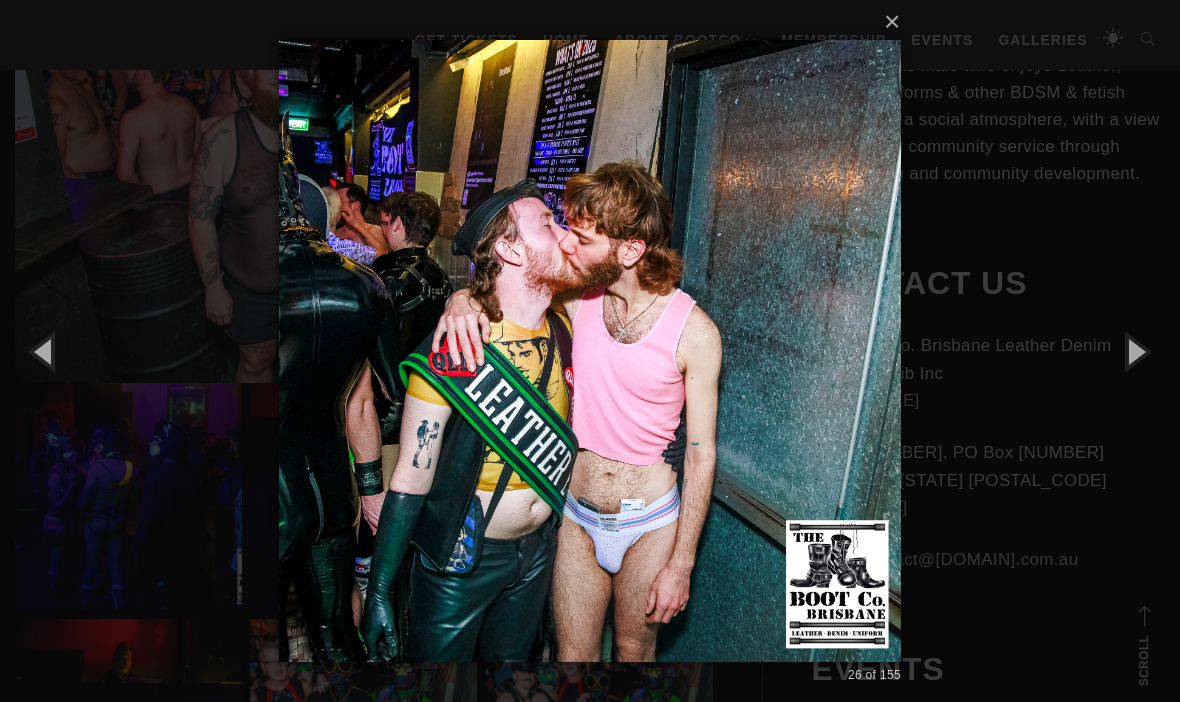 click at bounding box center (1135, 351) 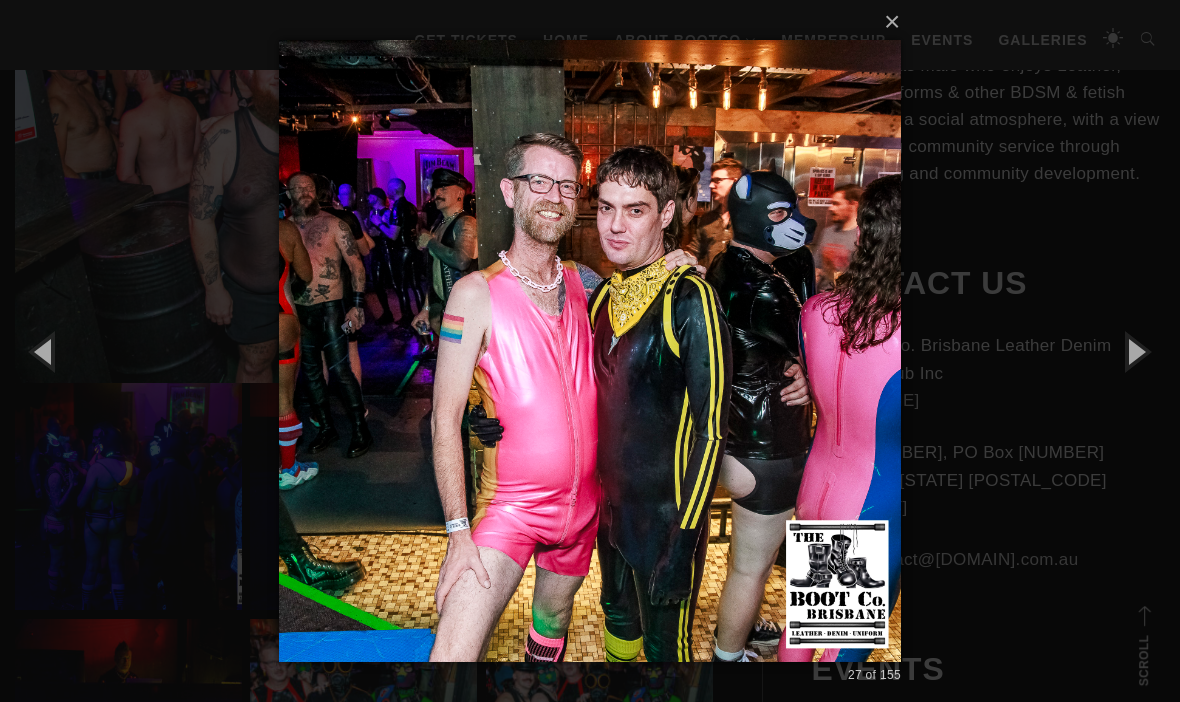 click at bounding box center (1135, 351) 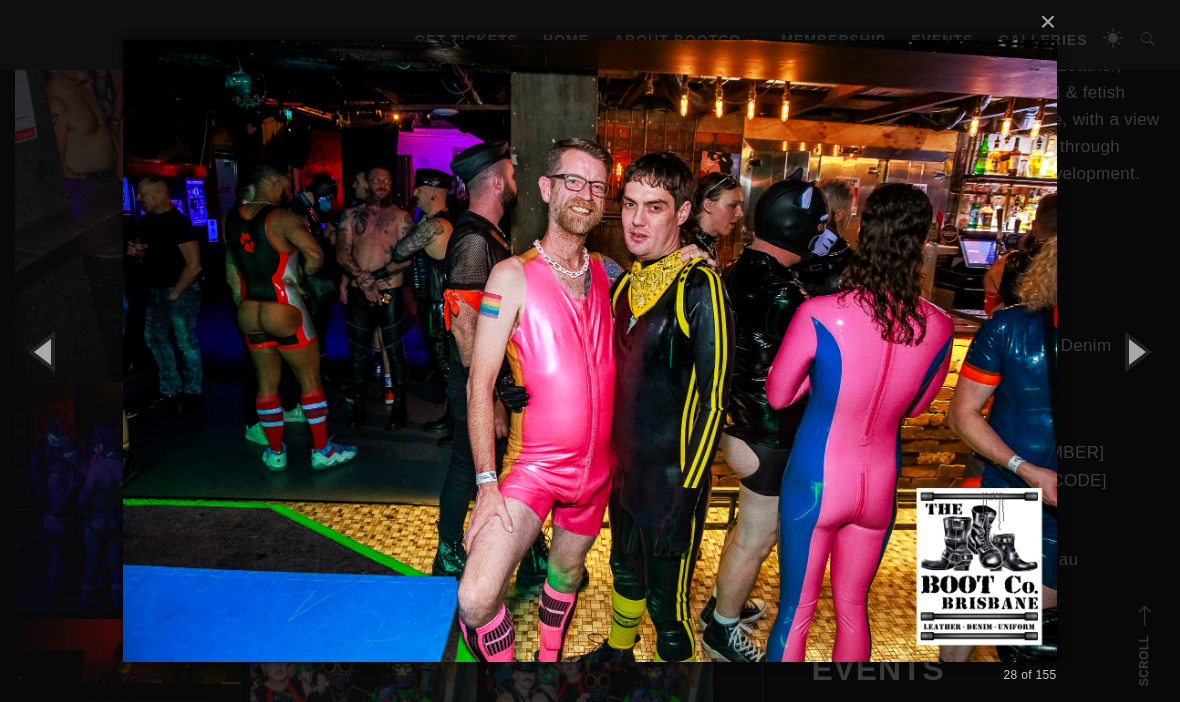 click at bounding box center [1135, 351] 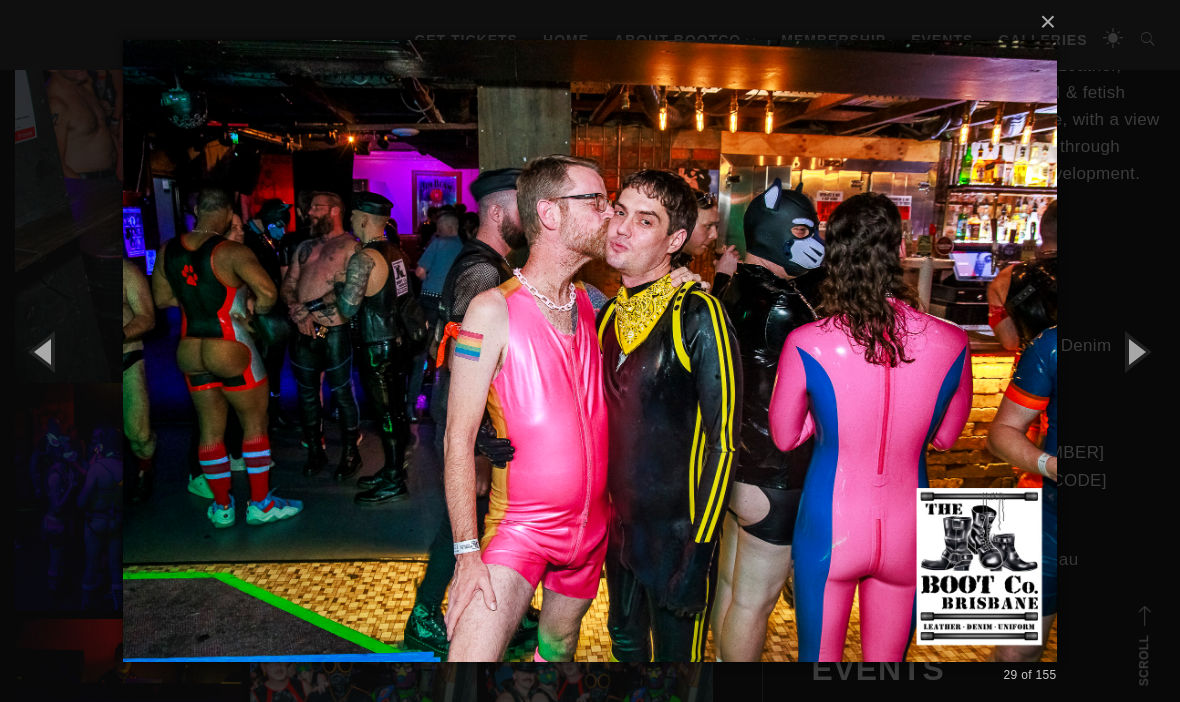 click at bounding box center (1135, 351) 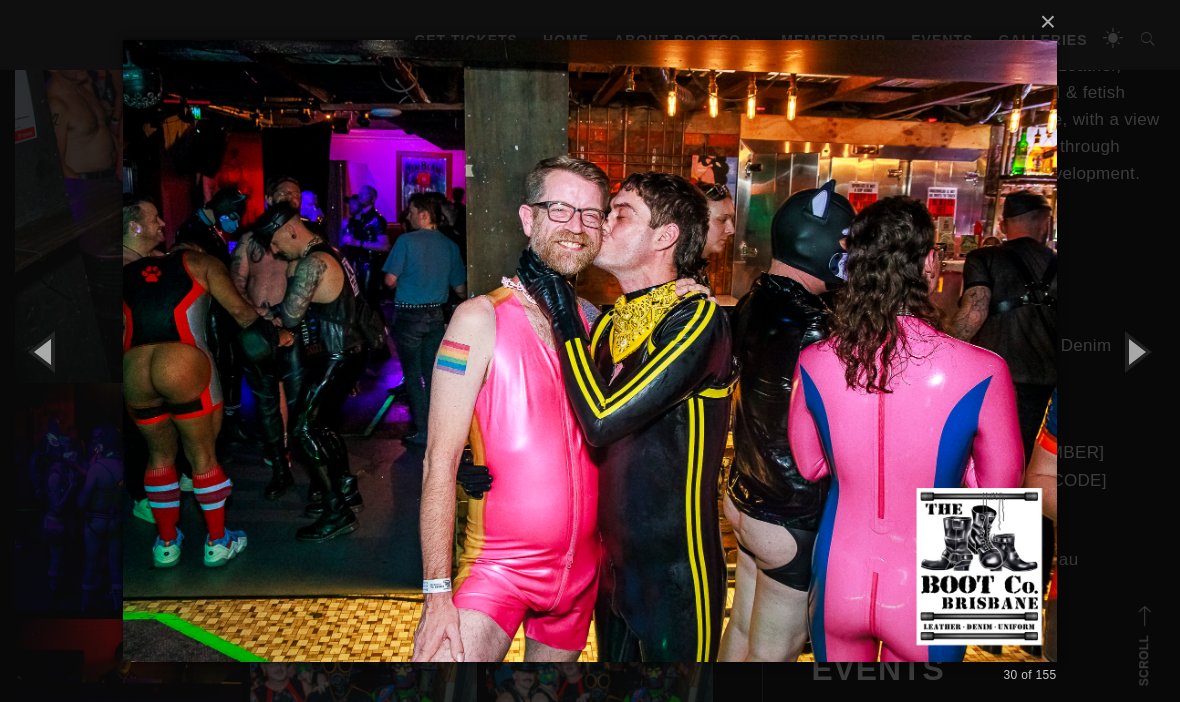 click at bounding box center [1135, 351] 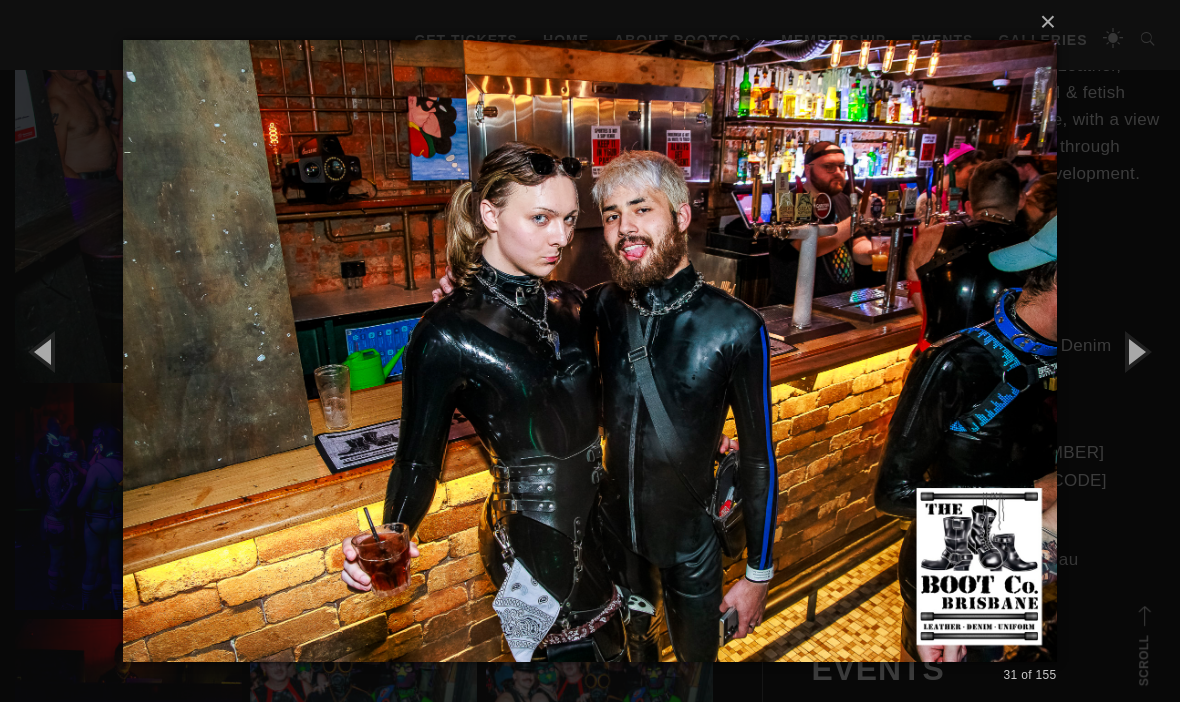 click at bounding box center (1135, 351) 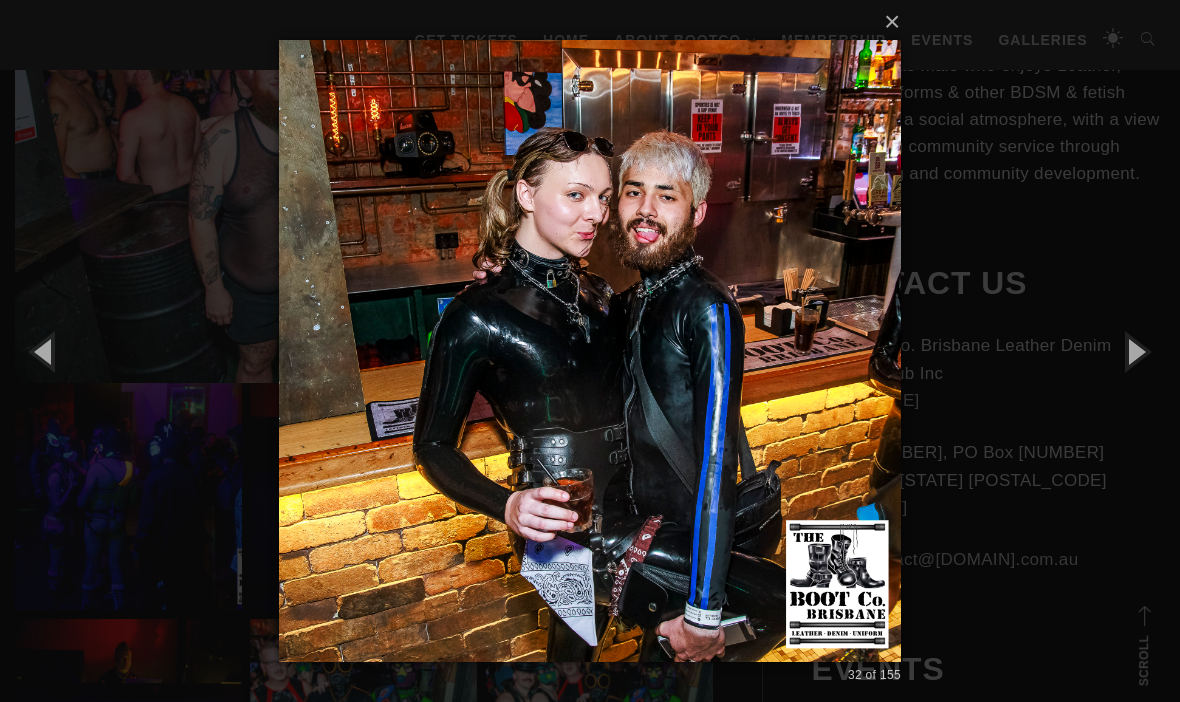 click at bounding box center (1135, 351) 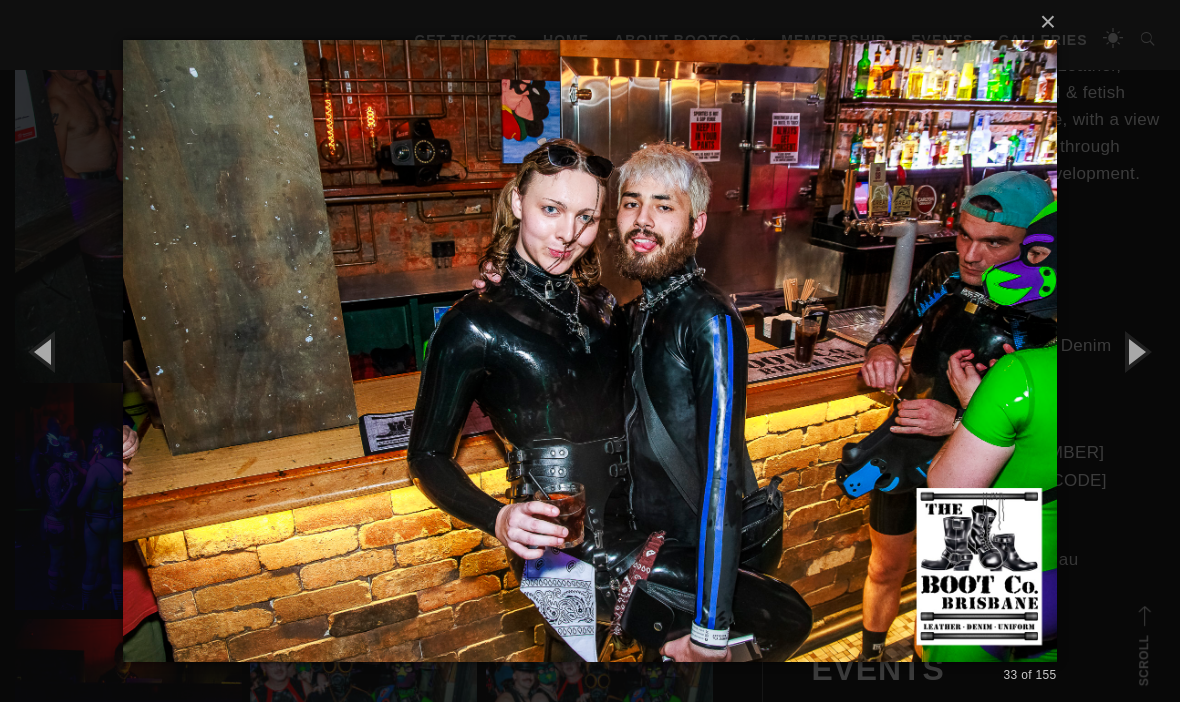 click at bounding box center (1135, 351) 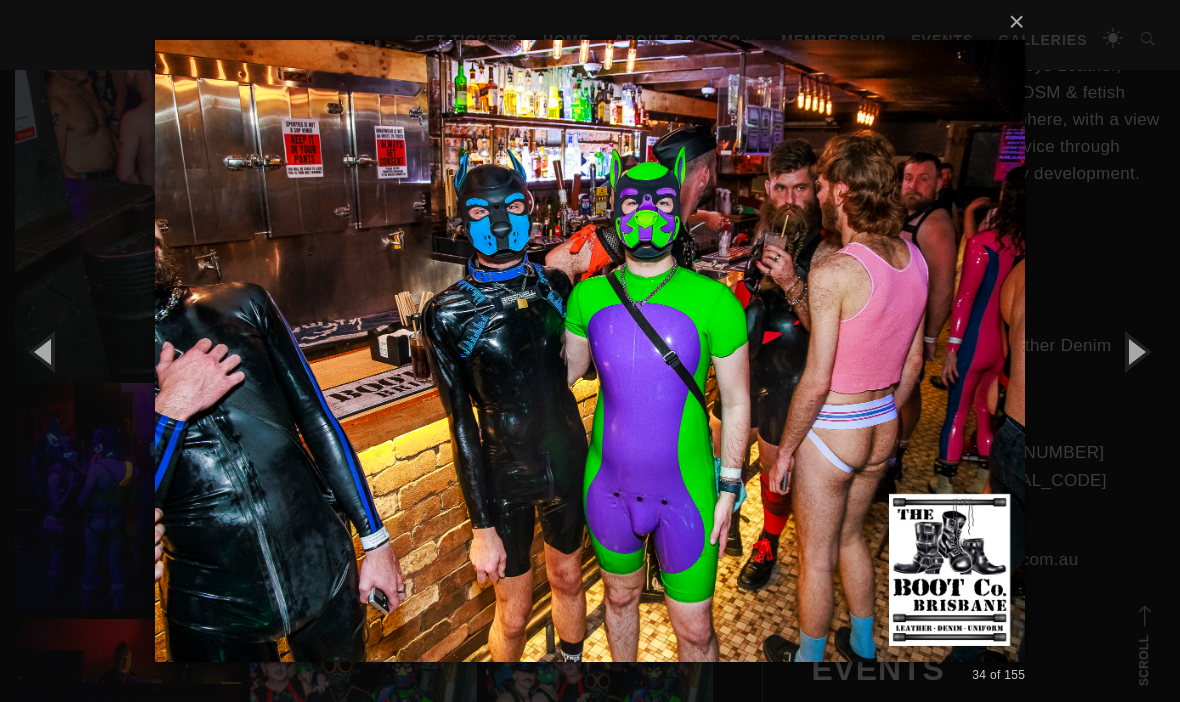 click at bounding box center [1135, 351] 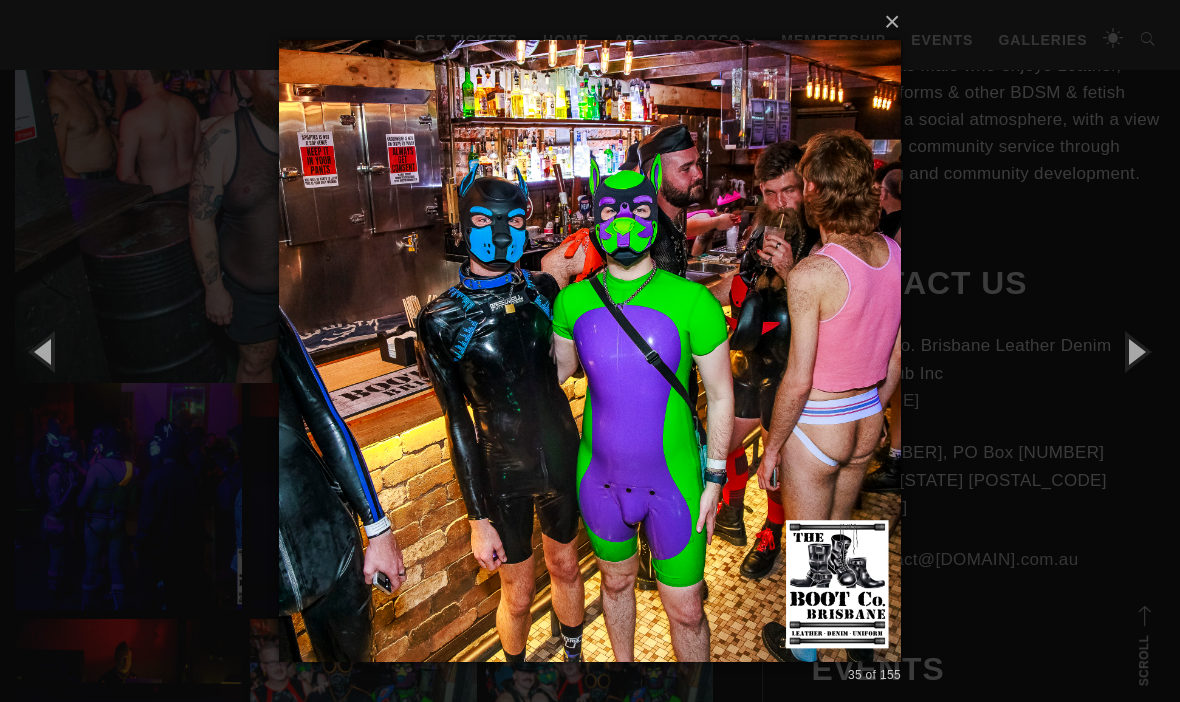 click at bounding box center (1135, 351) 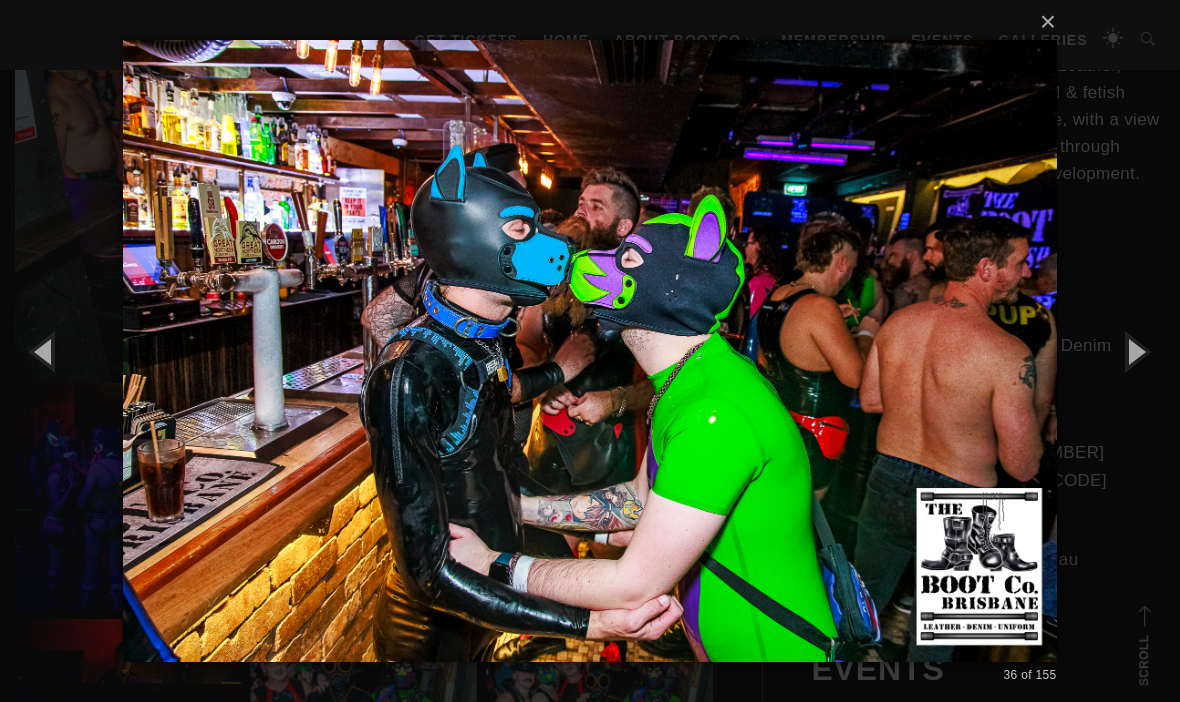click at bounding box center (1135, 351) 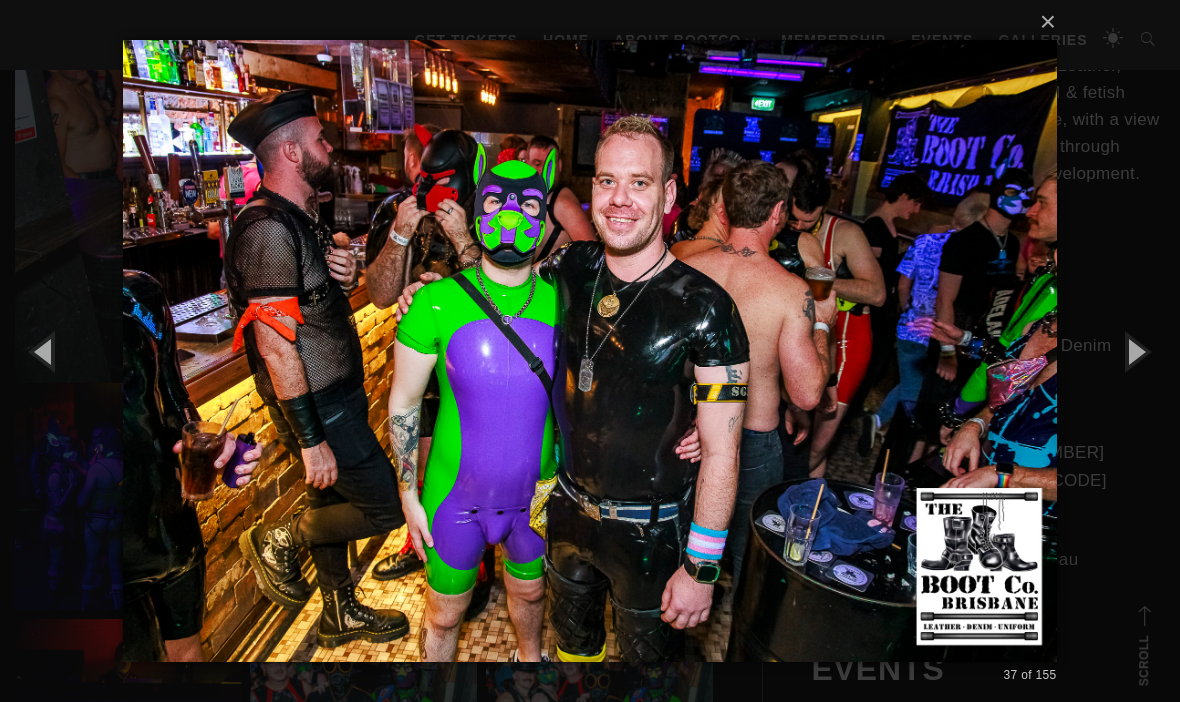 click at bounding box center (1135, 351) 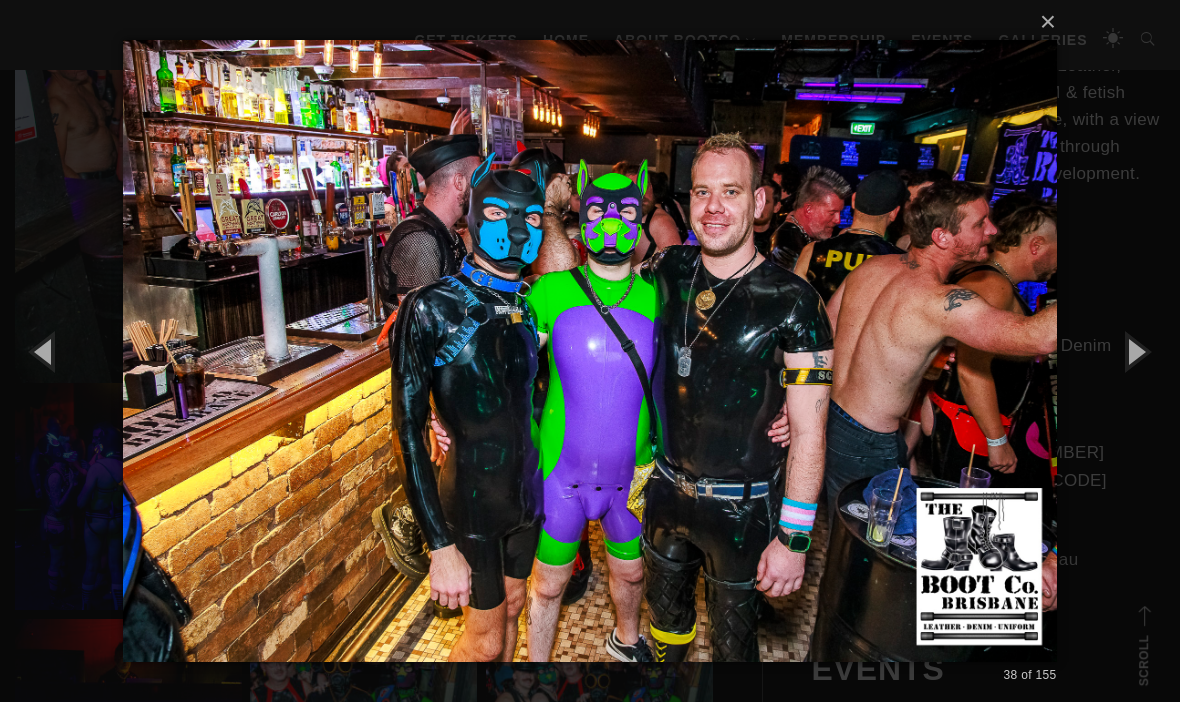click at bounding box center [1135, 351] 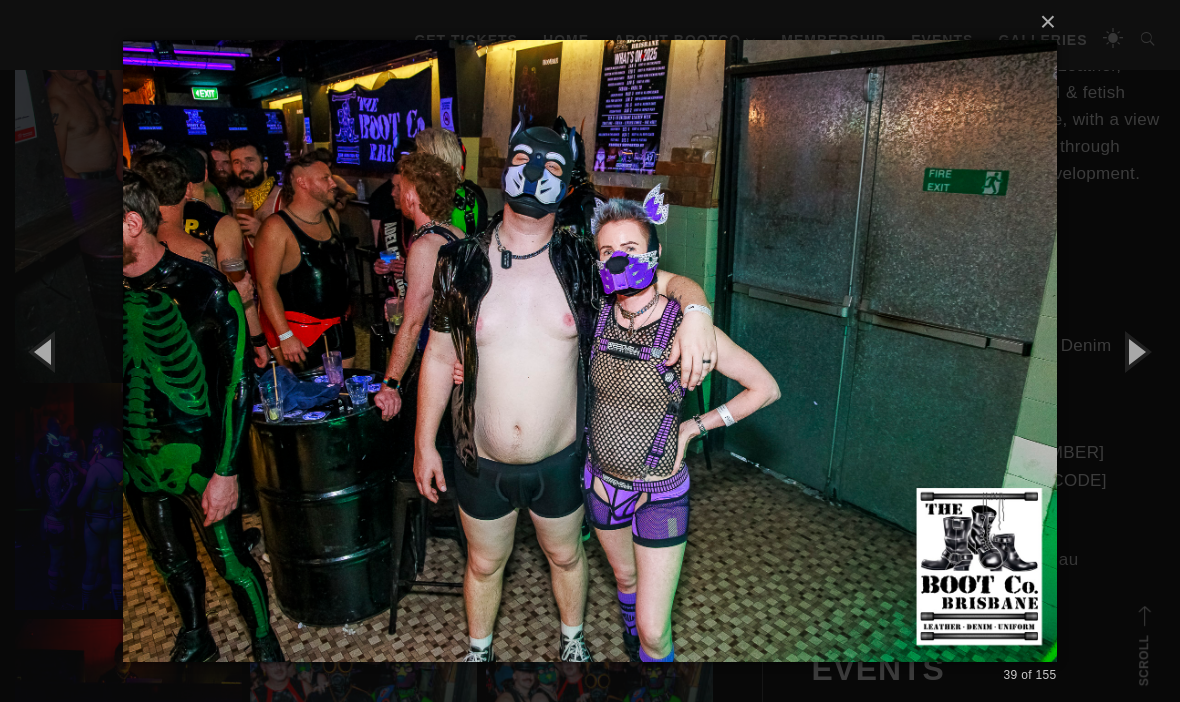 click at bounding box center (1135, 351) 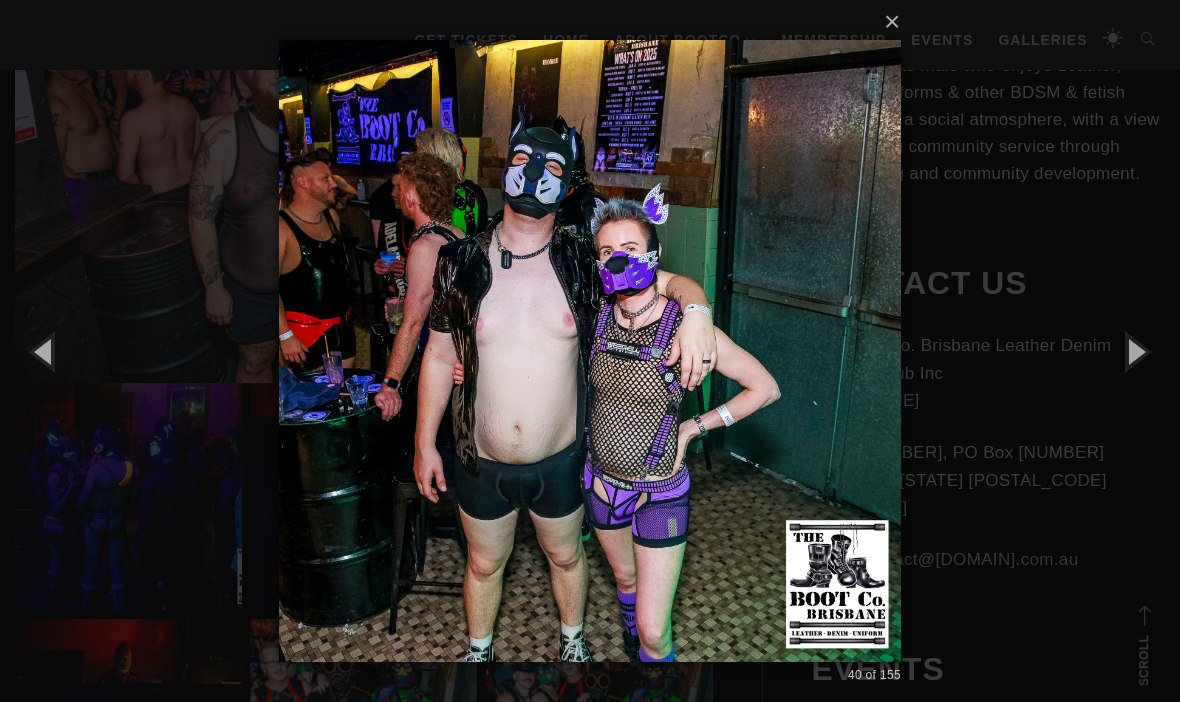 click at bounding box center (1135, 351) 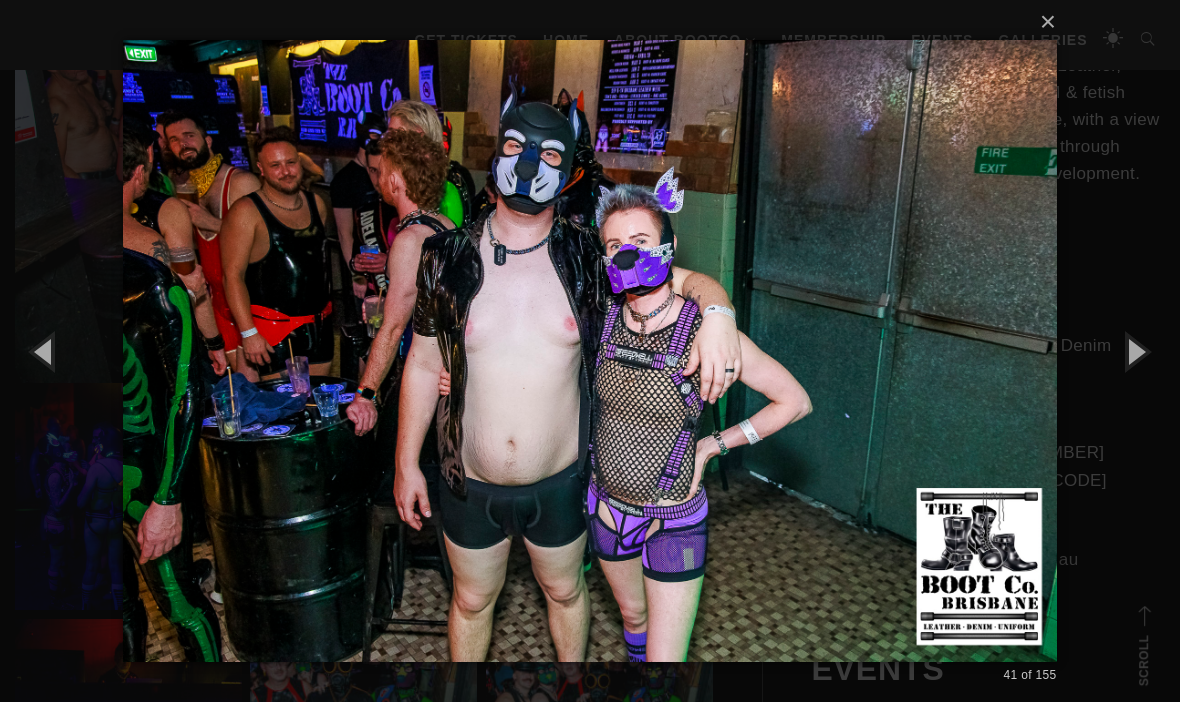 click at bounding box center (1135, 351) 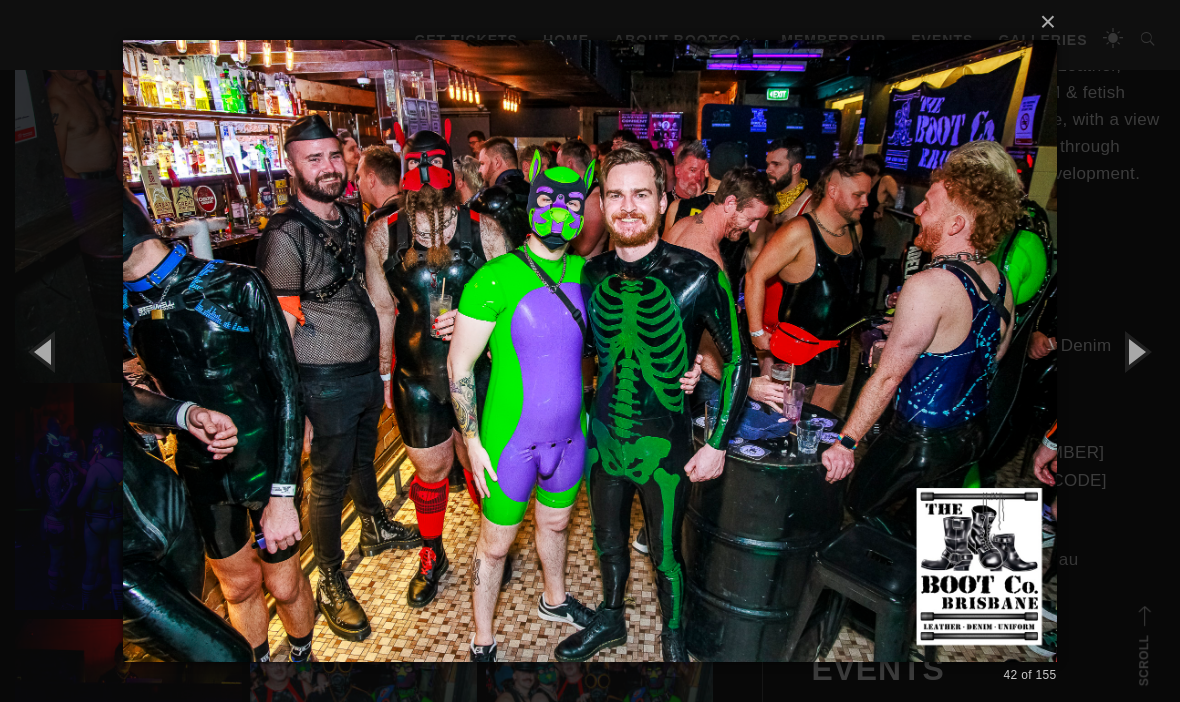 click at bounding box center (1135, 351) 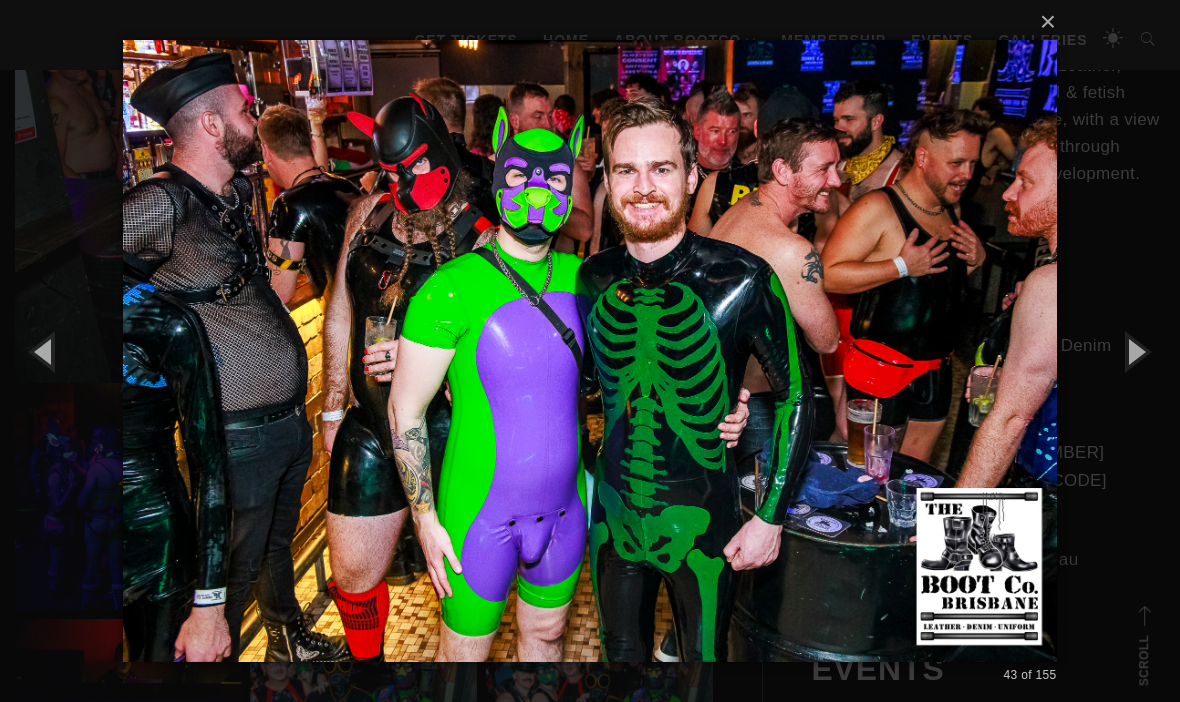 click at bounding box center [1135, 351] 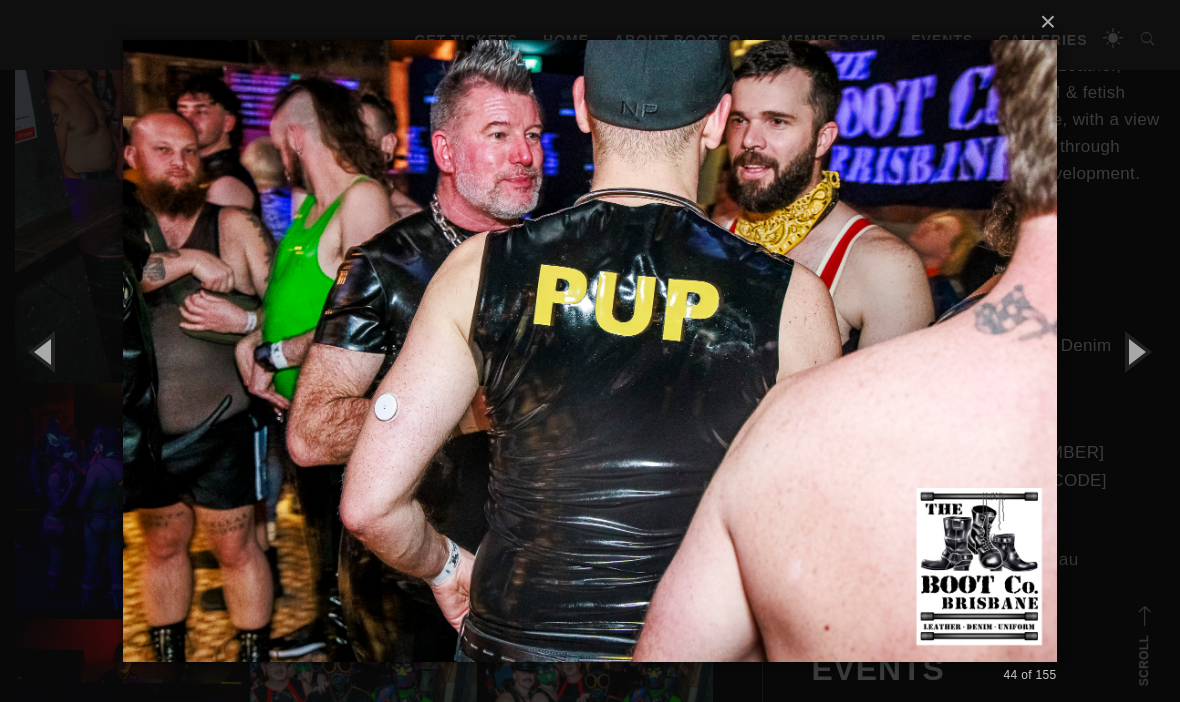 click at bounding box center (1135, 351) 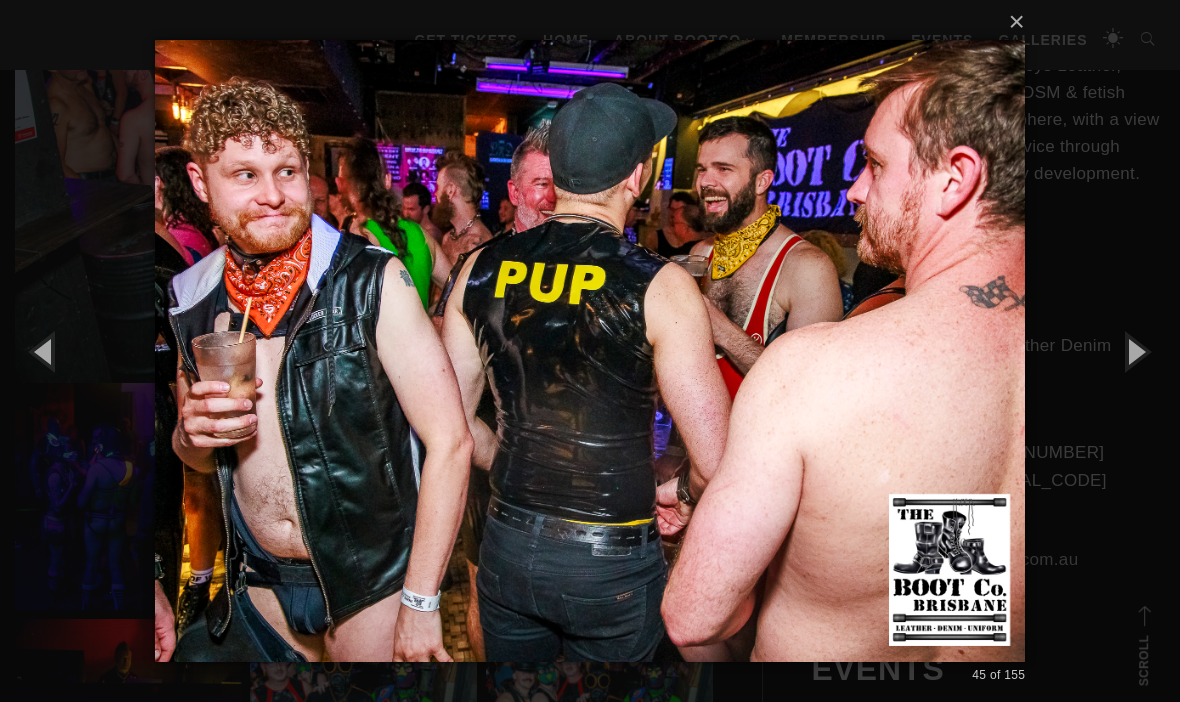 click at bounding box center [1135, 351] 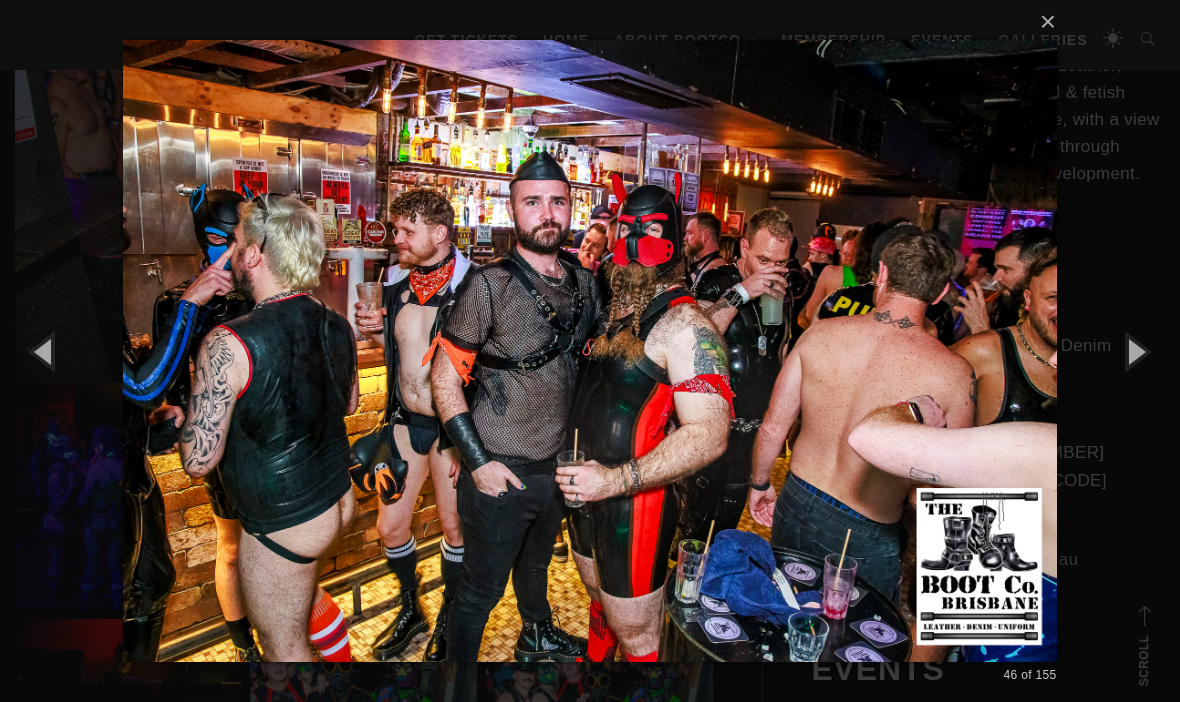 click at bounding box center [1135, 351] 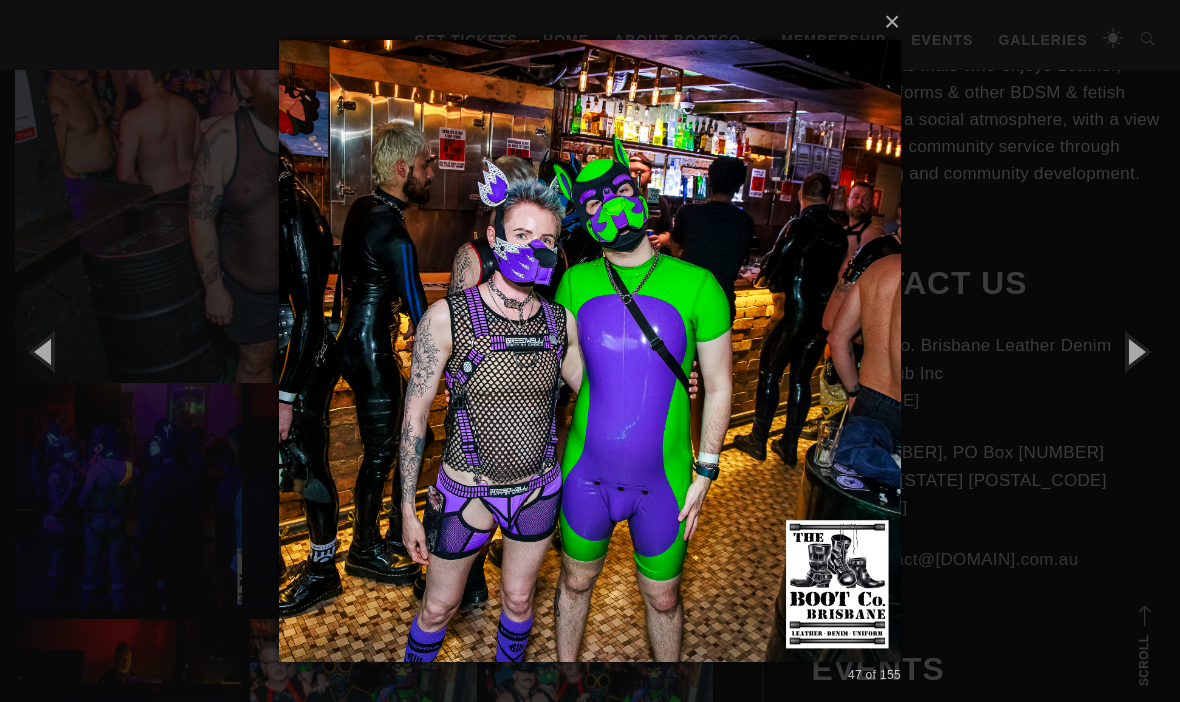 click at bounding box center [1135, 351] 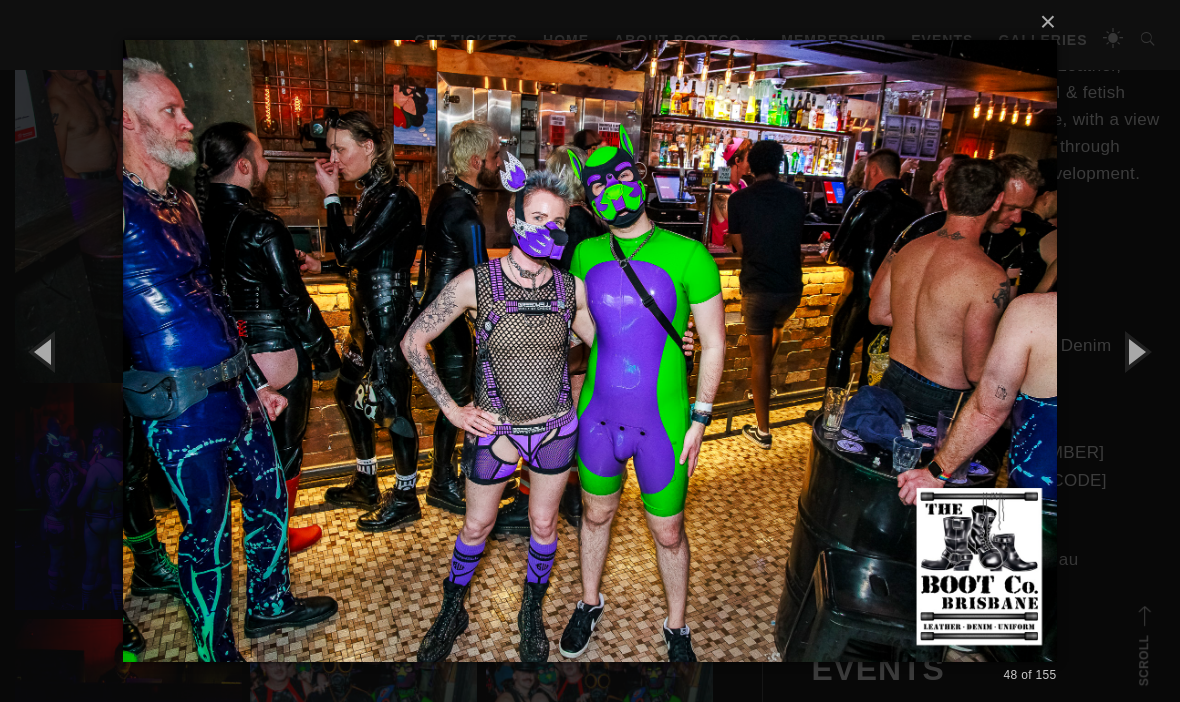 click at bounding box center [1135, 351] 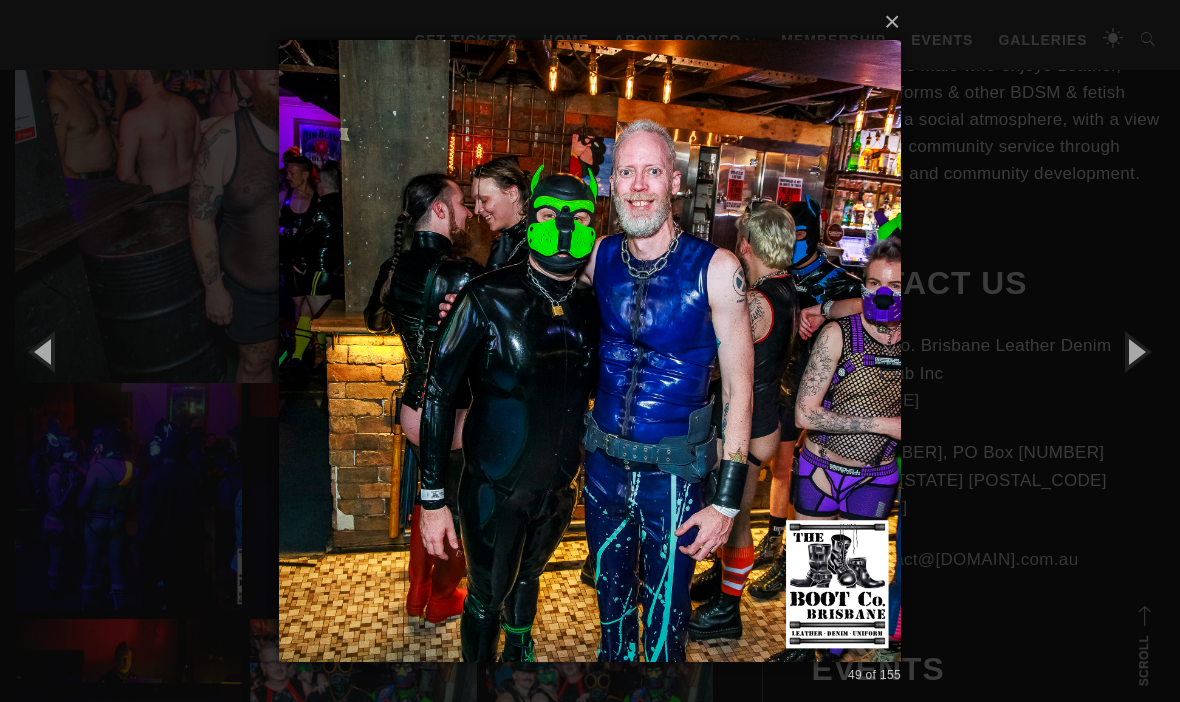 click at bounding box center [1135, 351] 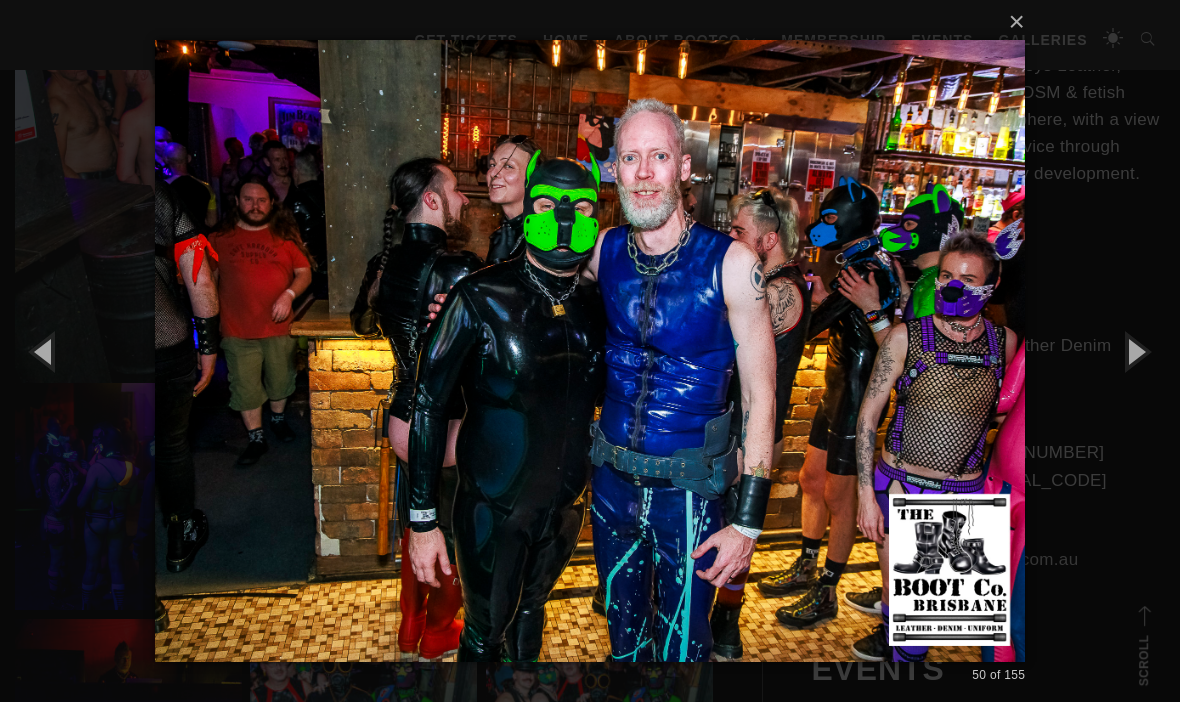 click at bounding box center [1135, 351] 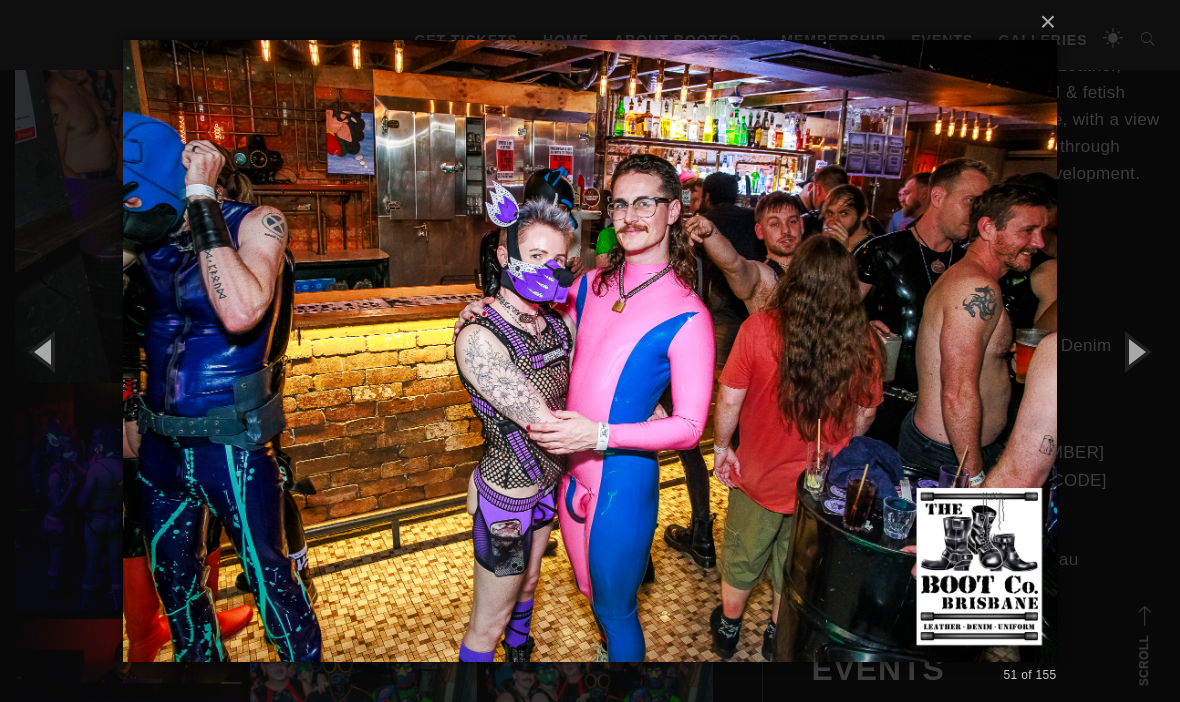 click at bounding box center [1135, 351] 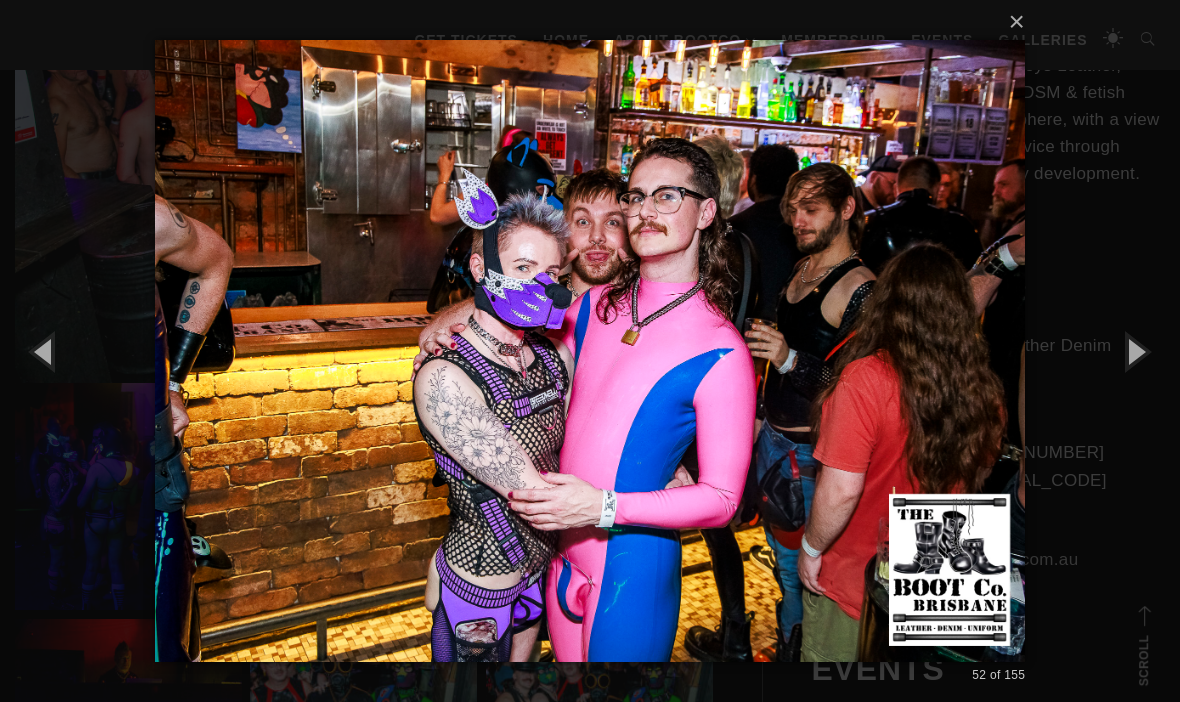click at bounding box center [1135, 351] 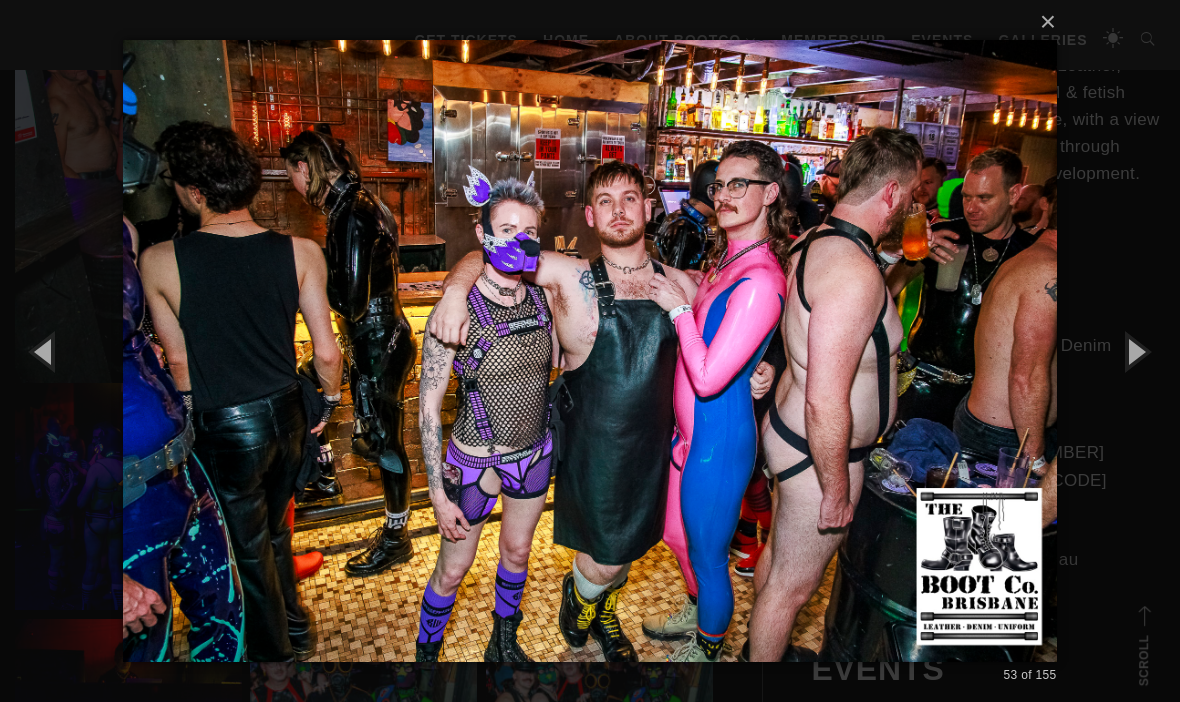 click at bounding box center [1135, 351] 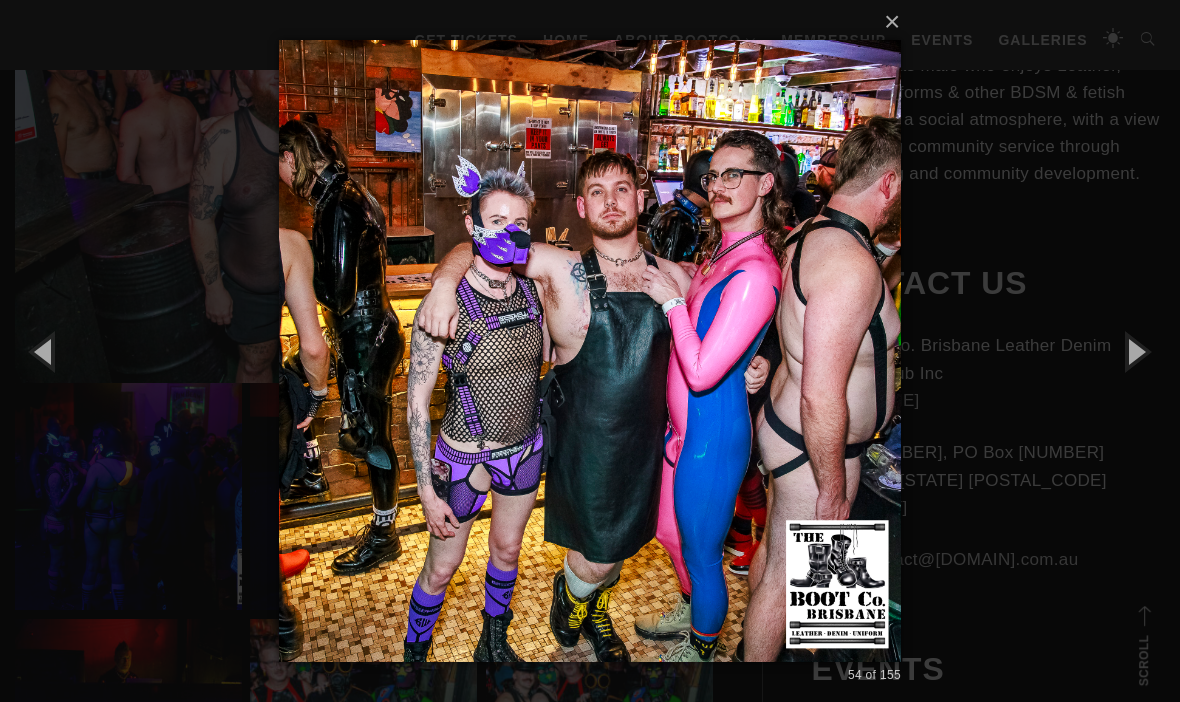 click at bounding box center (1135, 351) 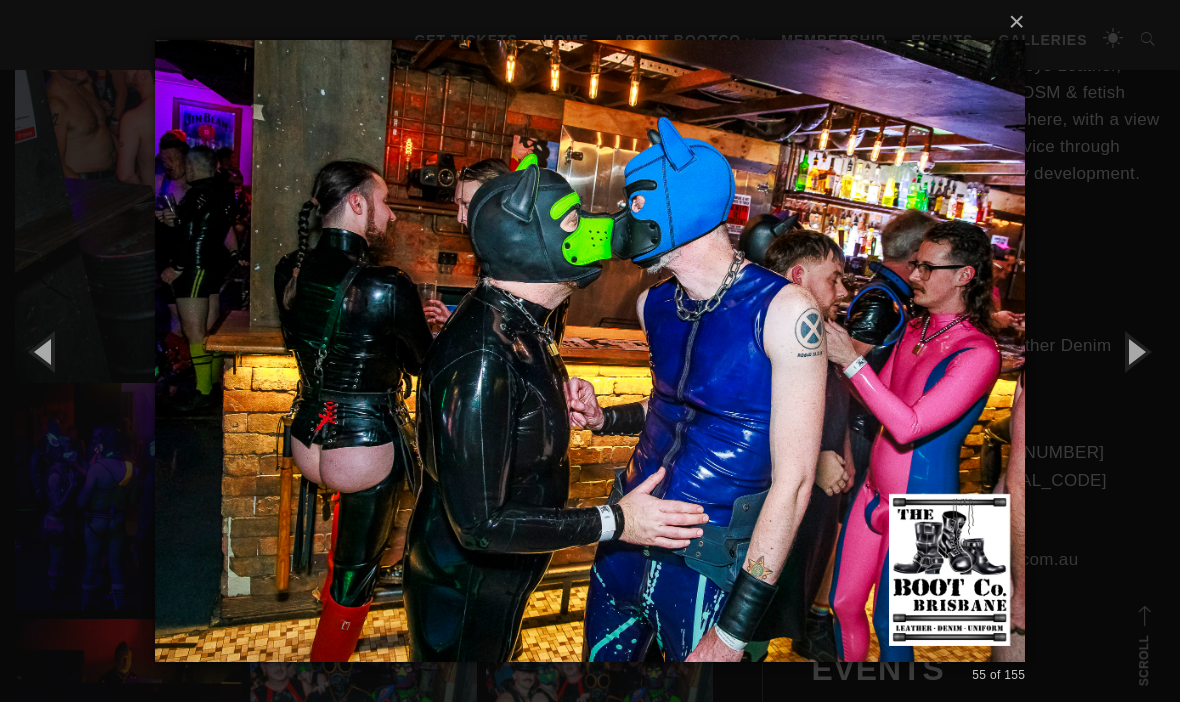 click at bounding box center [1135, 351] 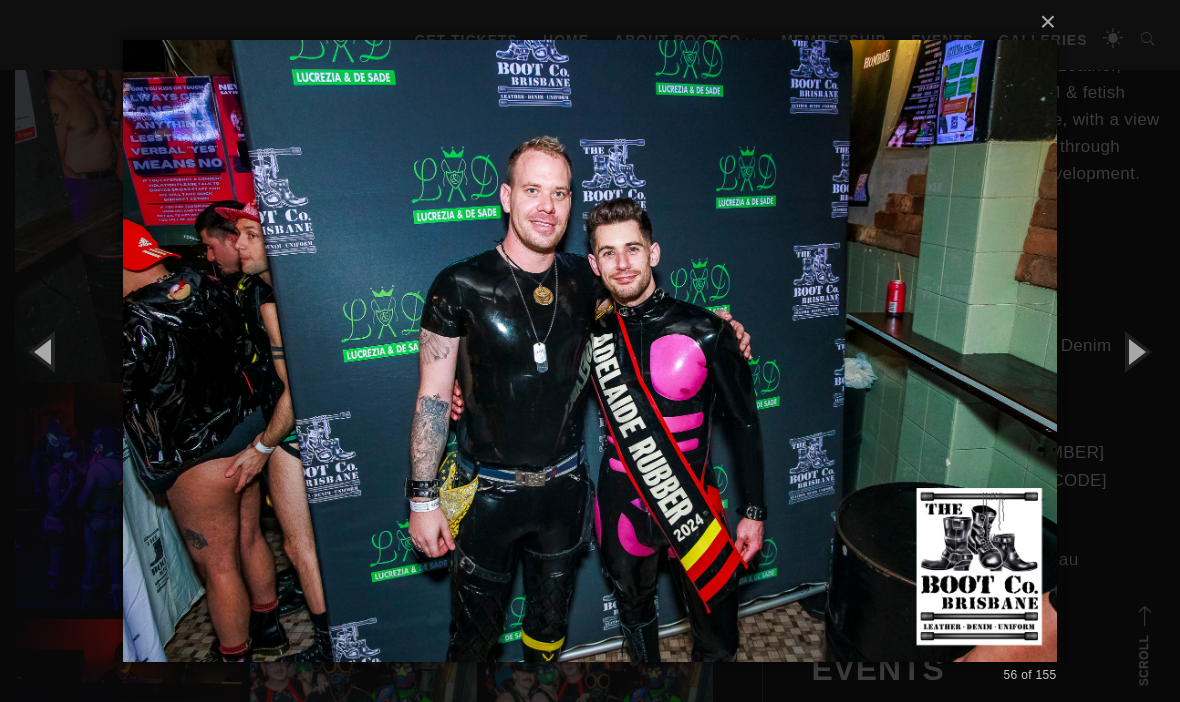 click at bounding box center (1135, 351) 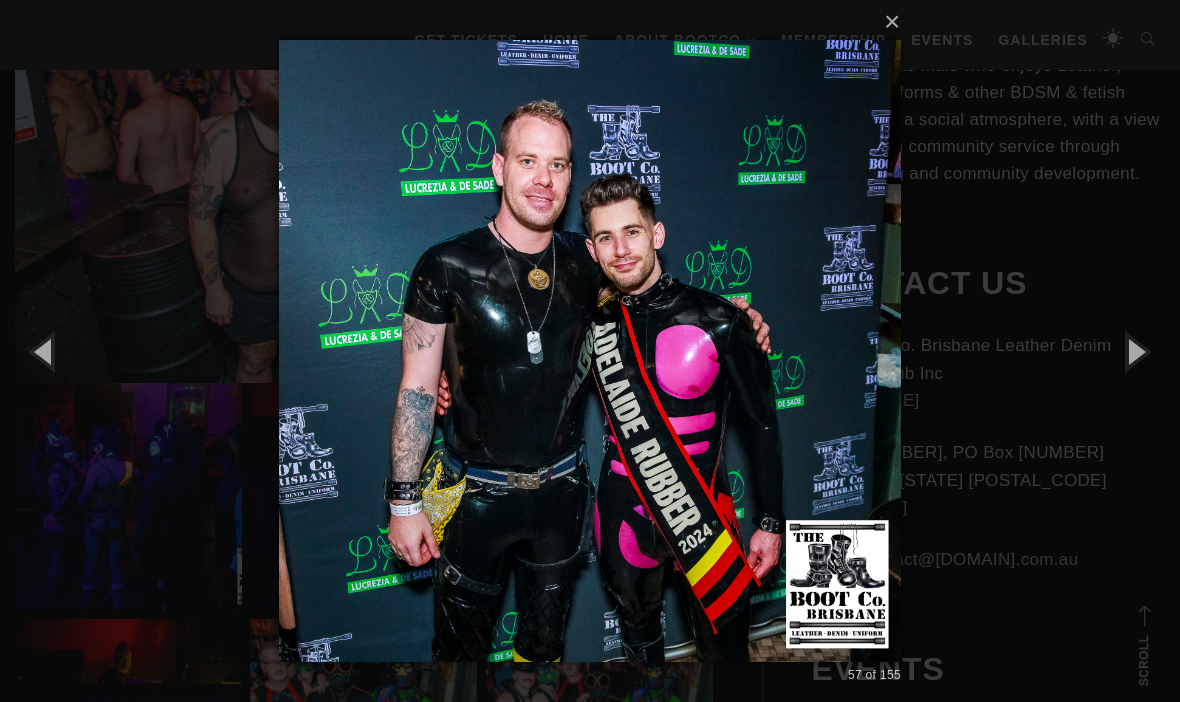 click at bounding box center [1135, 351] 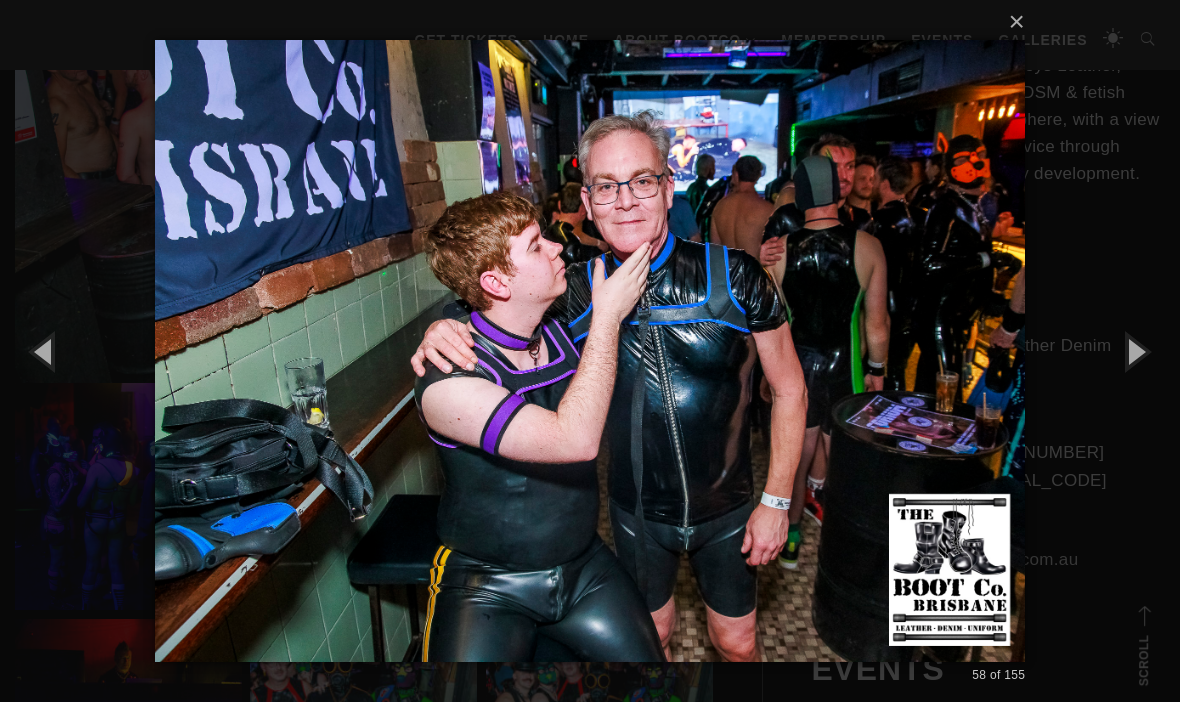 click at bounding box center (1135, 351) 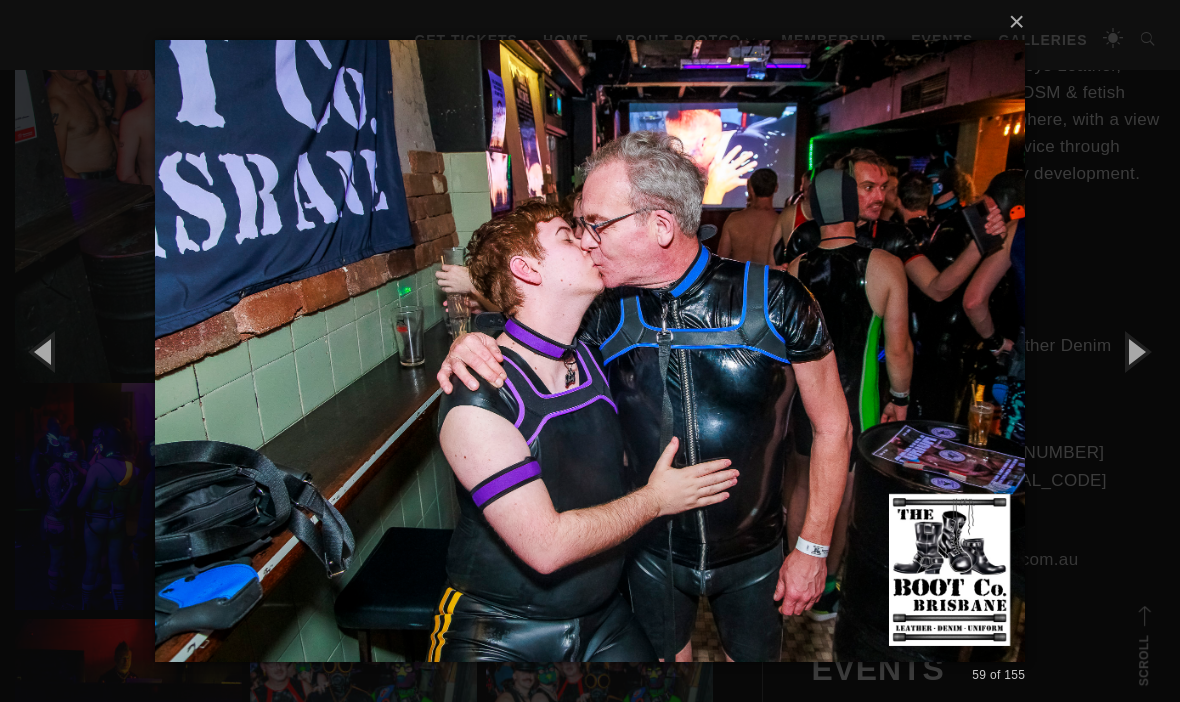 click at bounding box center (1135, 351) 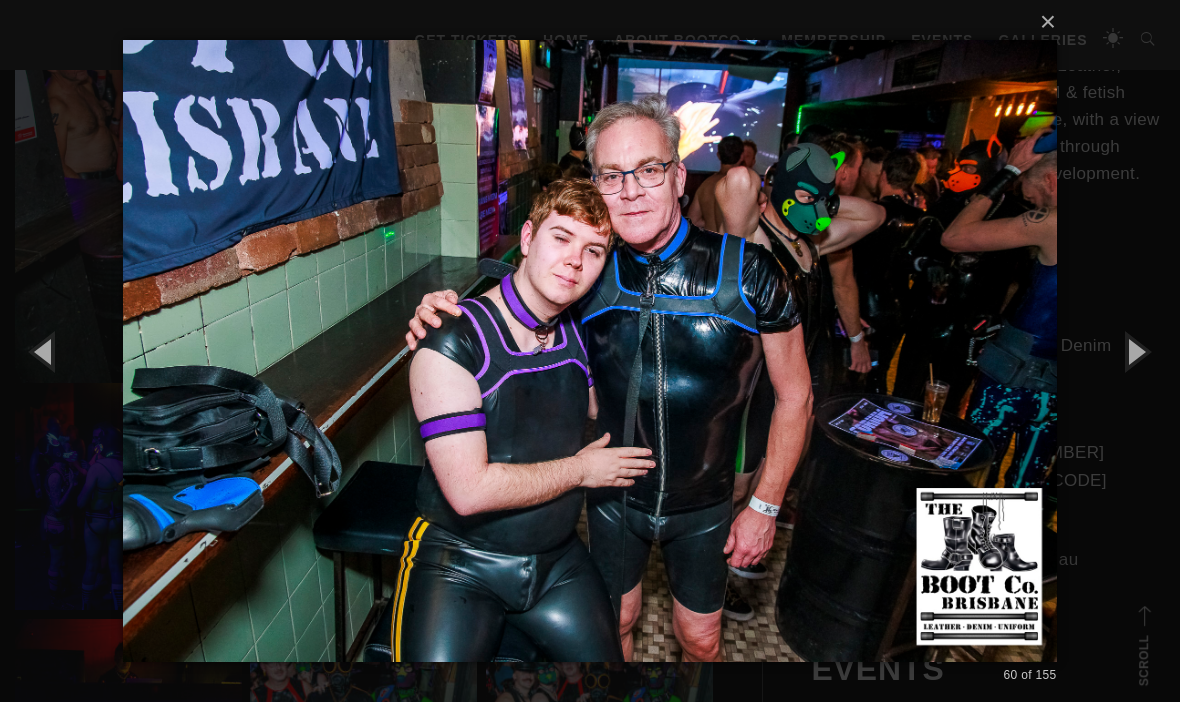 click at bounding box center [1135, 351] 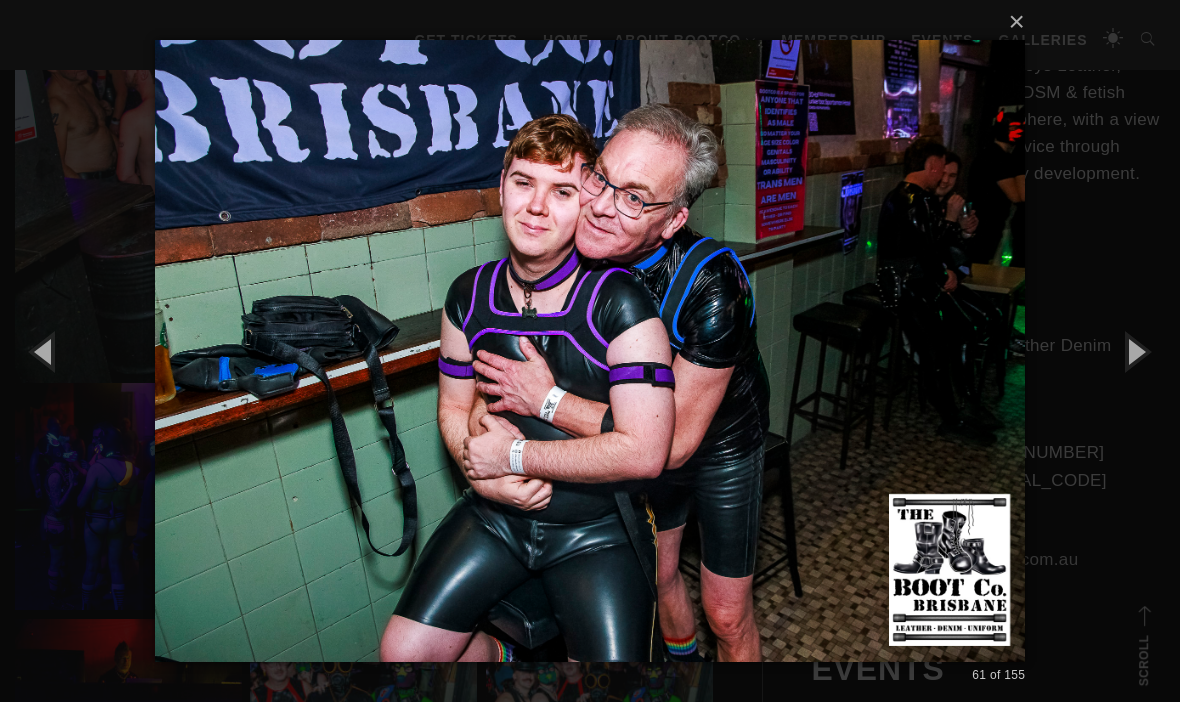 click at bounding box center [1135, 351] 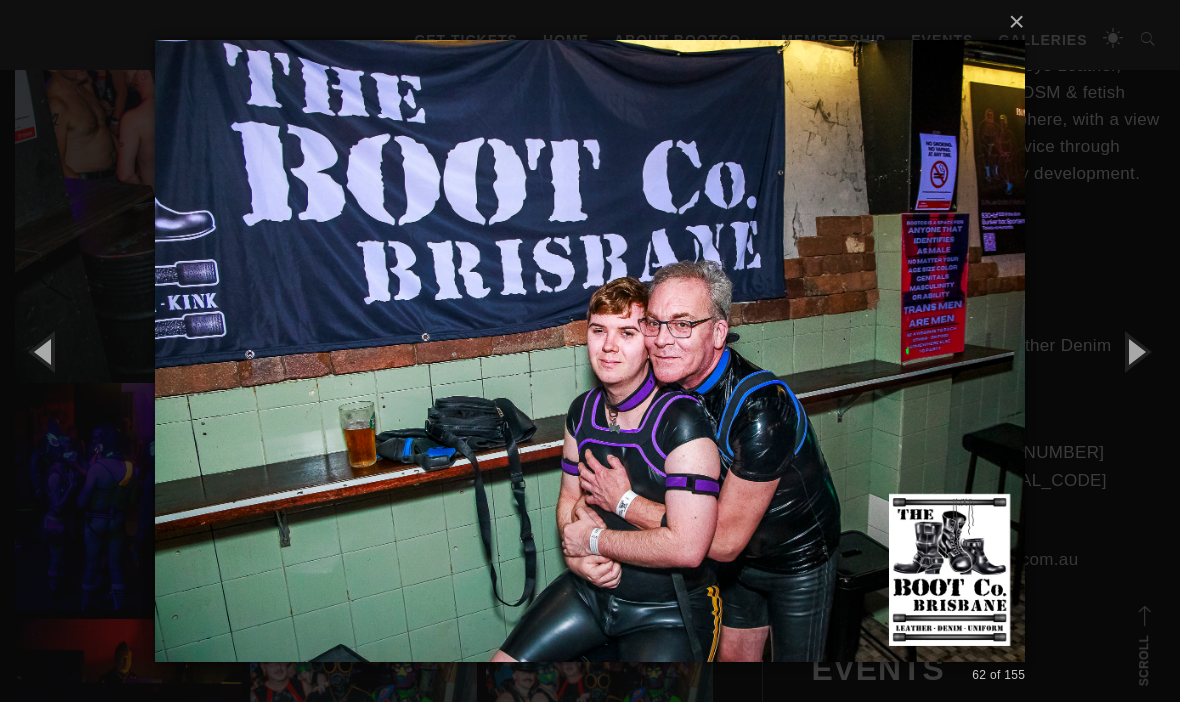 click at bounding box center (1135, 351) 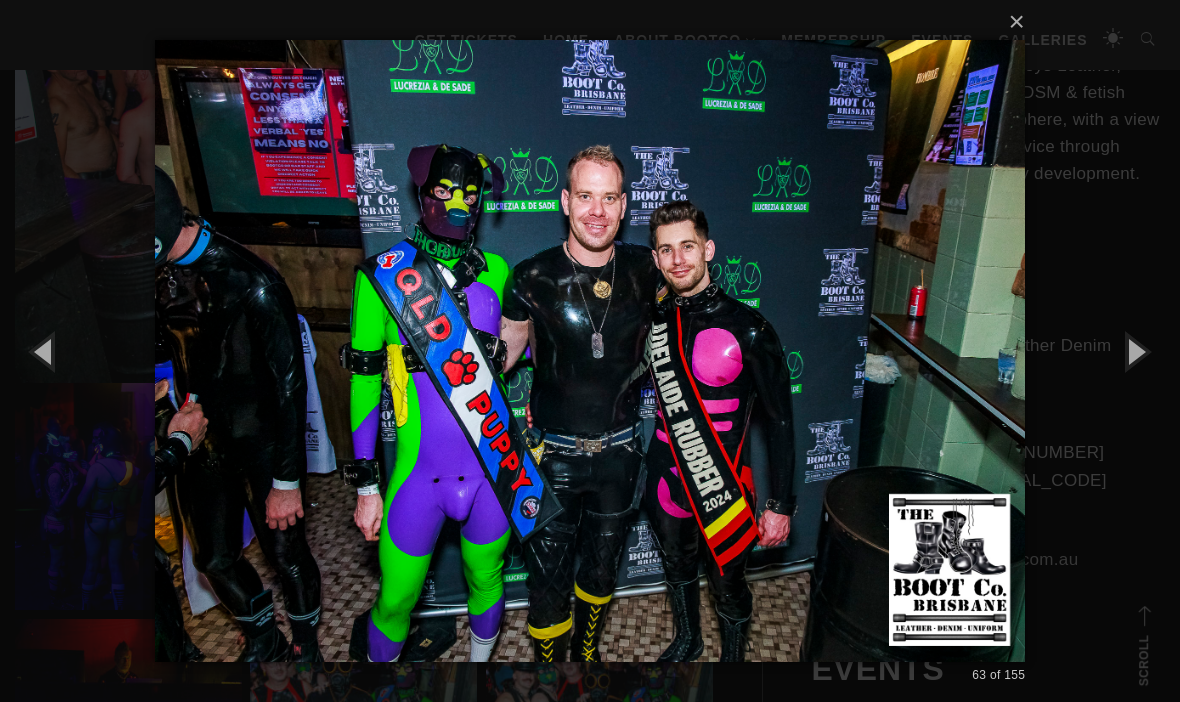 click at bounding box center (1135, 351) 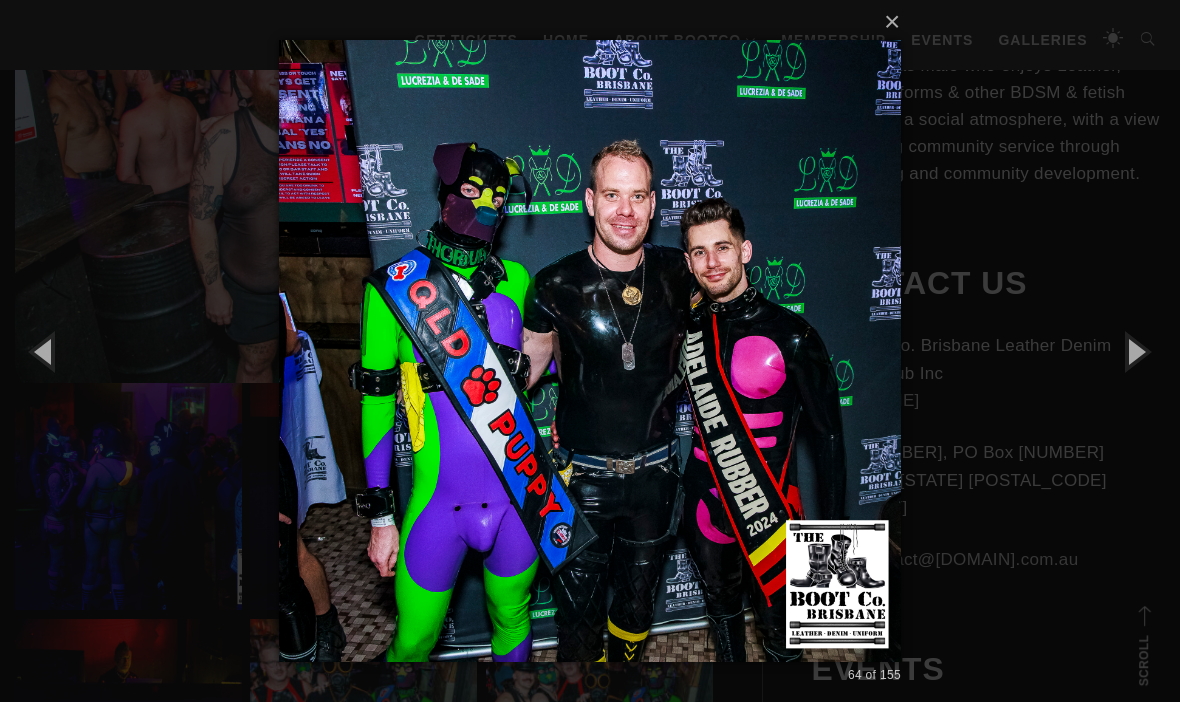 click at bounding box center [1135, 351] 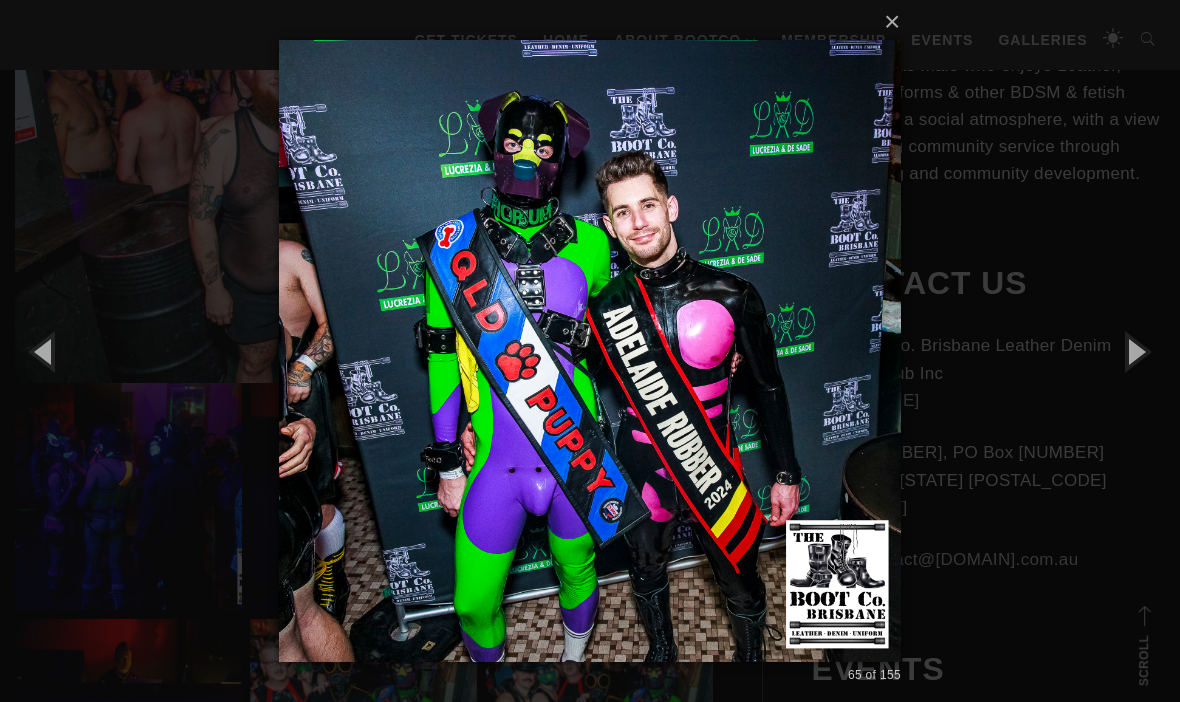 click at bounding box center [1135, 351] 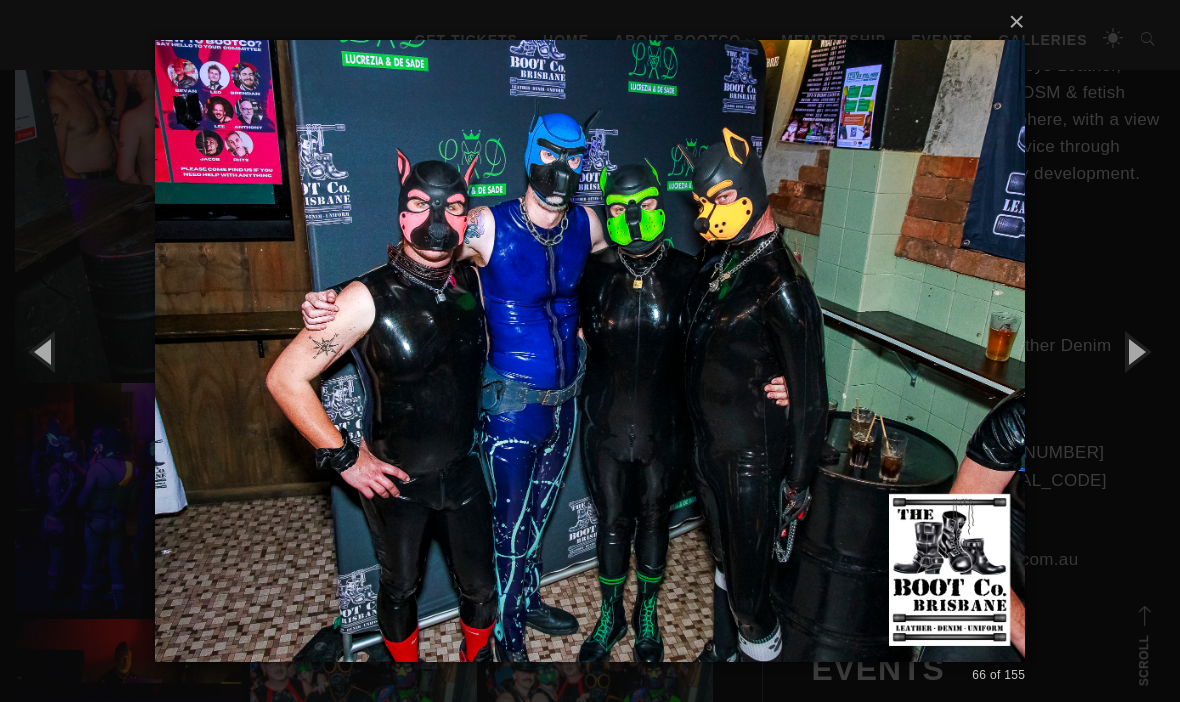click at bounding box center (1135, 351) 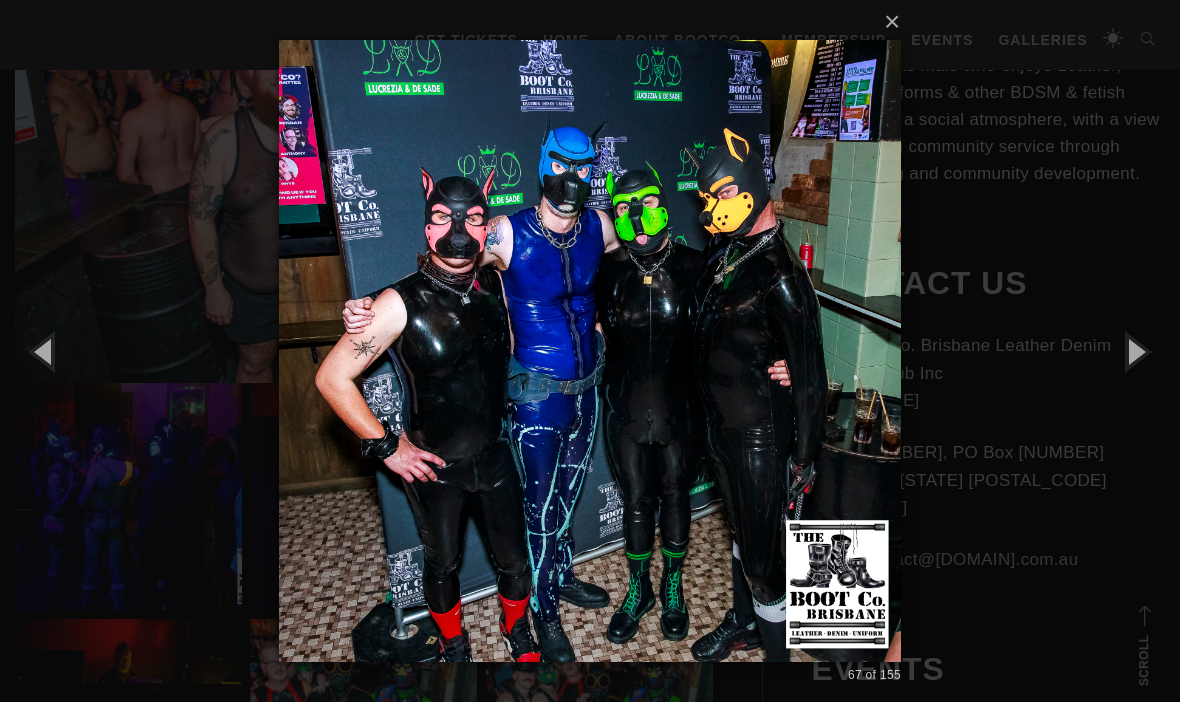 click at bounding box center [1135, 351] 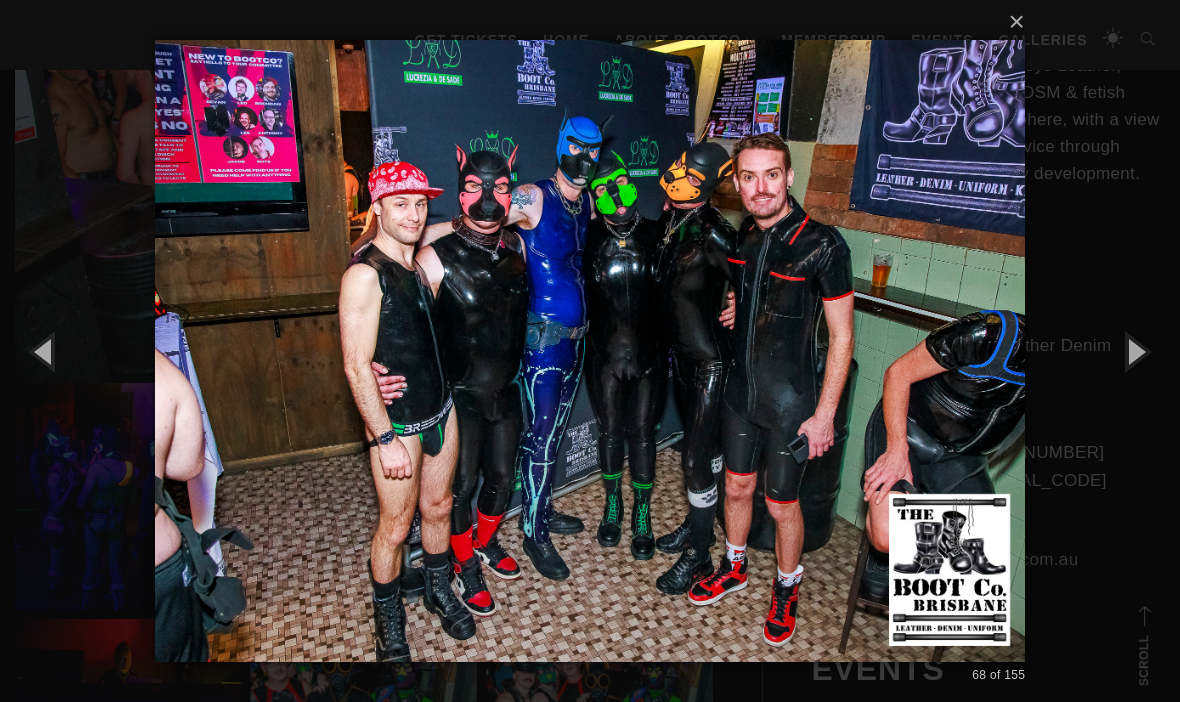 click at bounding box center (1135, 351) 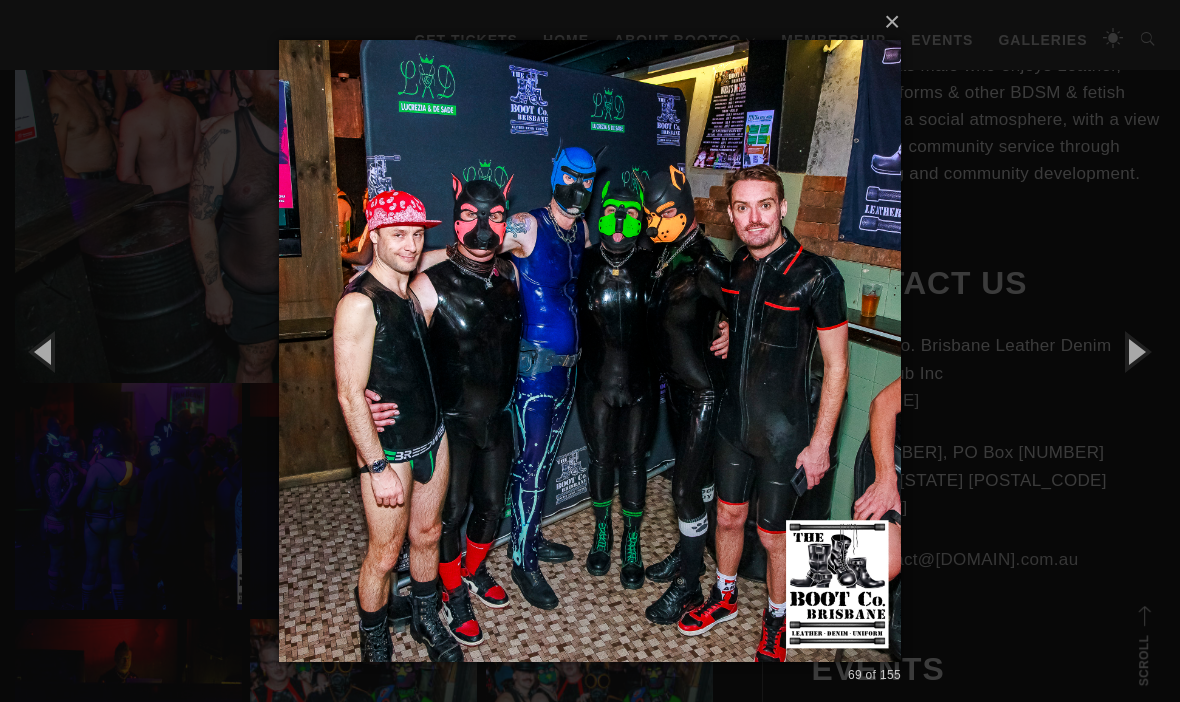 click at bounding box center [1135, 351] 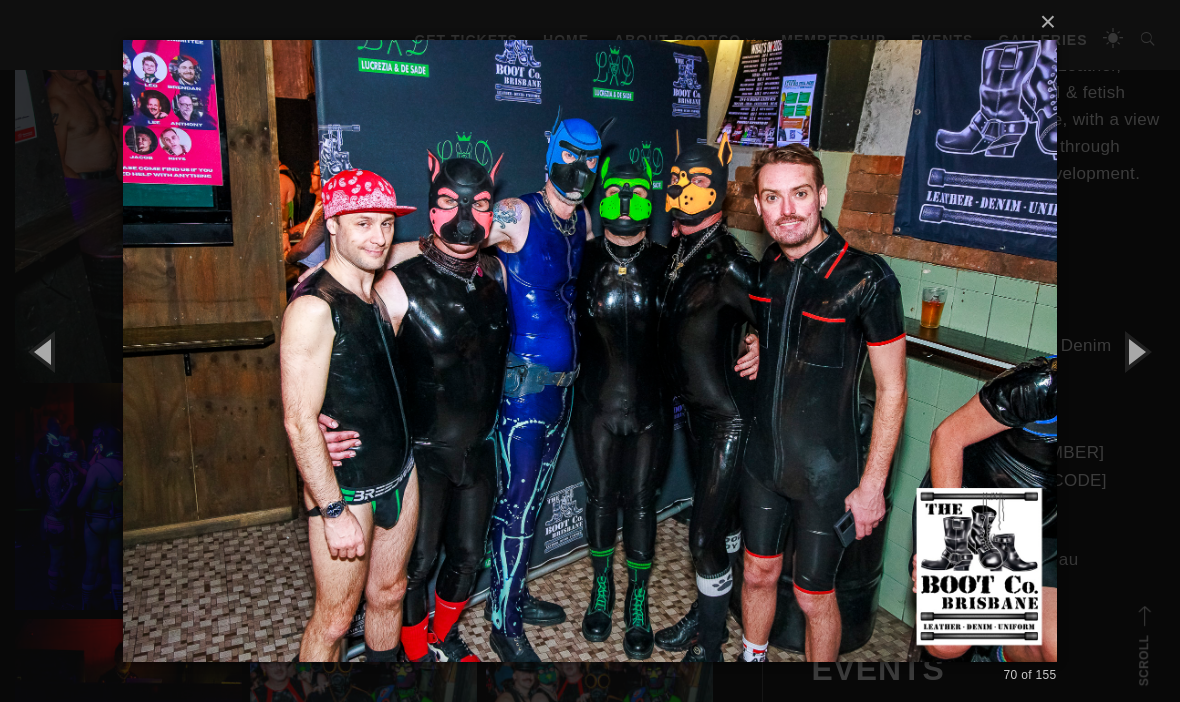 click at bounding box center (1135, 351) 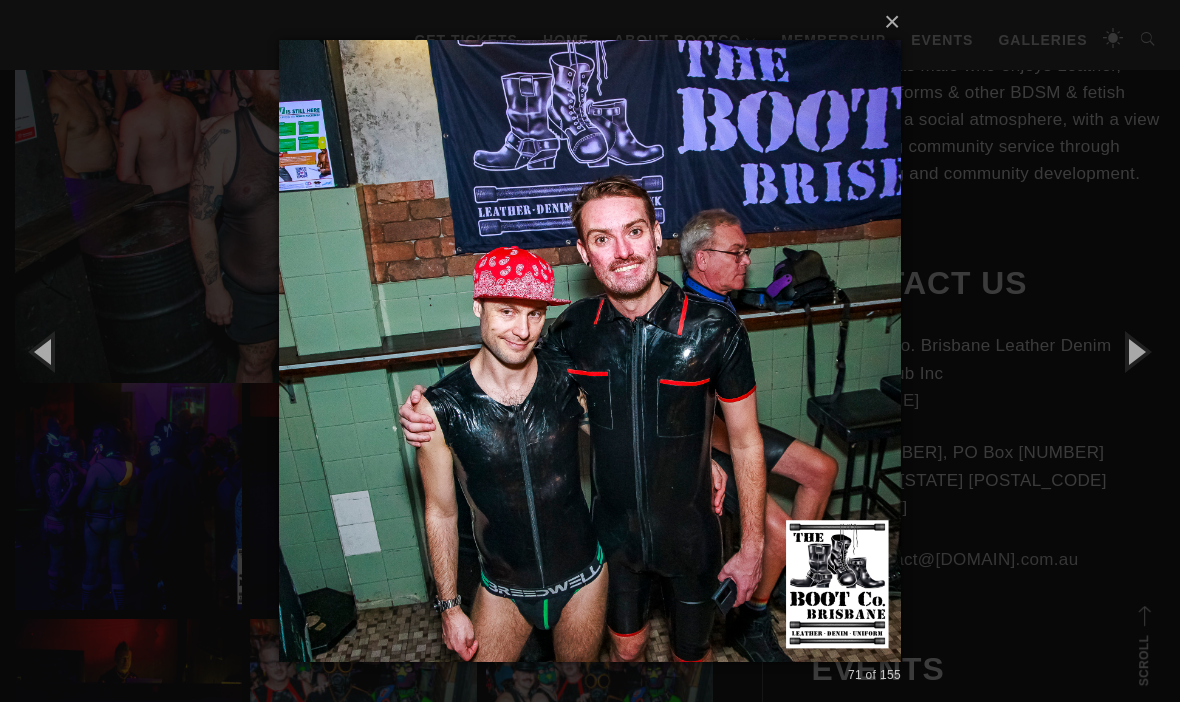 click at bounding box center (1135, 351) 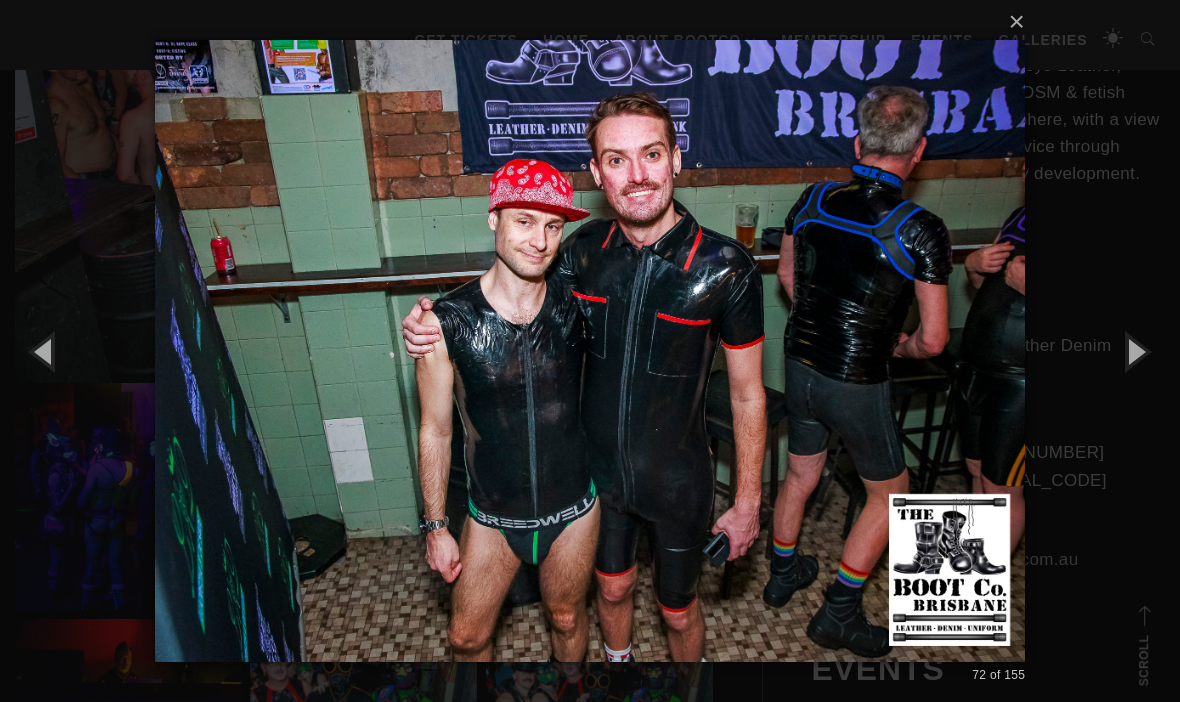 click at bounding box center (1135, 351) 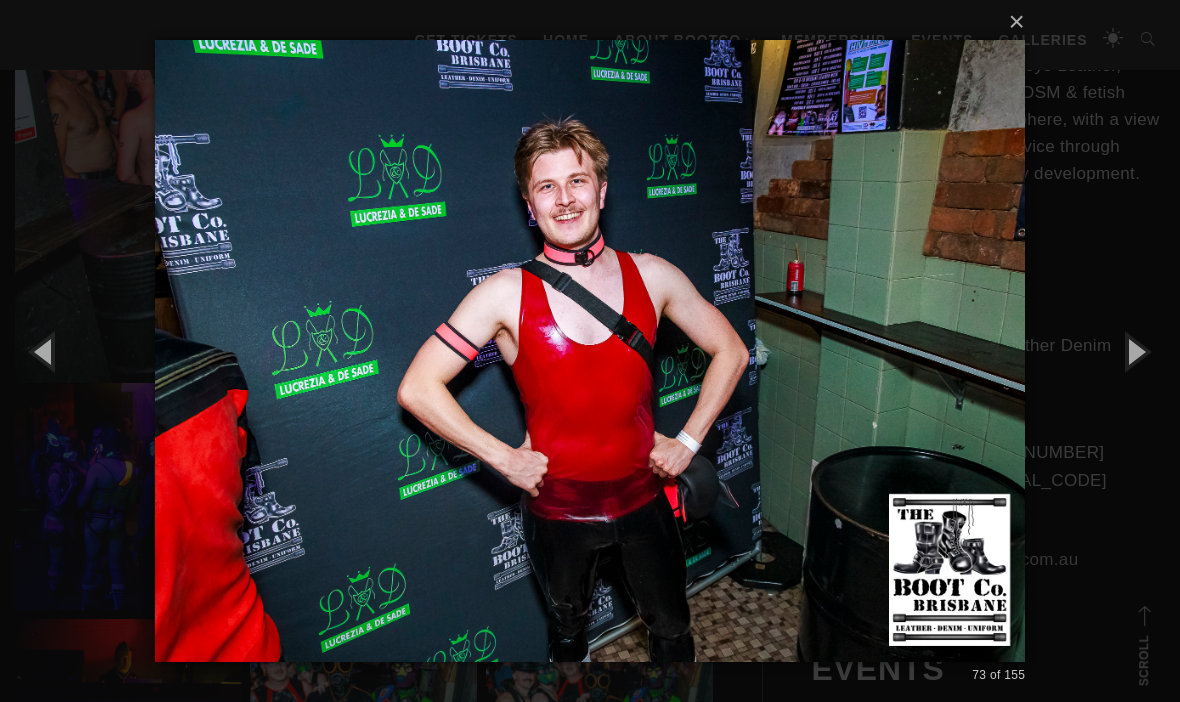 click at bounding box center (1135, 351) 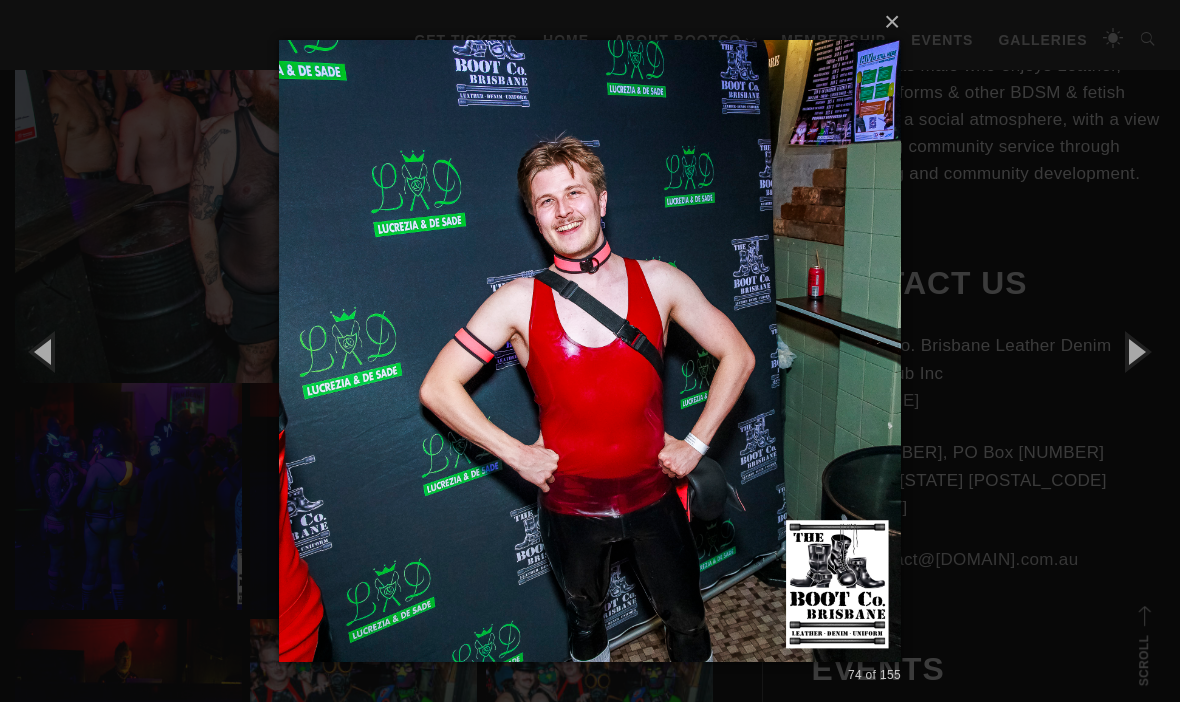 click at bounding box center (1135, 351) 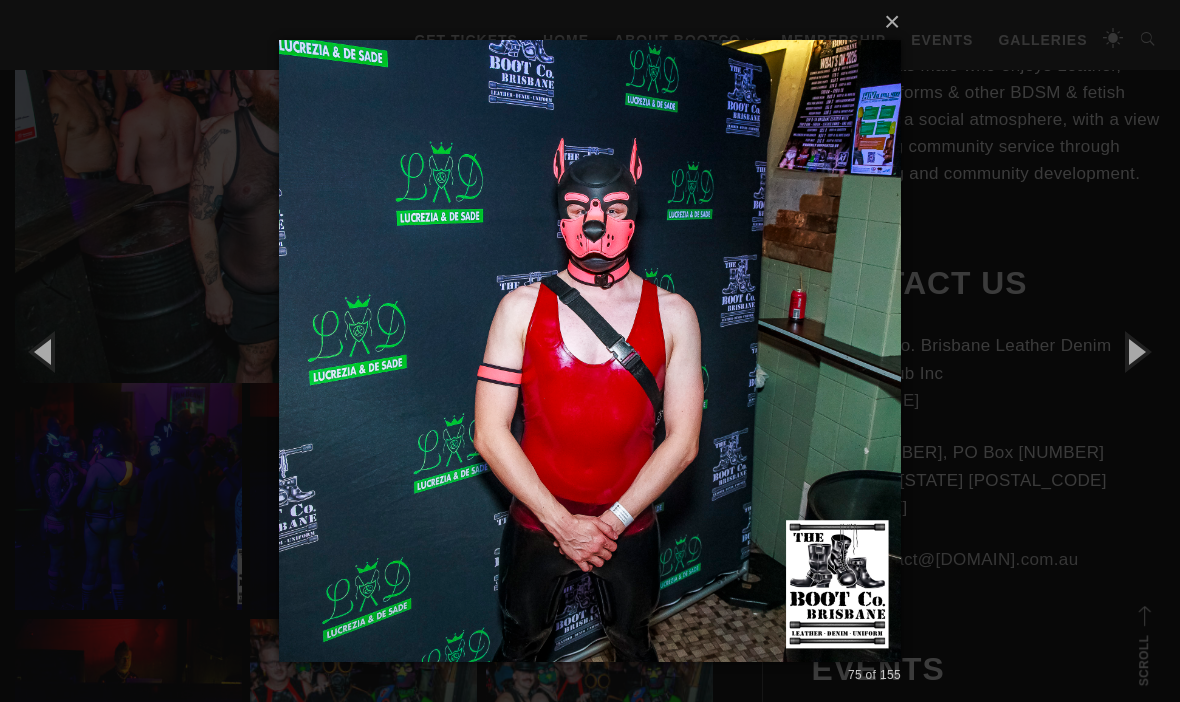 click at bounding box center (1135, 351) 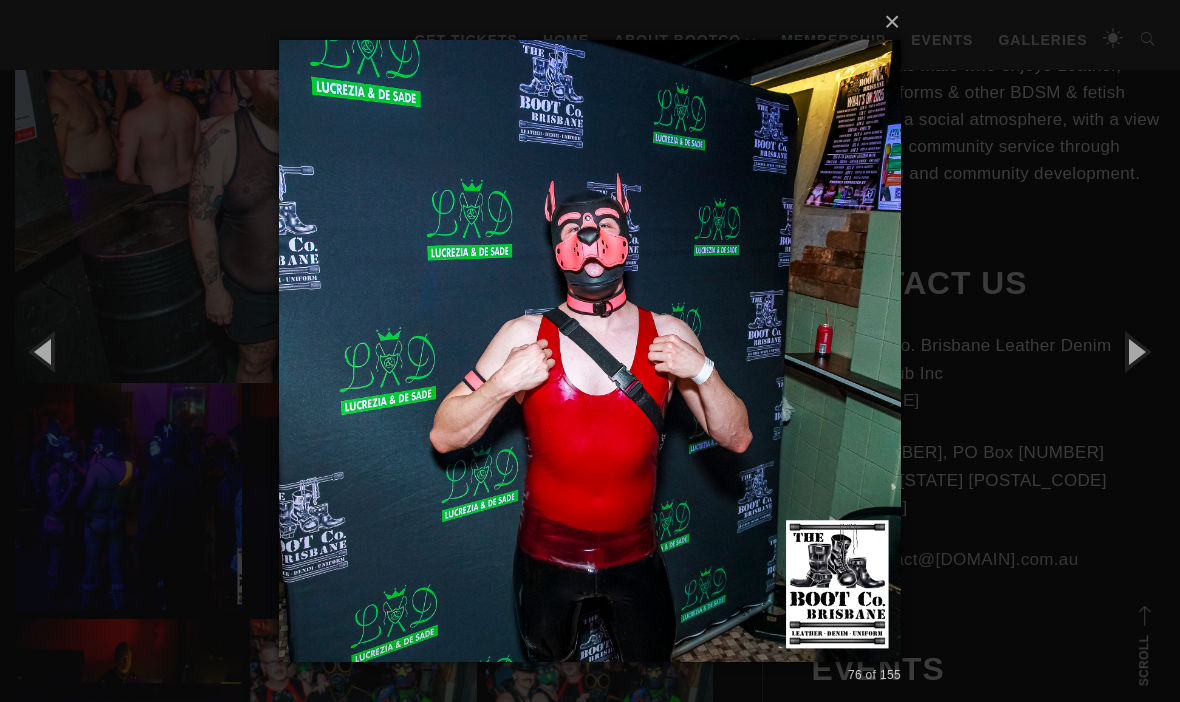 click at bounding box center (1135, 351) 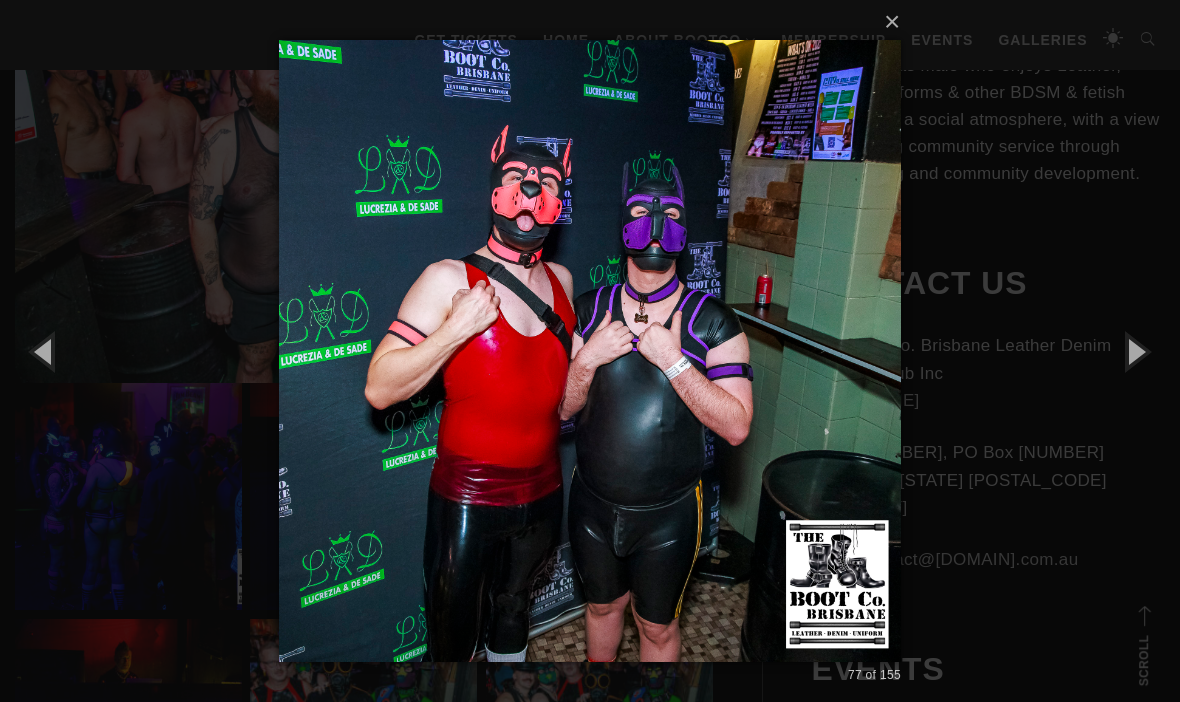 click at bounding box center [1135, 351] 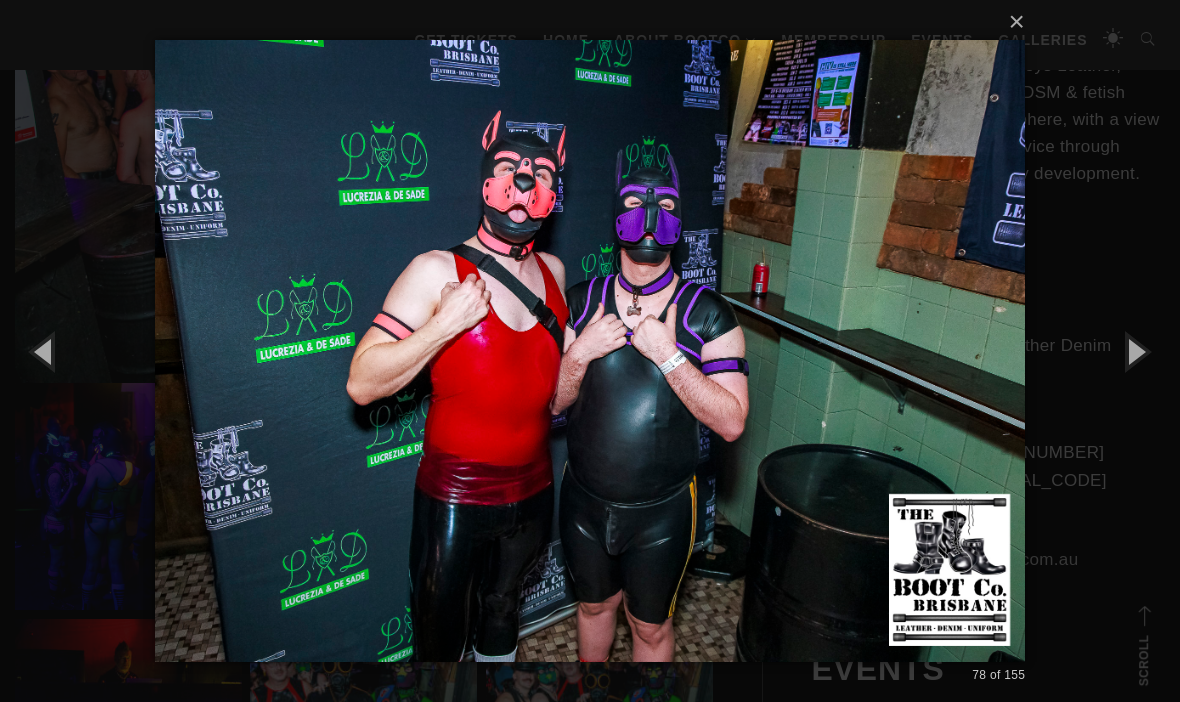 click at bounding box center (1135, 351) 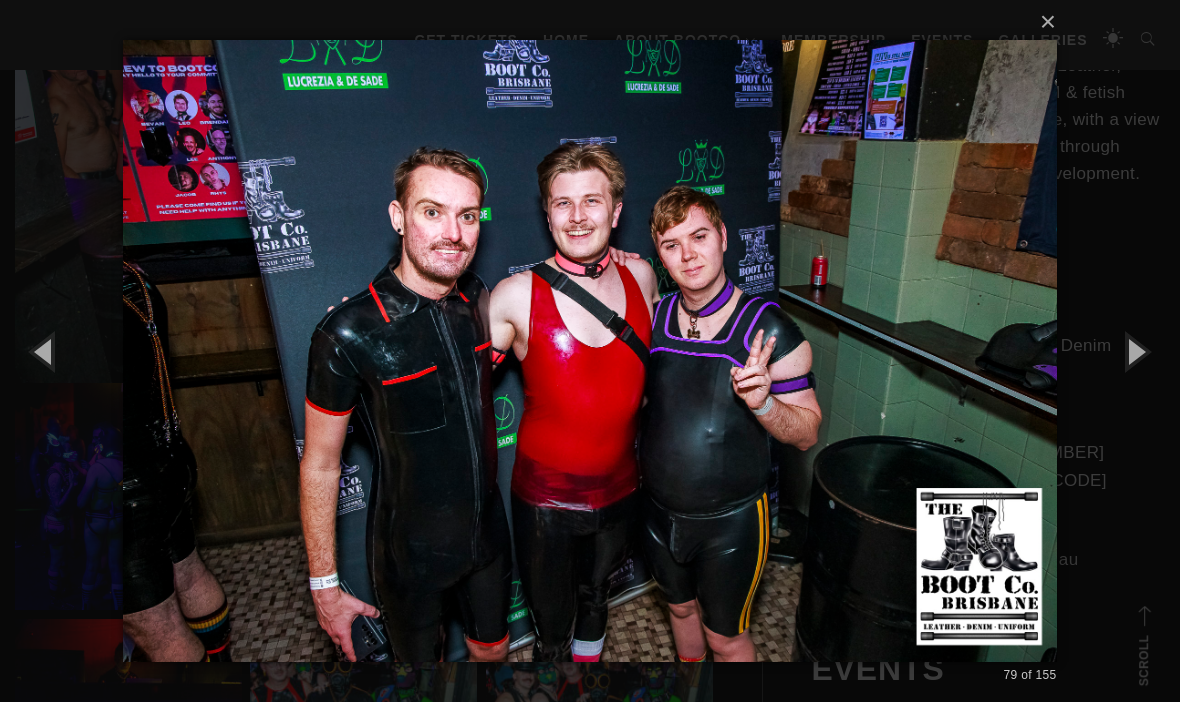 click at bounding box center [1135, 351] 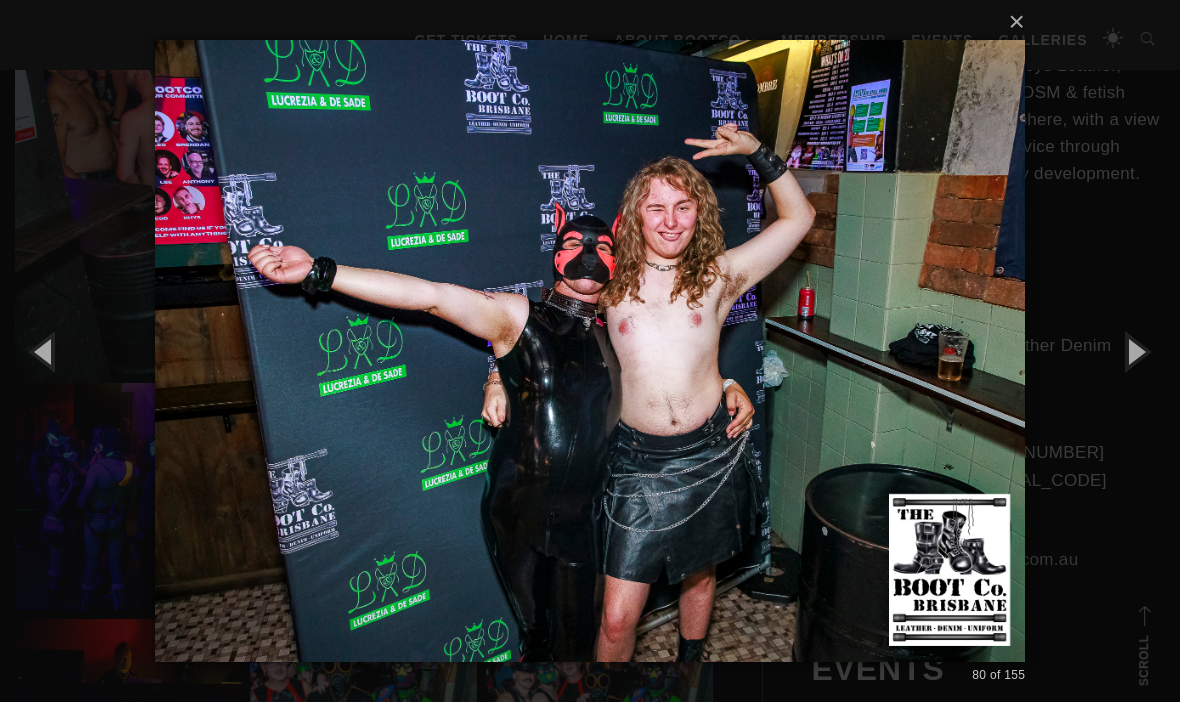 click at bounding box center (1135, 351) 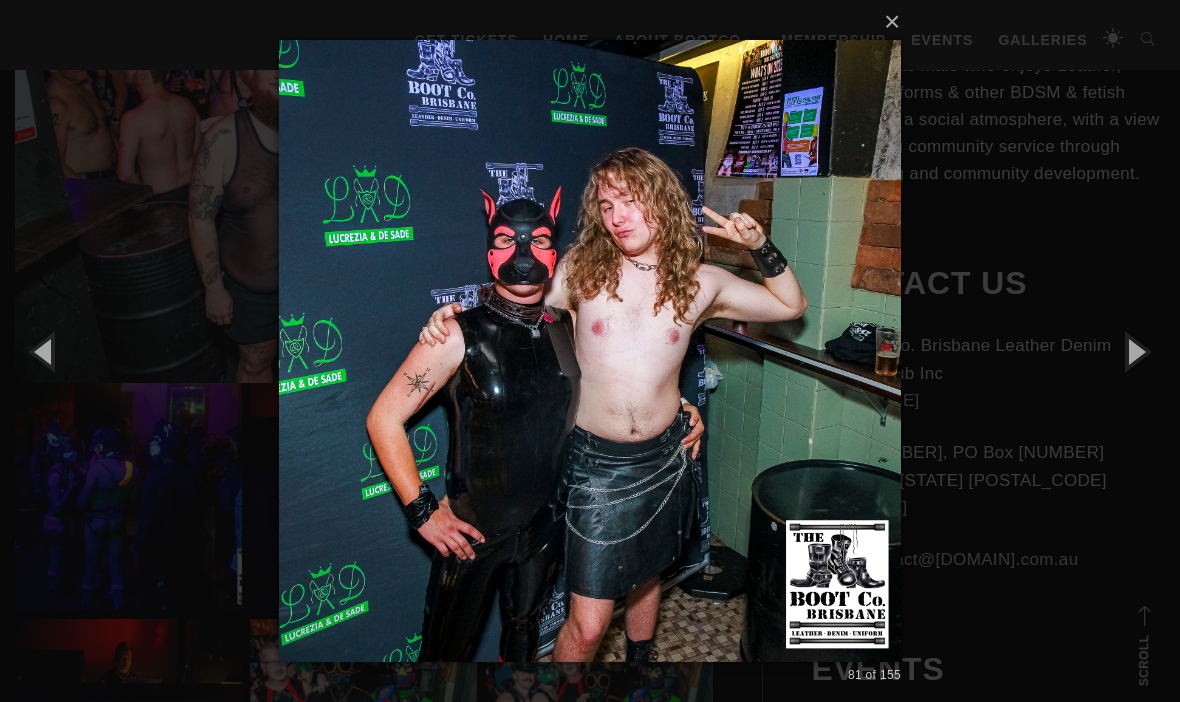click at bounding box center (1135, 351) 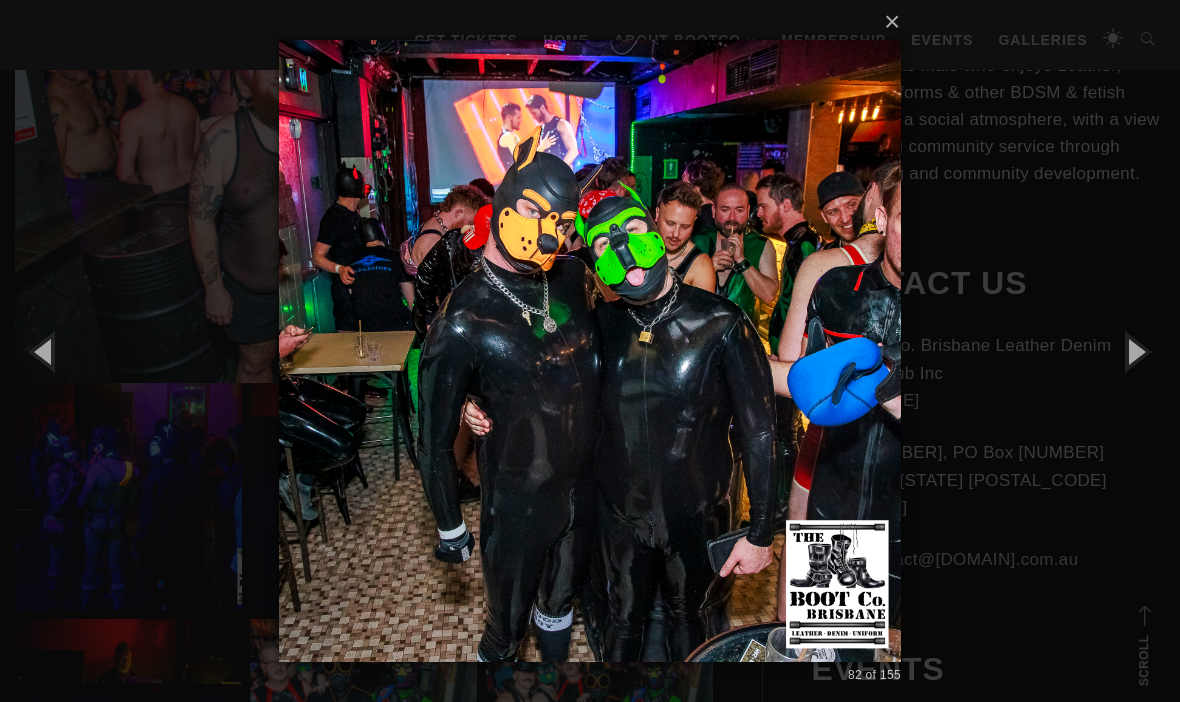 click at bounding box center [1135, 351] 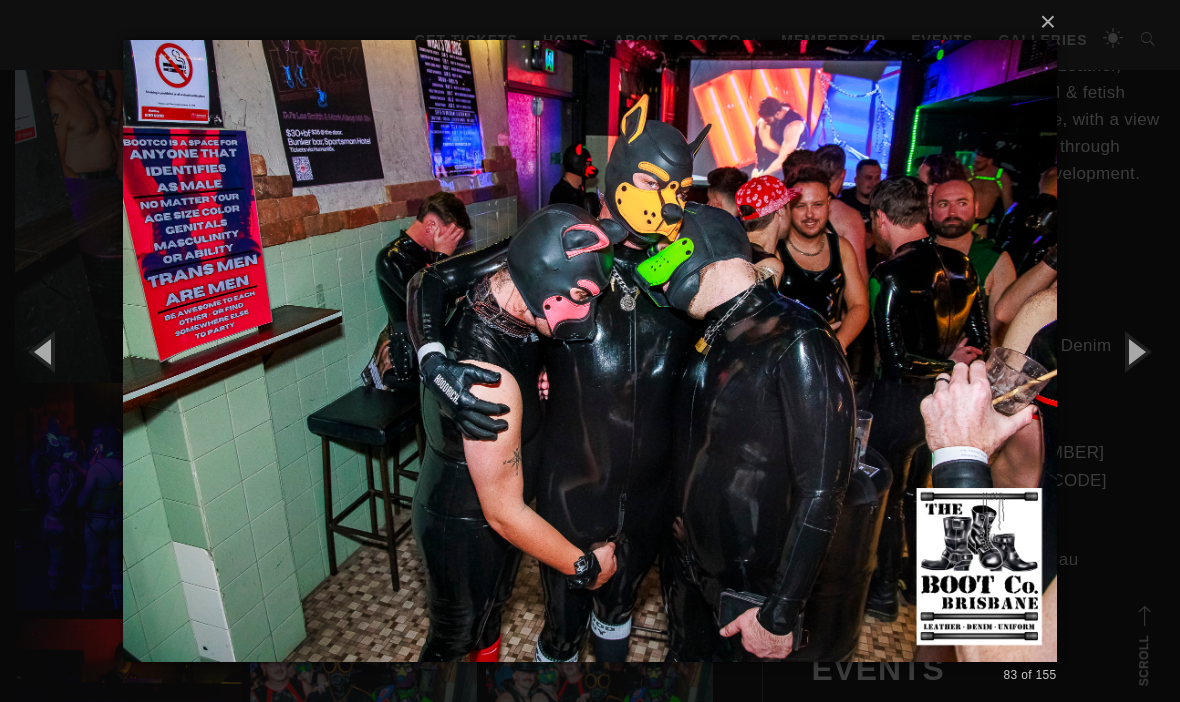 click at bounding box center (1135, 351) 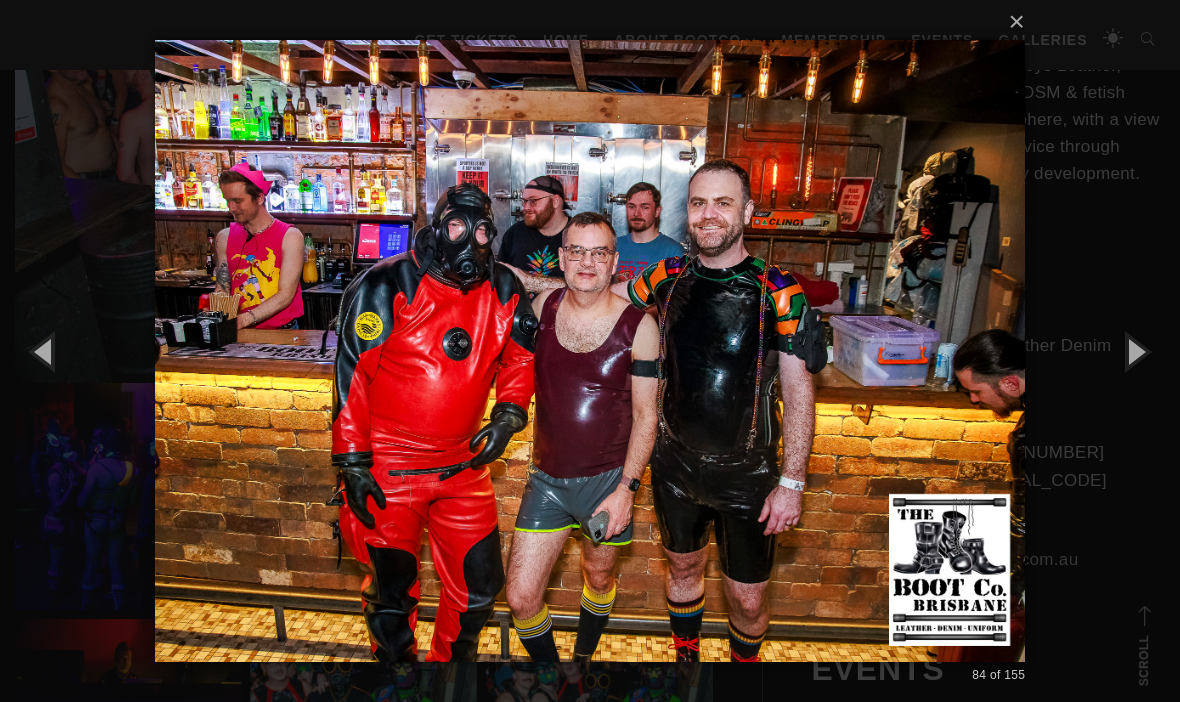 click at bounding box center [1135, 351] 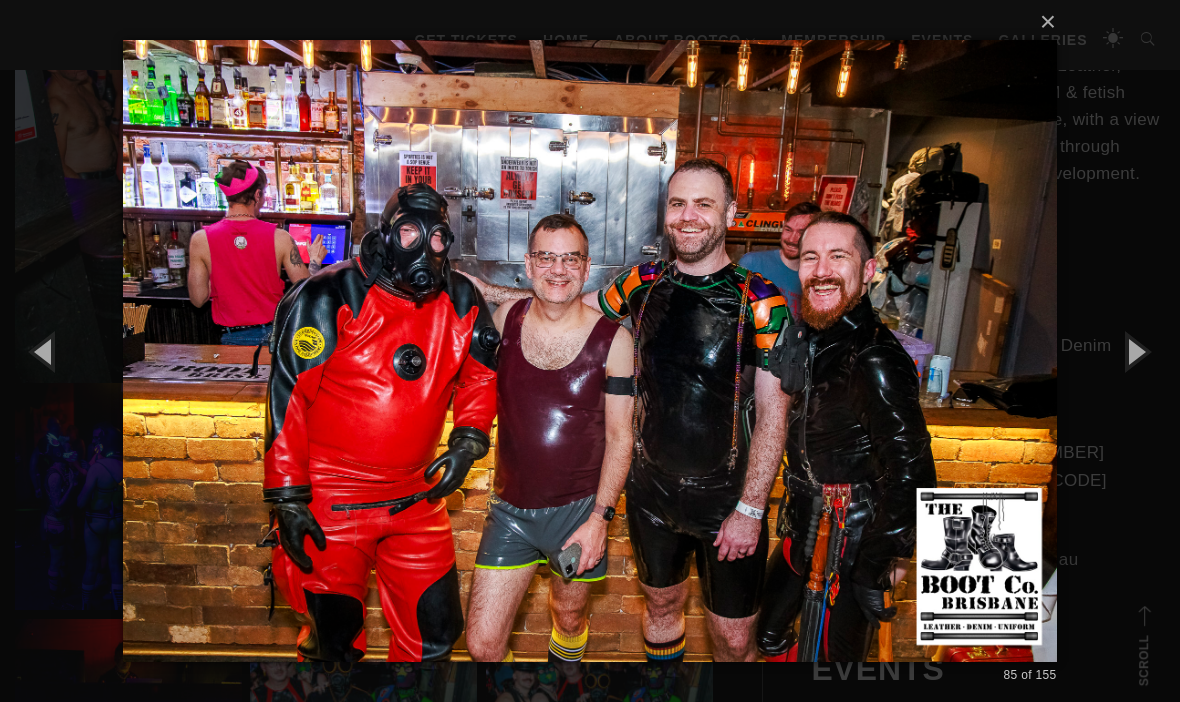click at bounding box center (1135, 351) 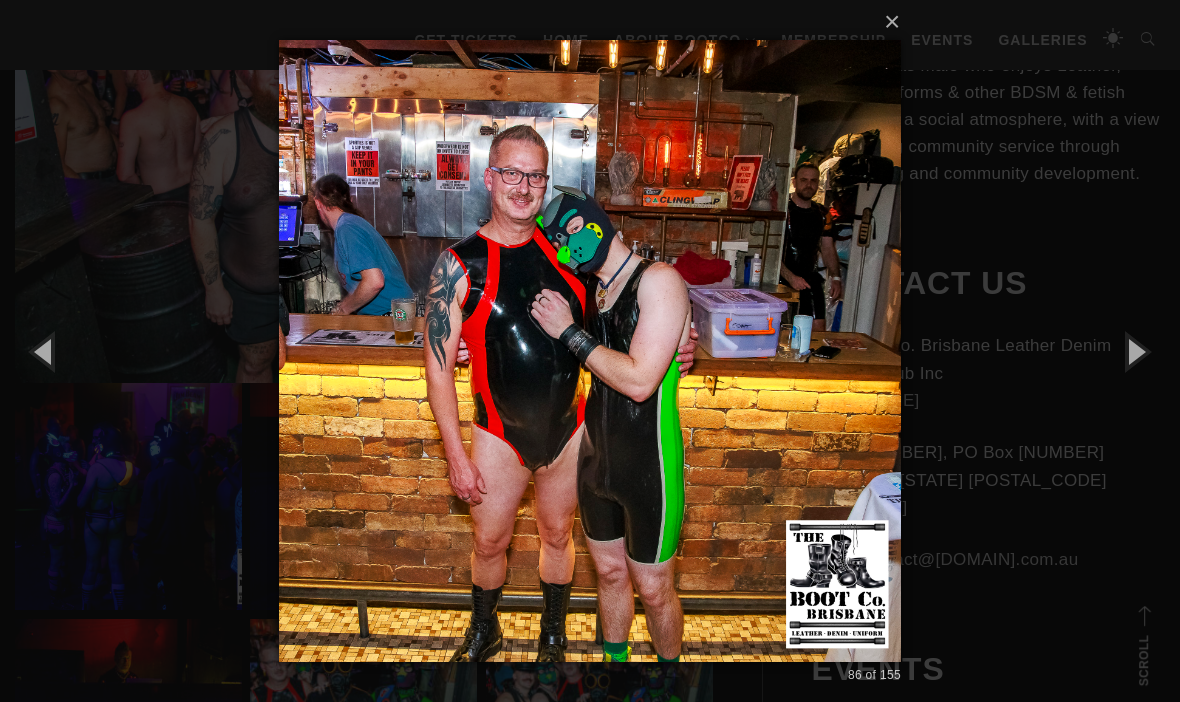 click at bounding box center (1135, 351) 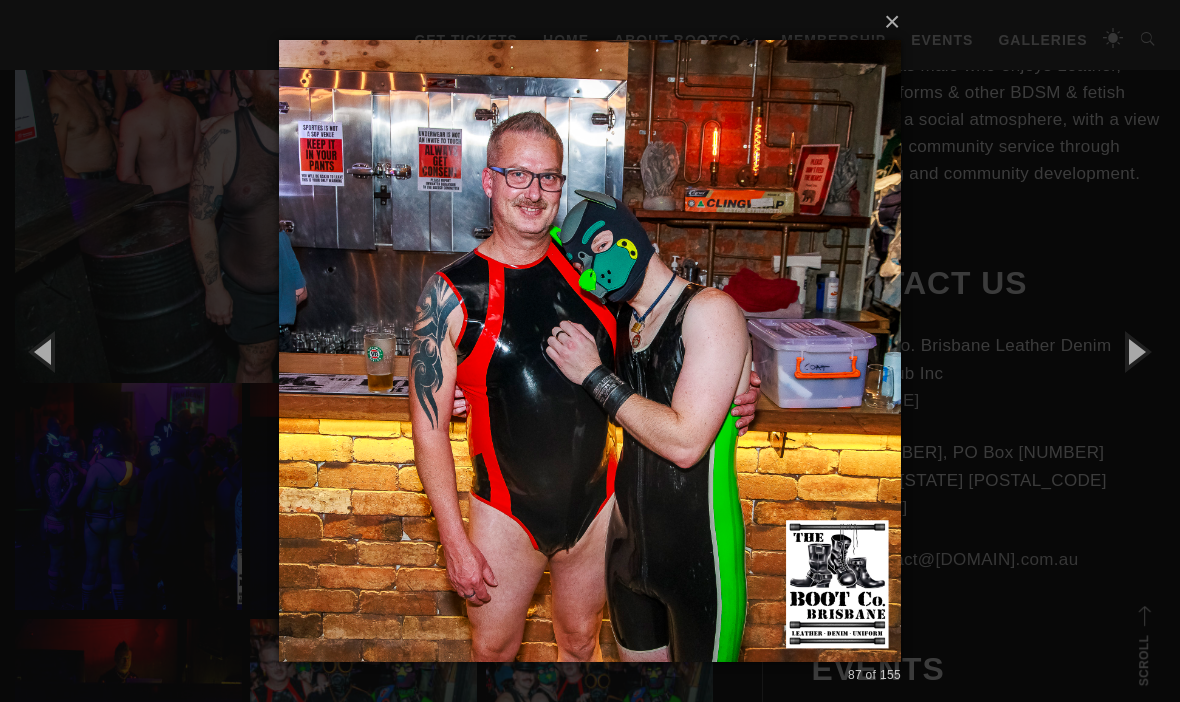 click at bounding box center [1135, 351] 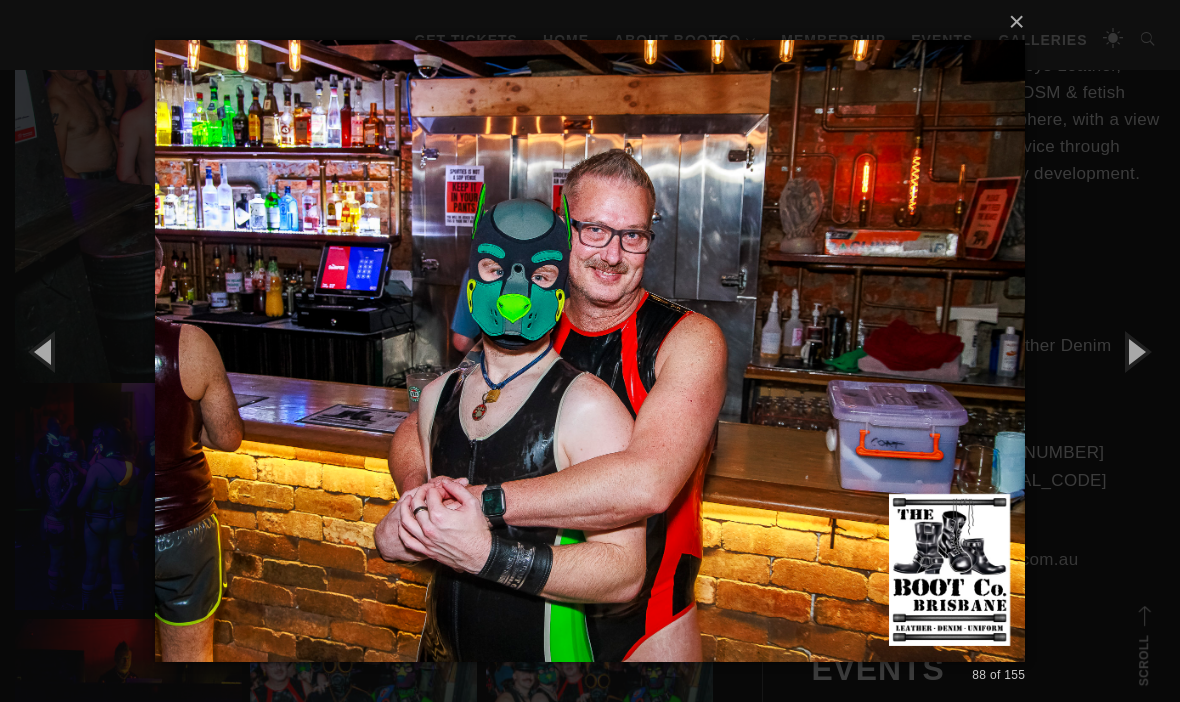click at bounding box center [1135, 351] 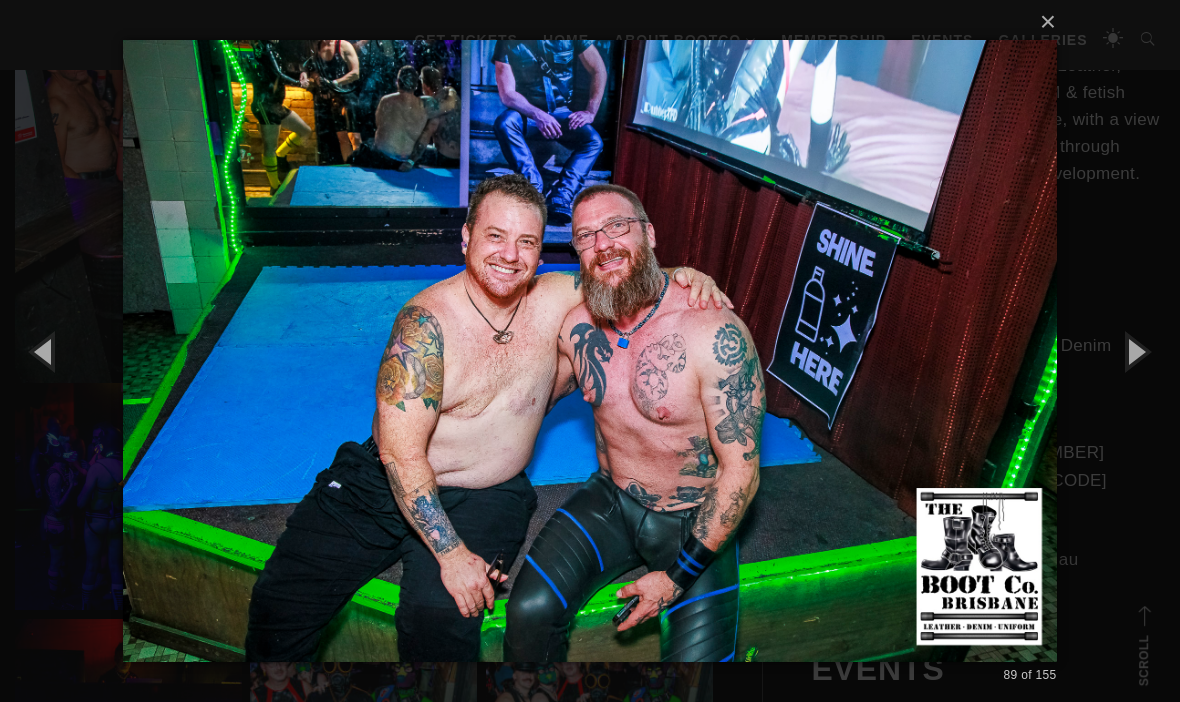 click at bounding box center (1135, 351) 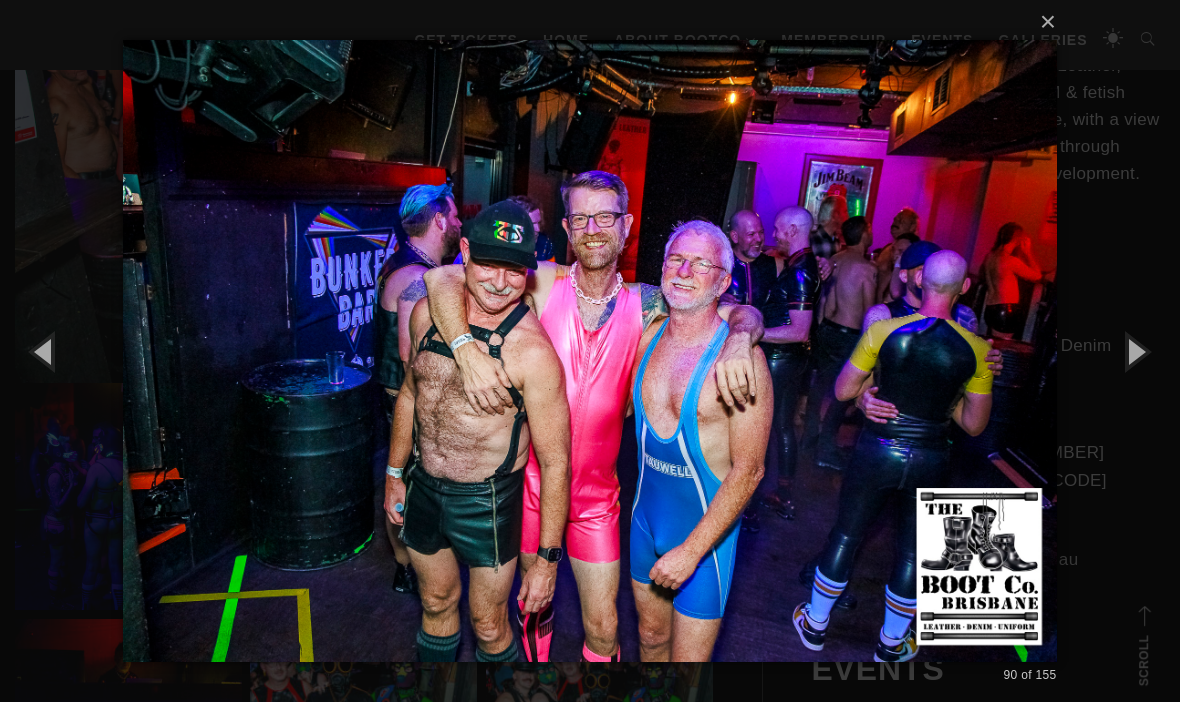 click at bounding box center [1135, 351] 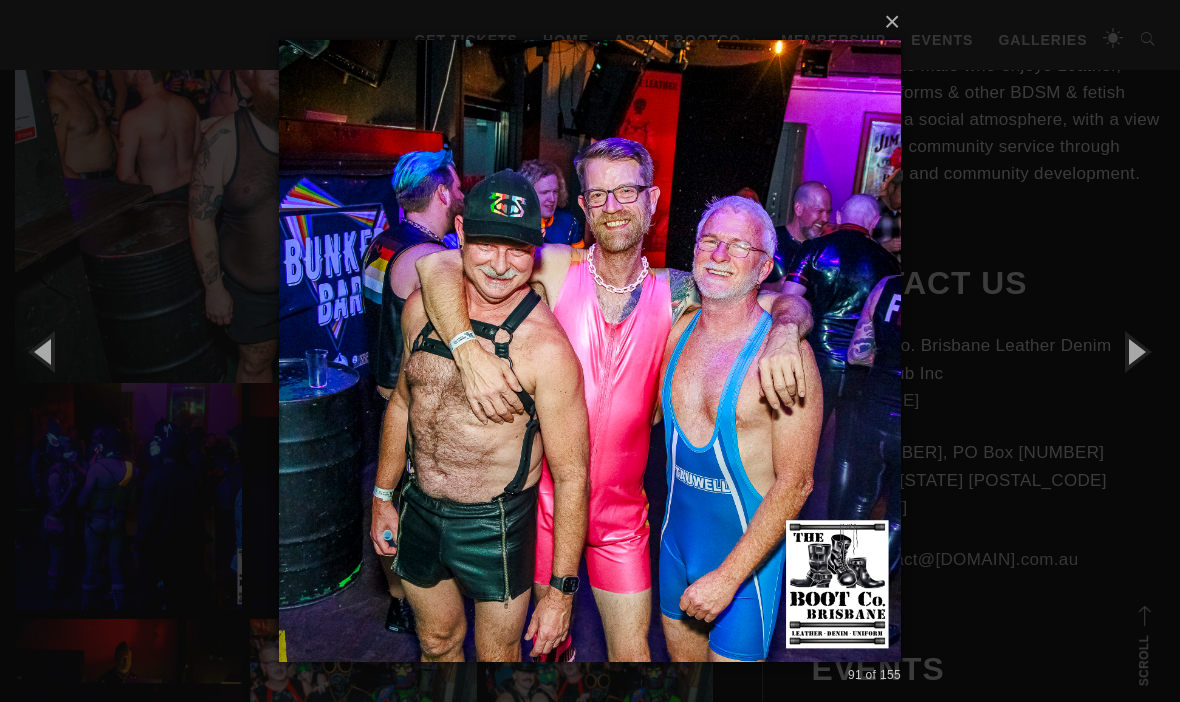 click at bounding box center [1135, 351] 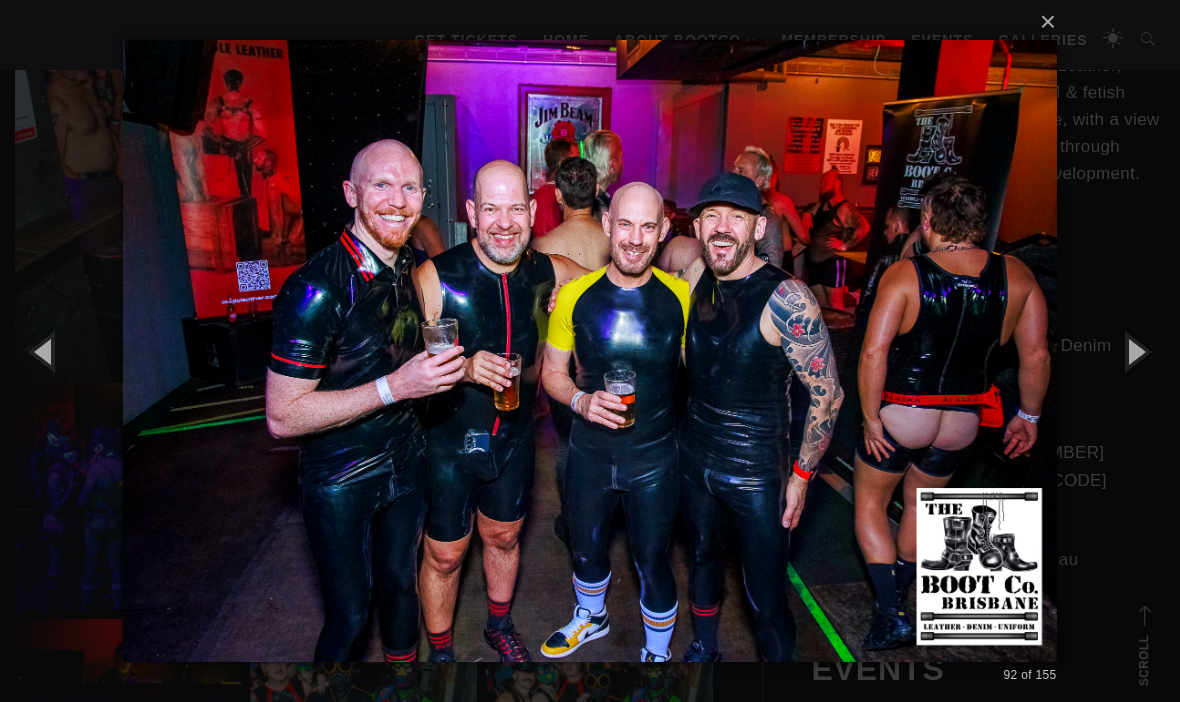 click at bounding box center (1135, 351) 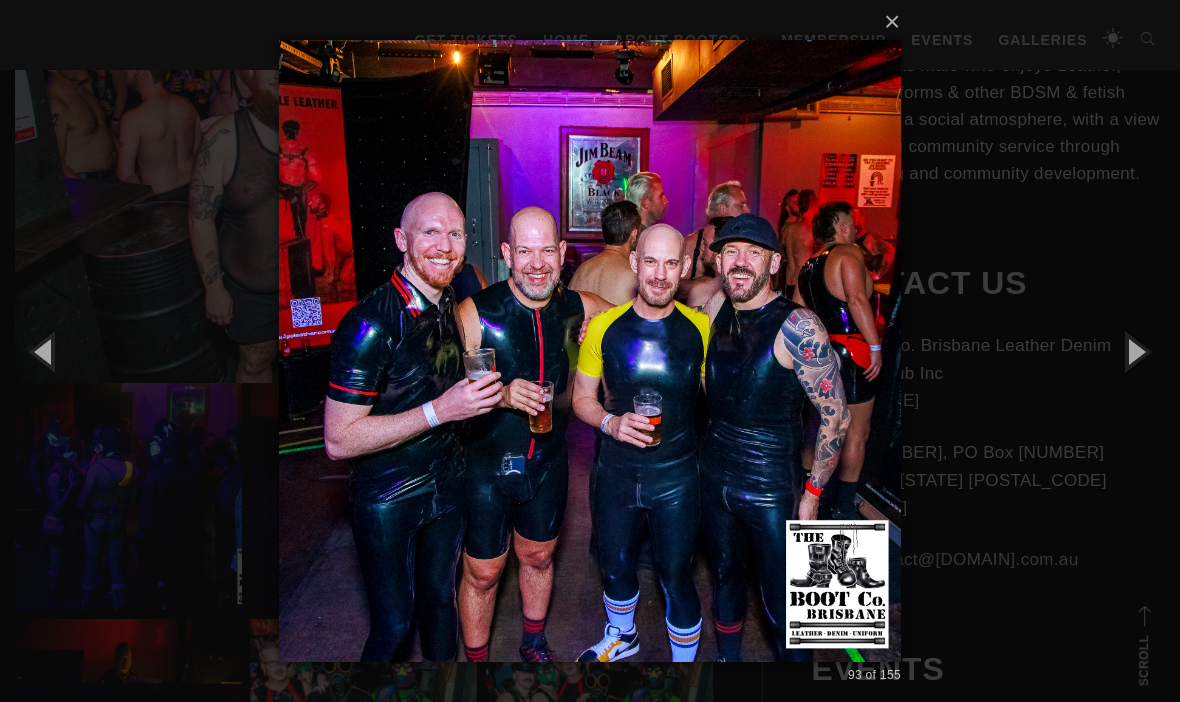 click at bounding box center [1135, 351] 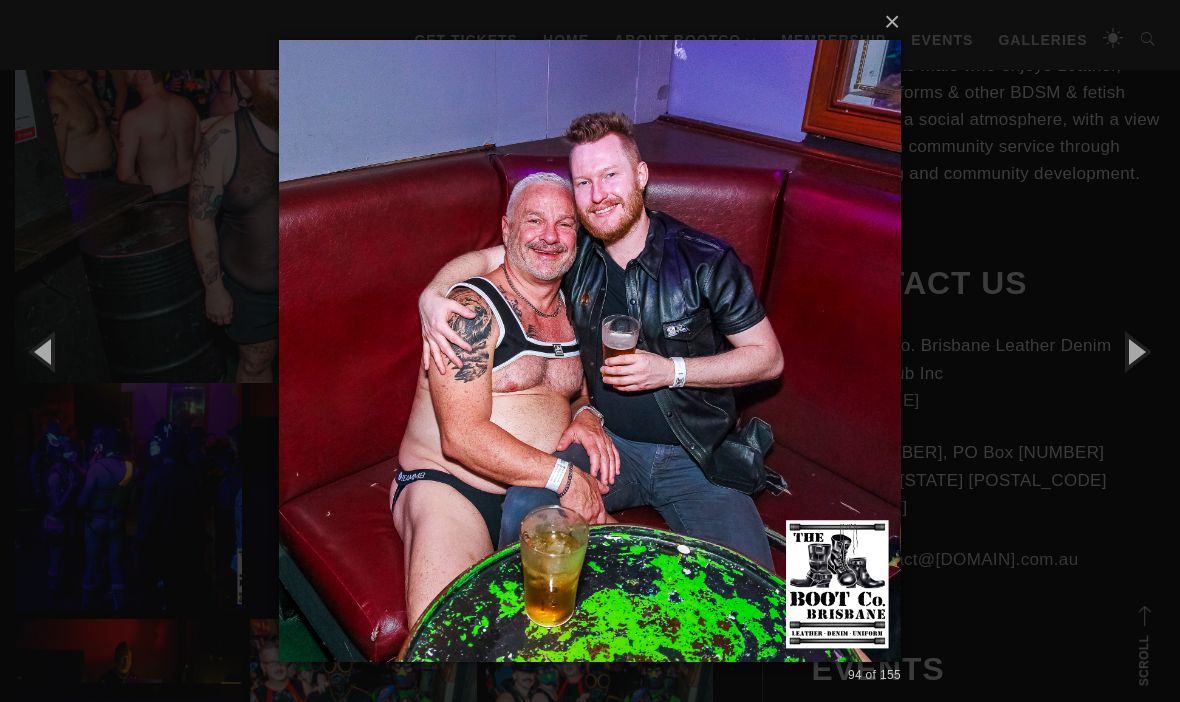 click at bounding box center (1135, 351) 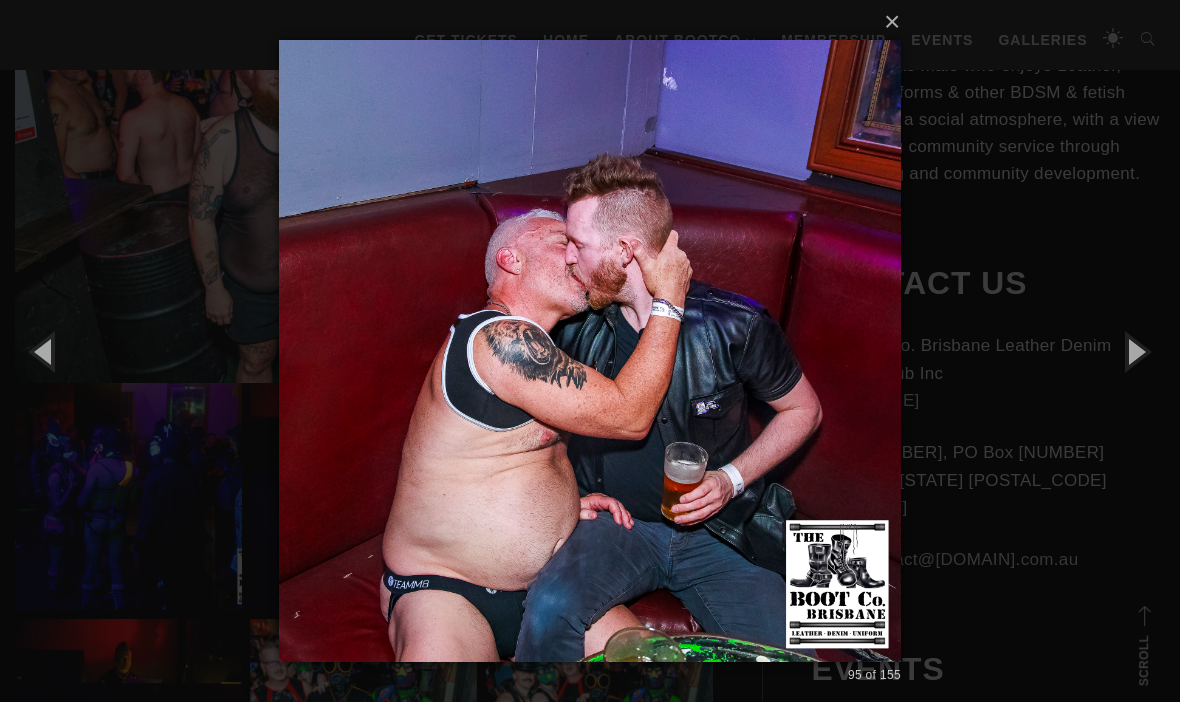 click at bounding box center (1135, 351) 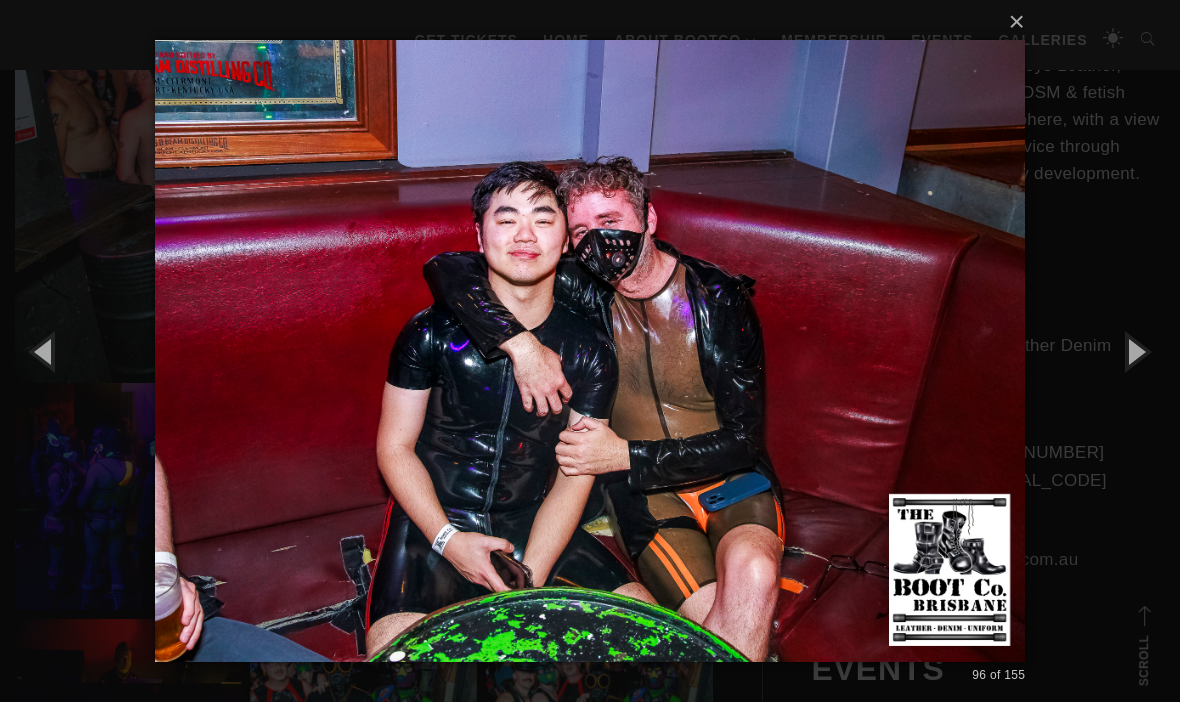 click at bounding box center (1135, 351) 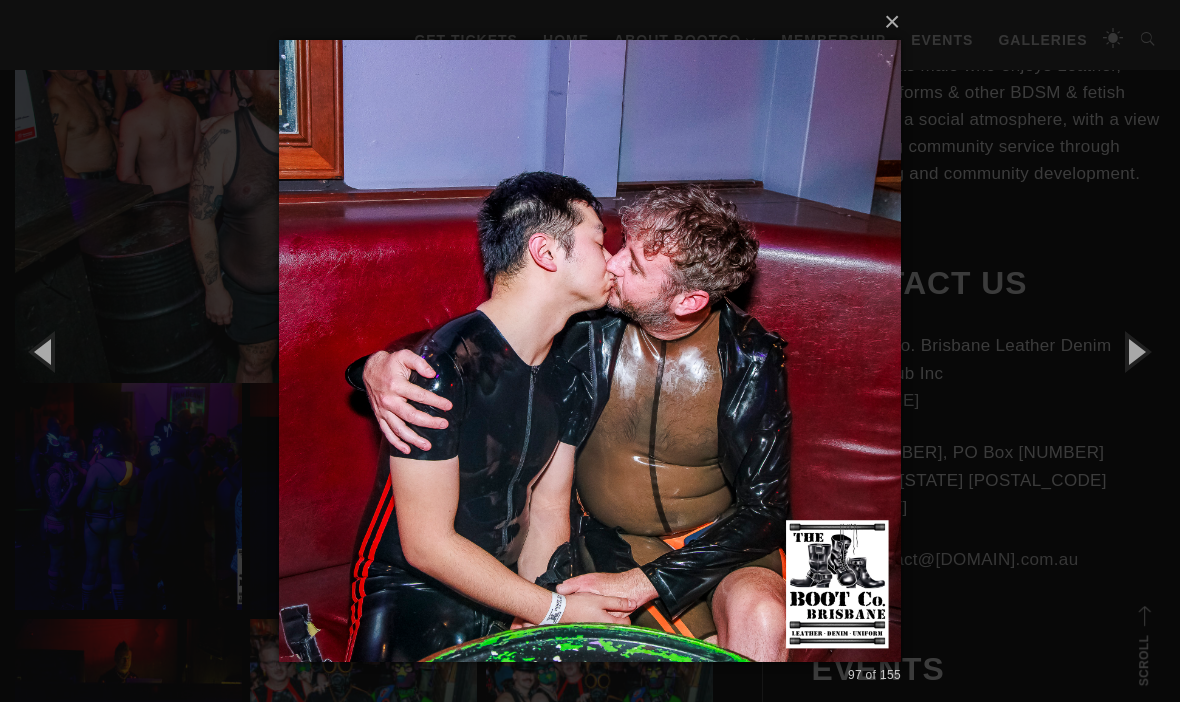 click at bounding box center [1135, 351] 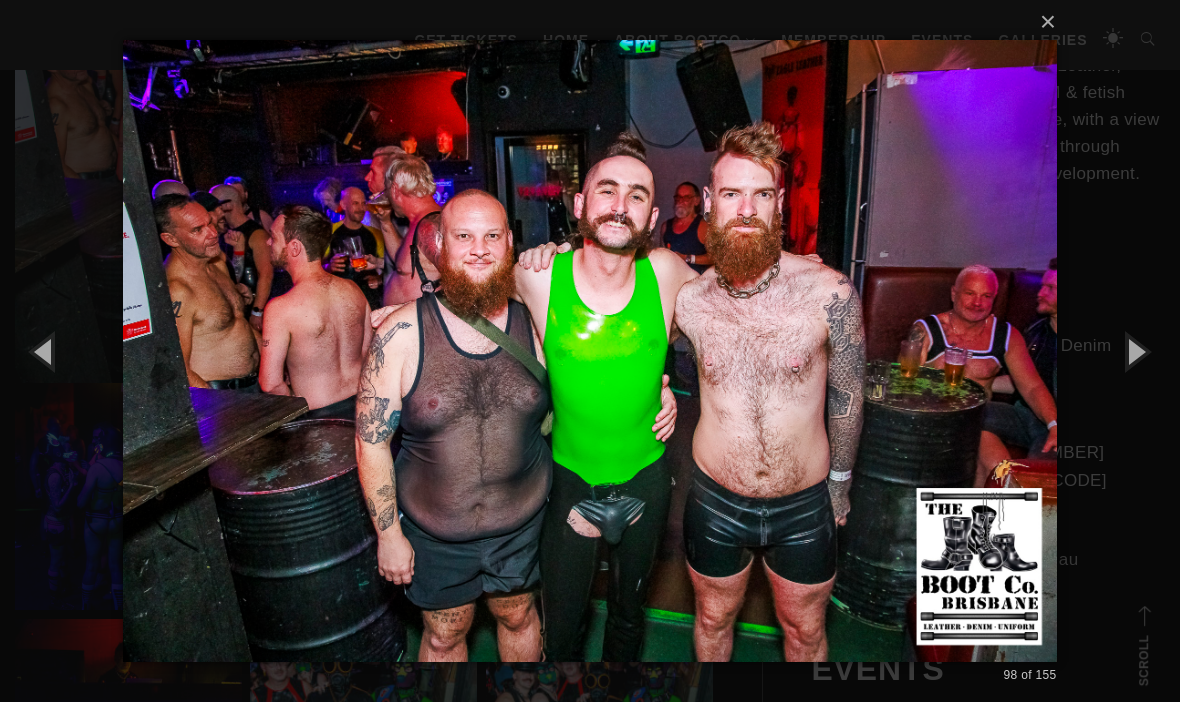 click at bounding box center [1135, 351] 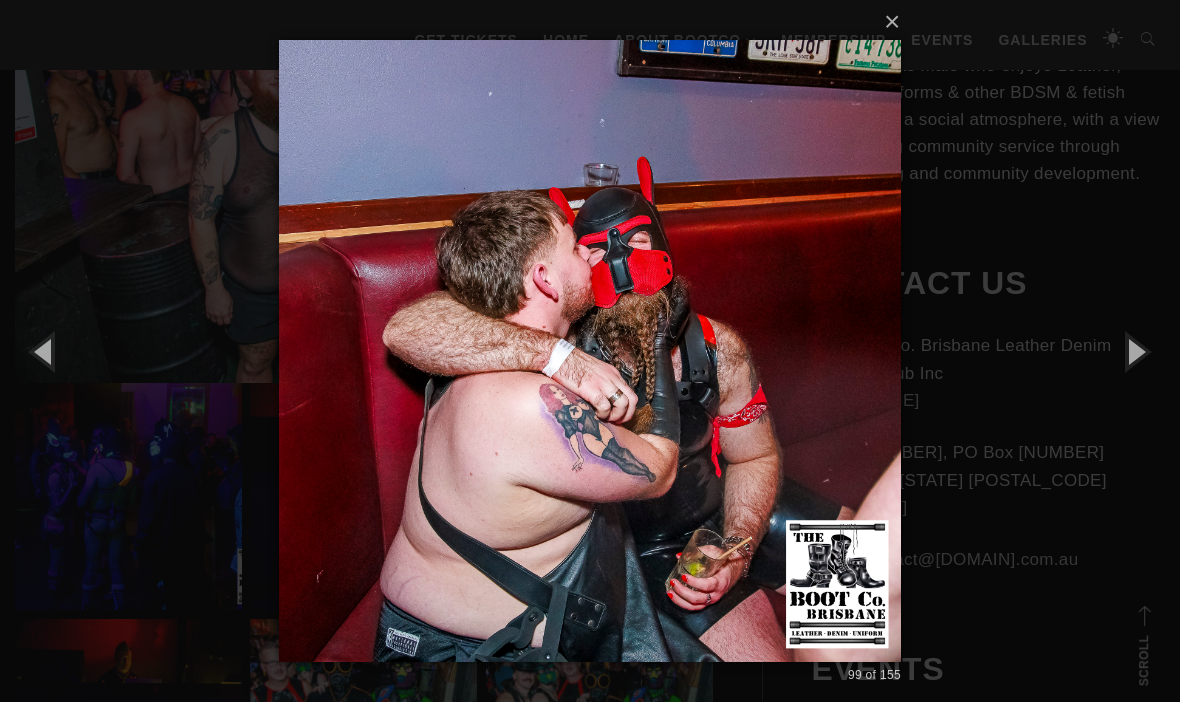 click at bounding box center [1135, 351] 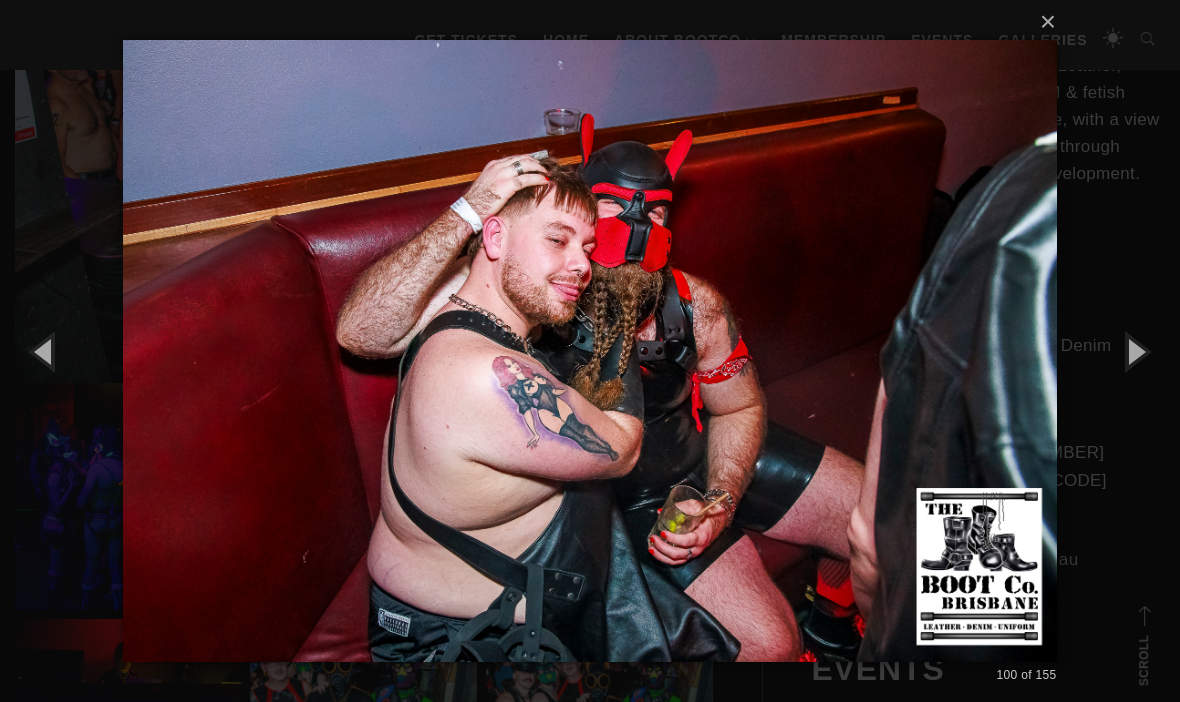 click at bounding box center (1135, 351) 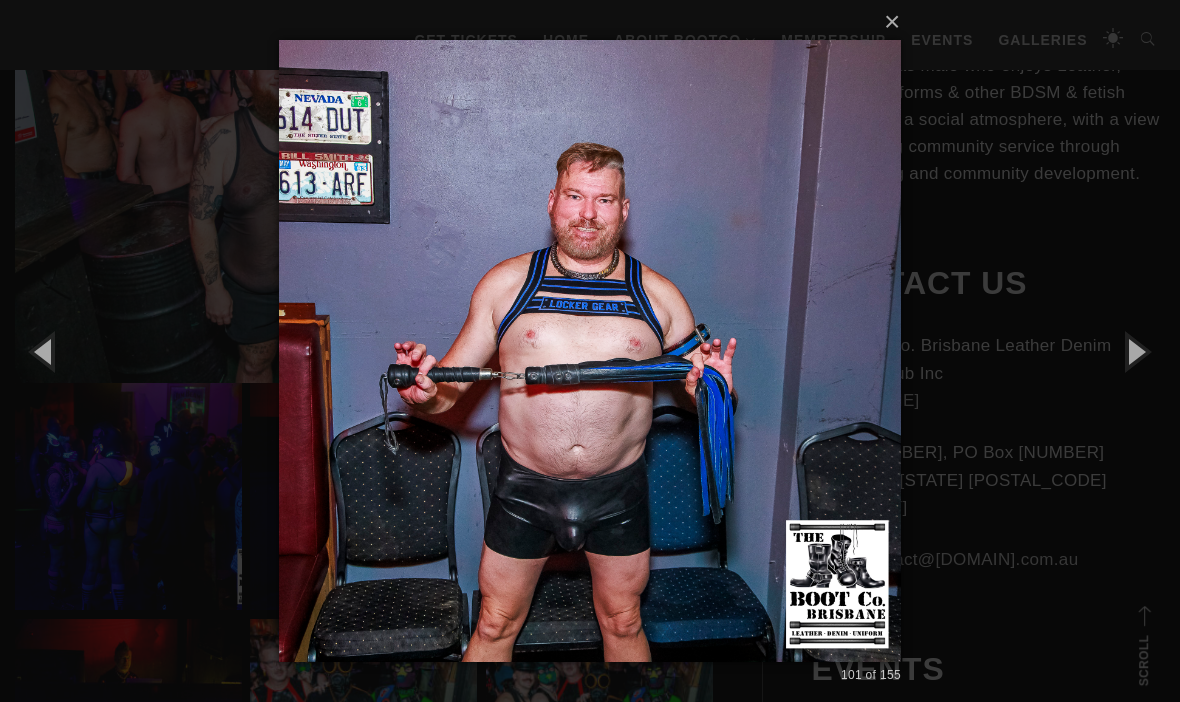 click at bounding box center [1135, 351] 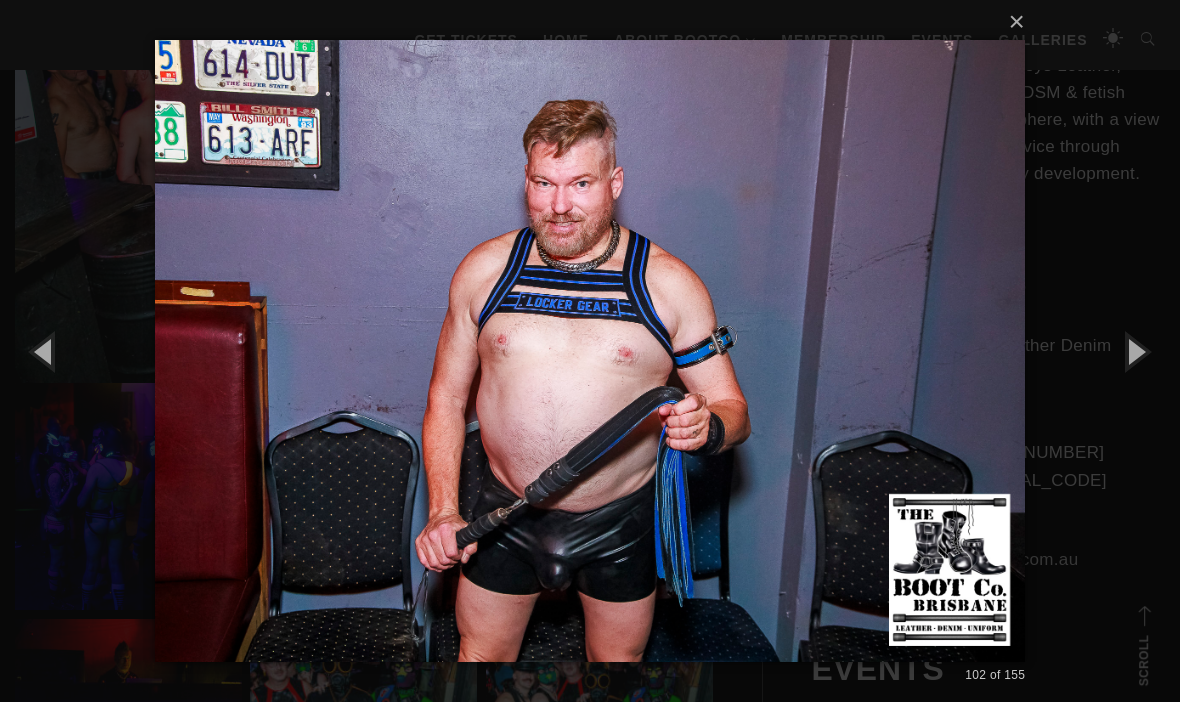 click at bounding box center (1135, 351) 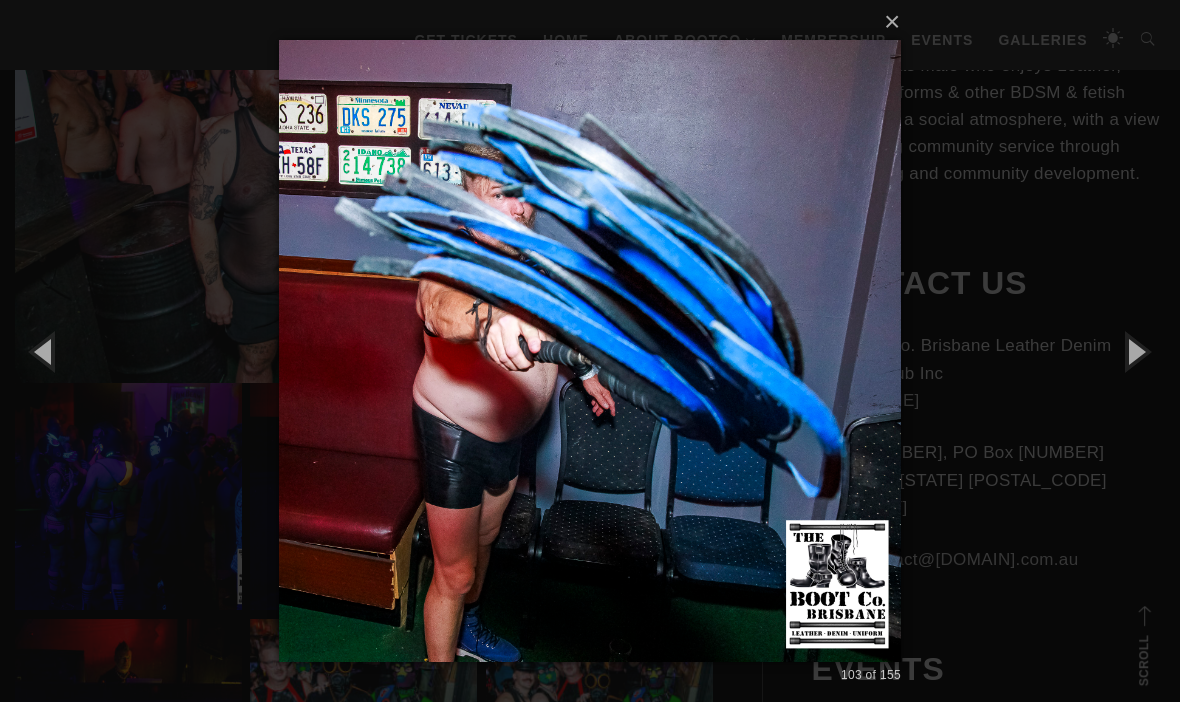 click at bounding box center [1135, 351] 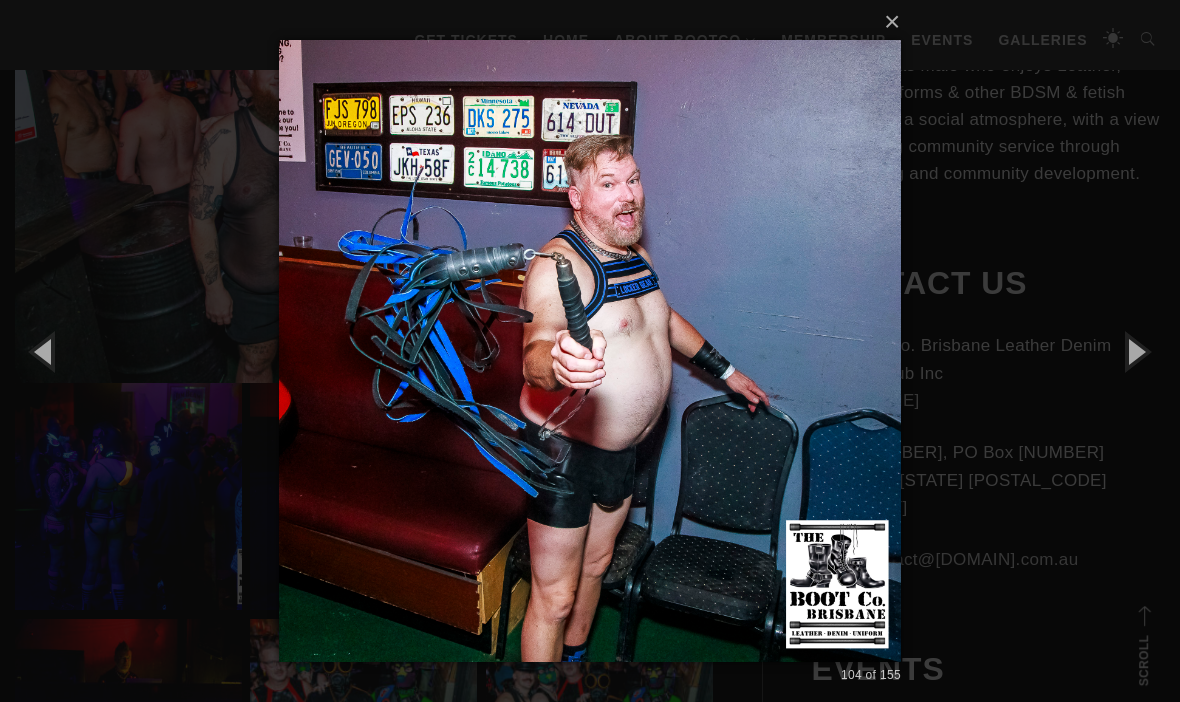 click at bounding box center [1135, 351] 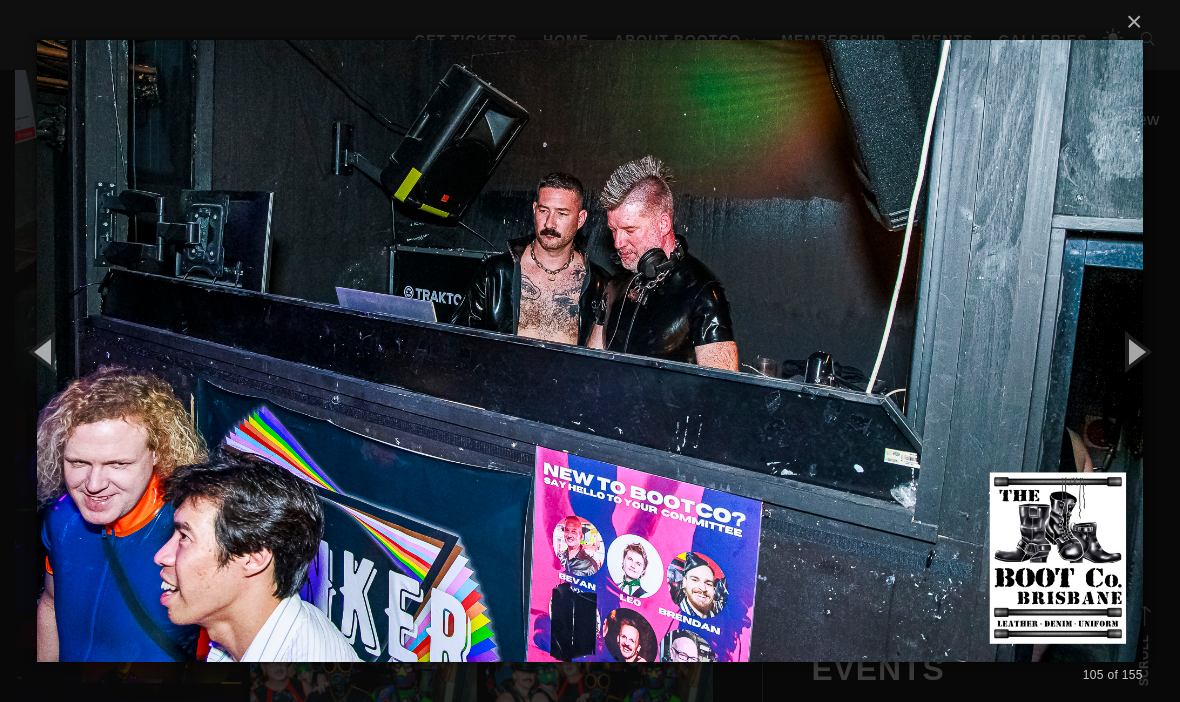 click at bounding box center (1135, 351) 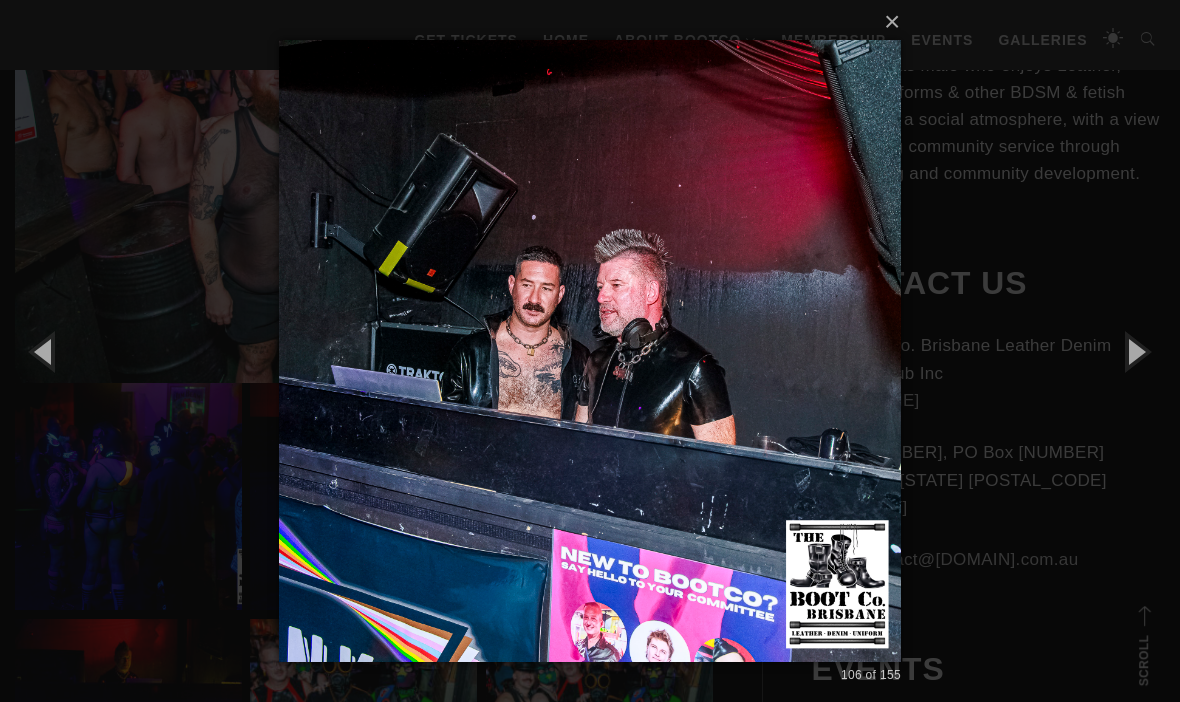 click at bounding box center (1135, 351) 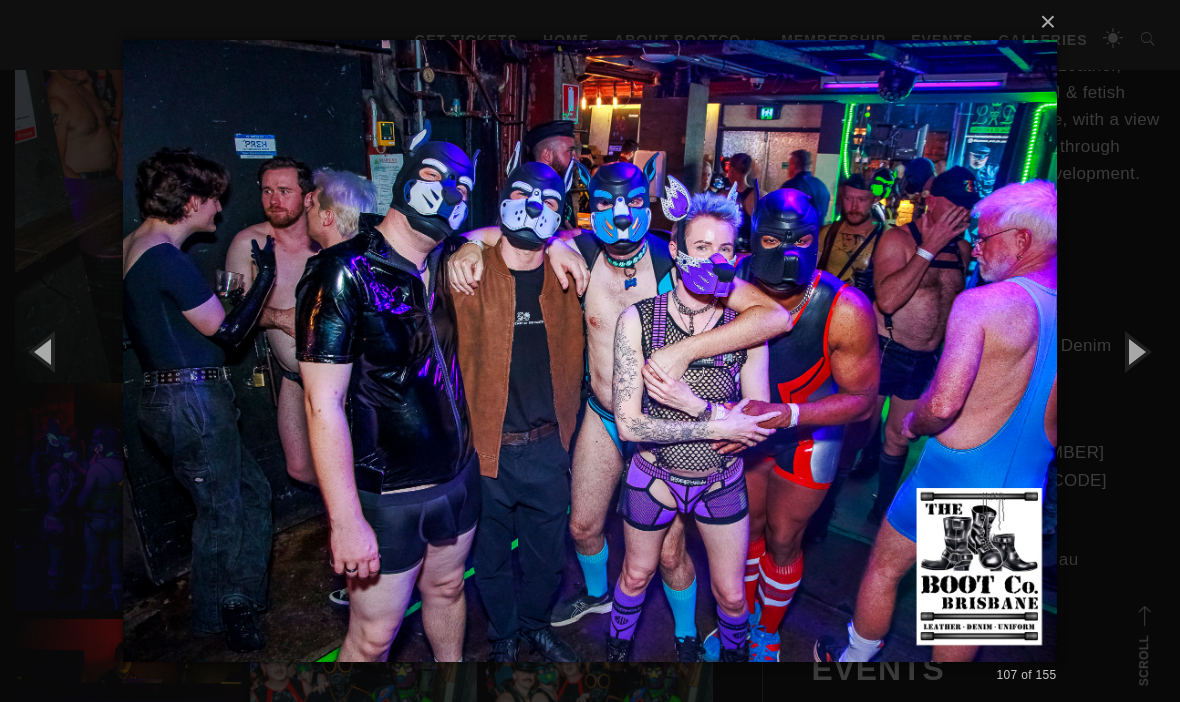 click at bounding box center [1135, 351] 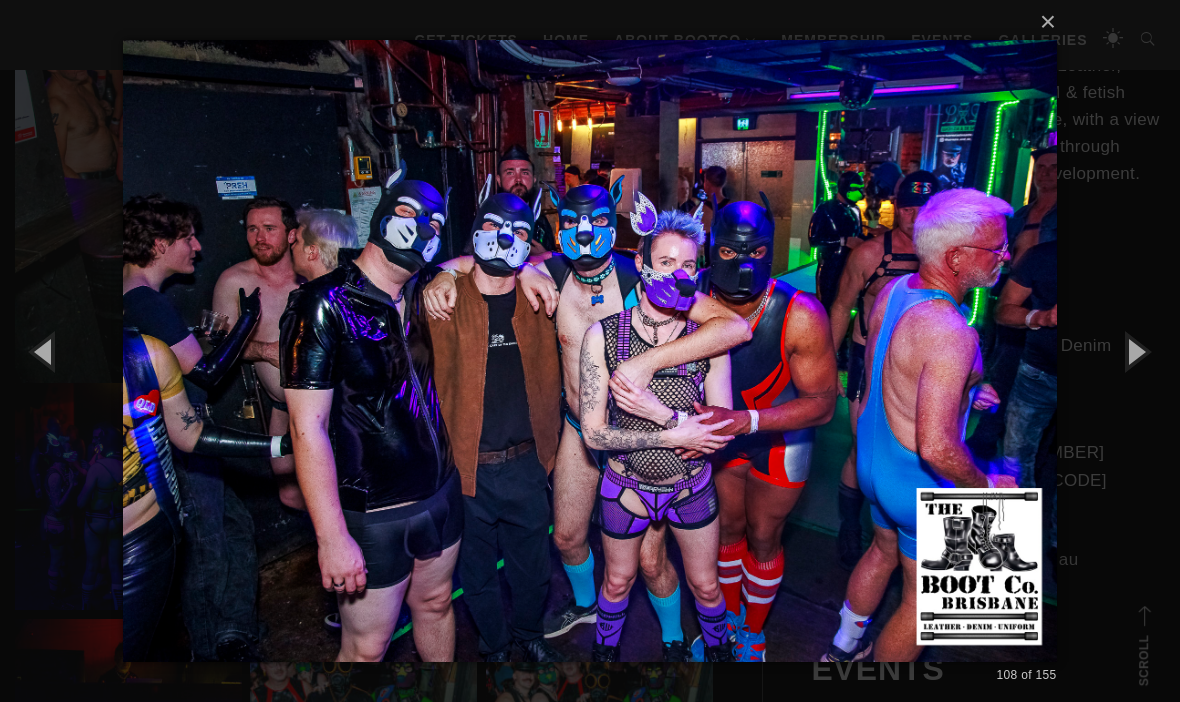click at bounding box center (1135, 351) 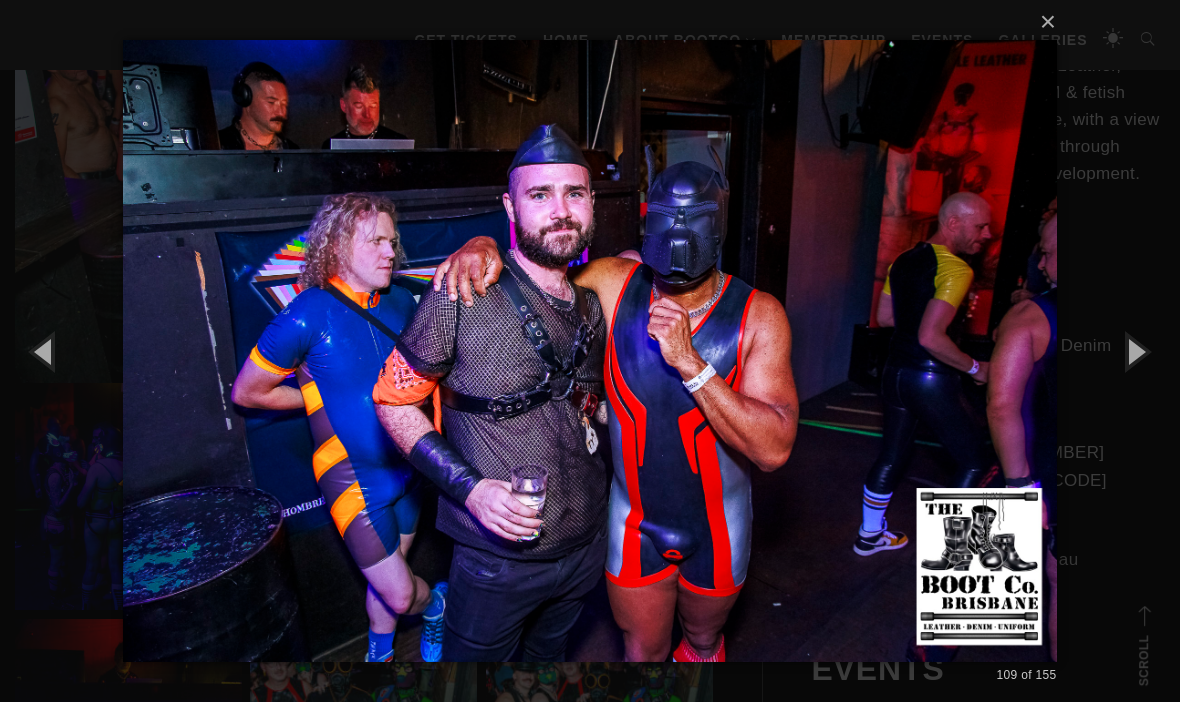 click at bounding box center [1135, 351] 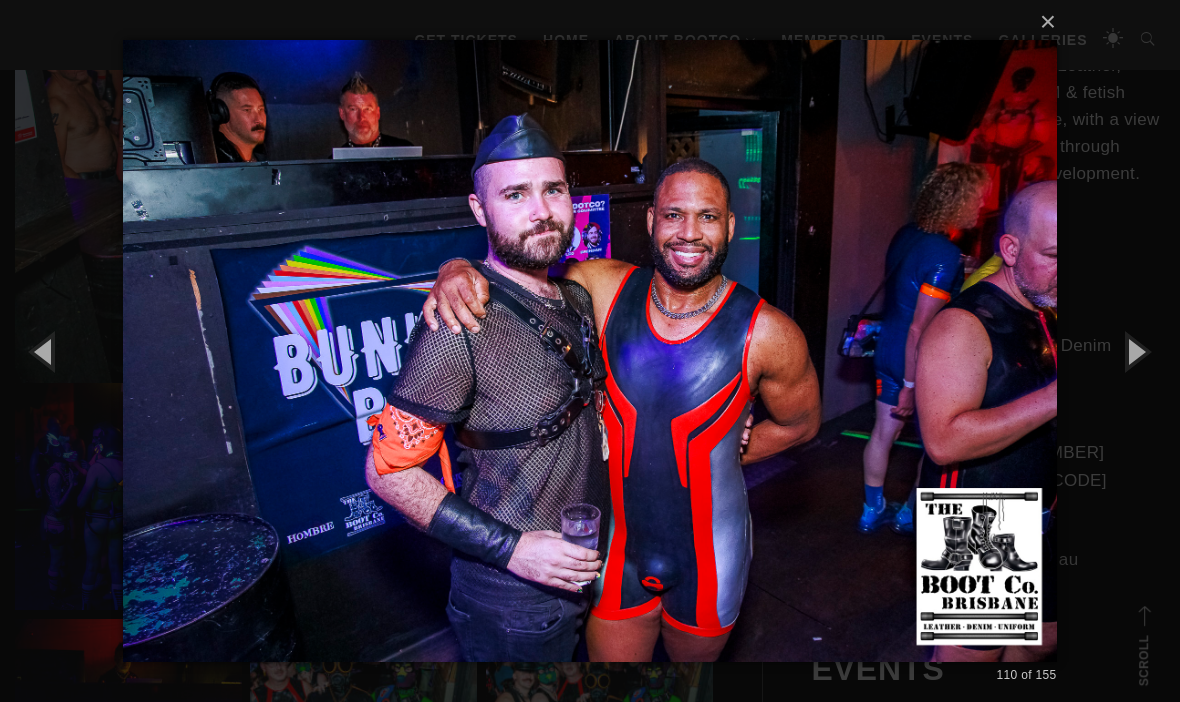click at bounding box center [1135, 351] 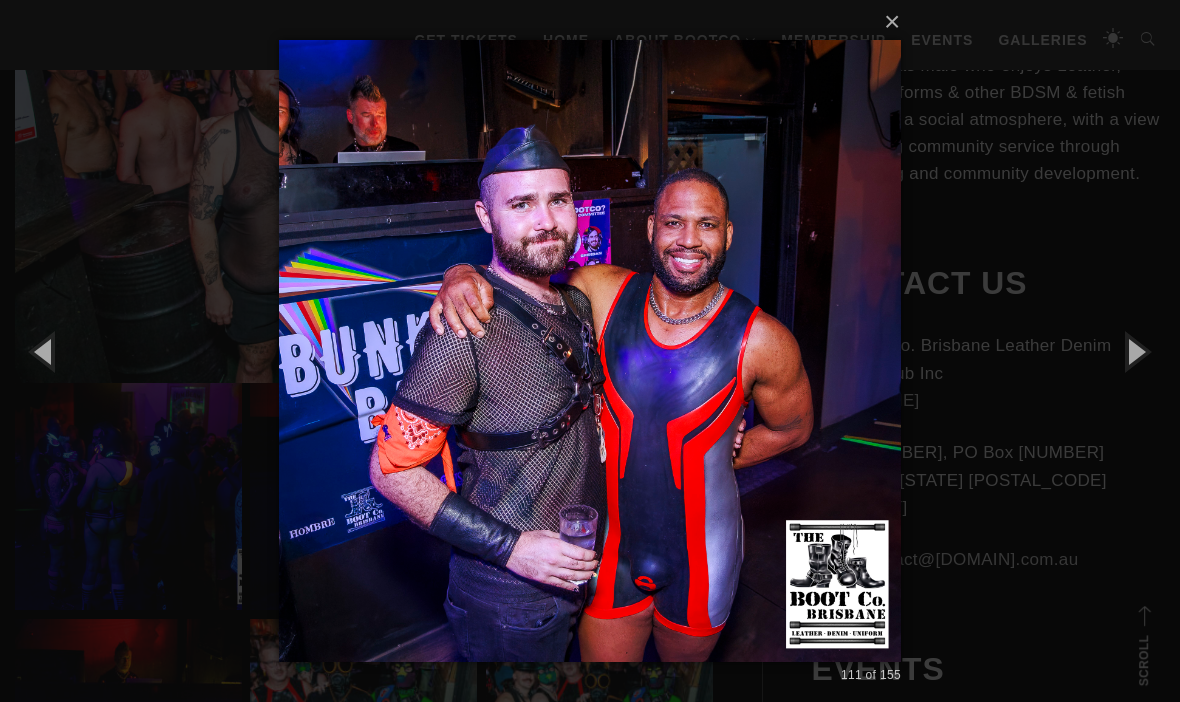 click at bounding box center (1135, 351) 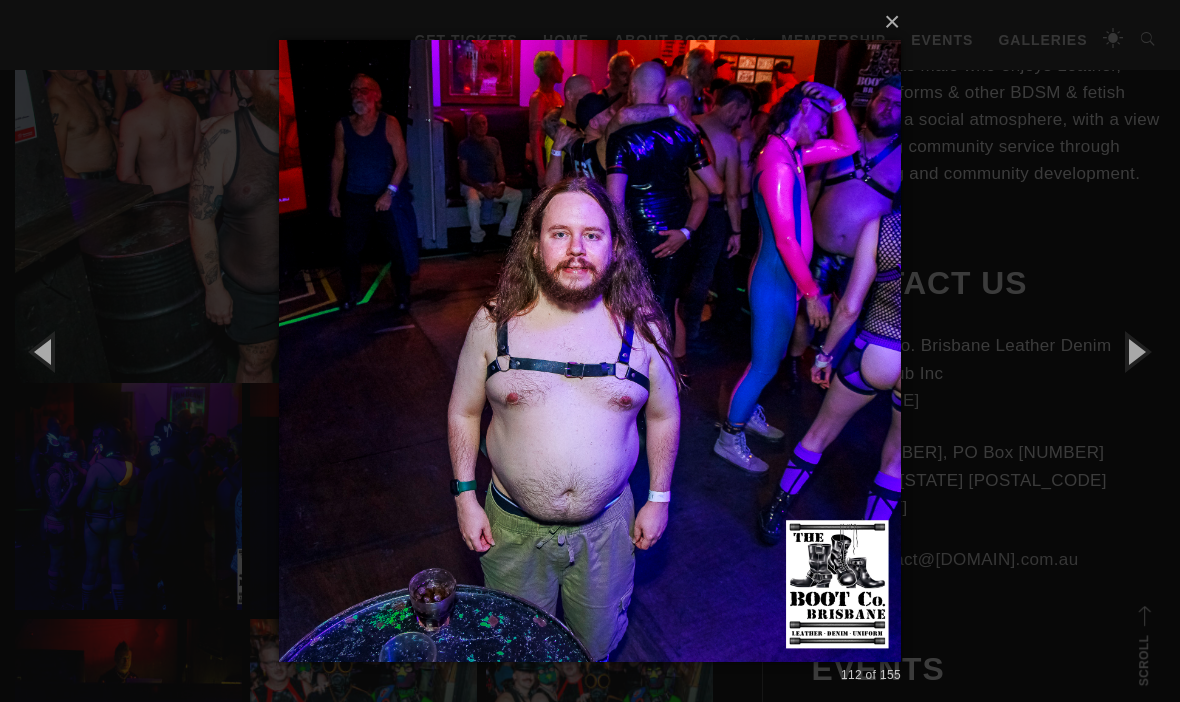 click at bounding box center (1135, 351) 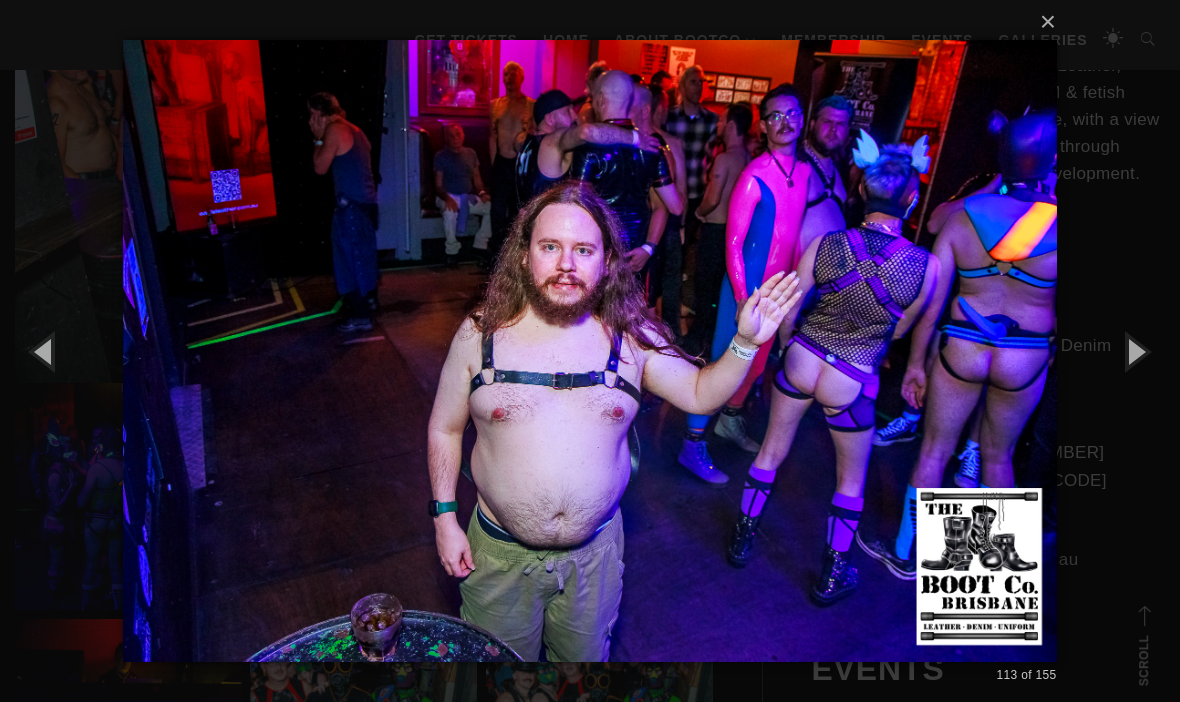 click at bounding box center [1135, 351] 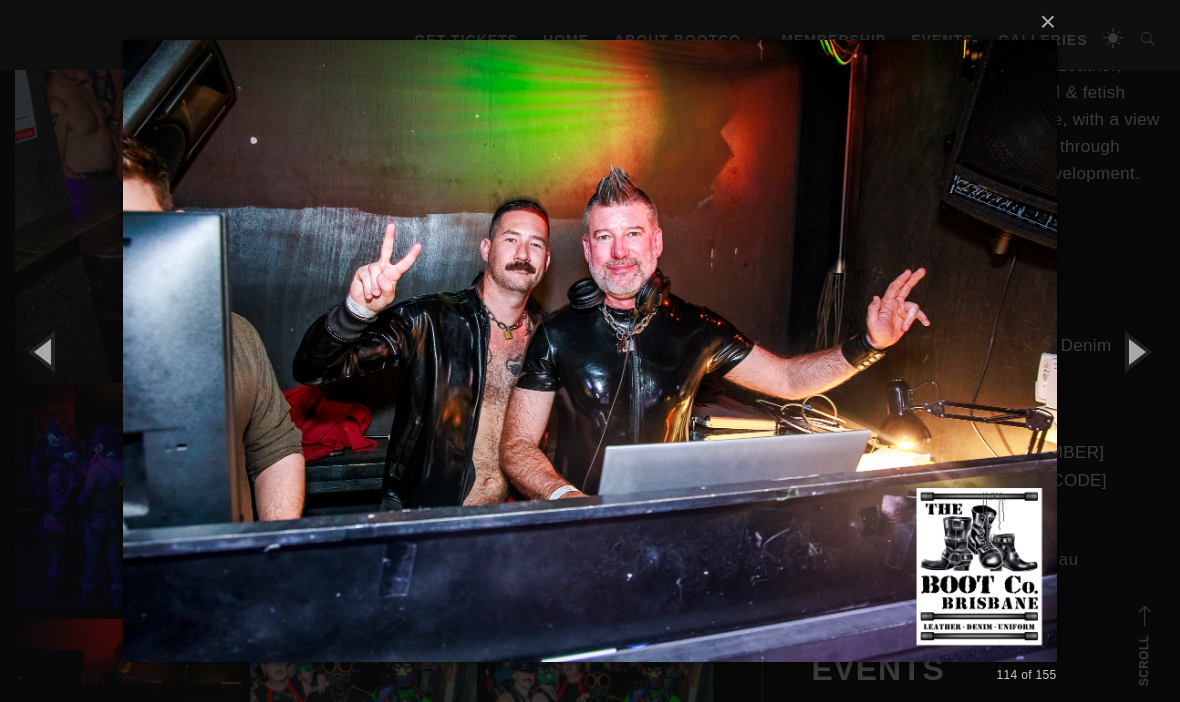 click at bounding box center (1135, 351) 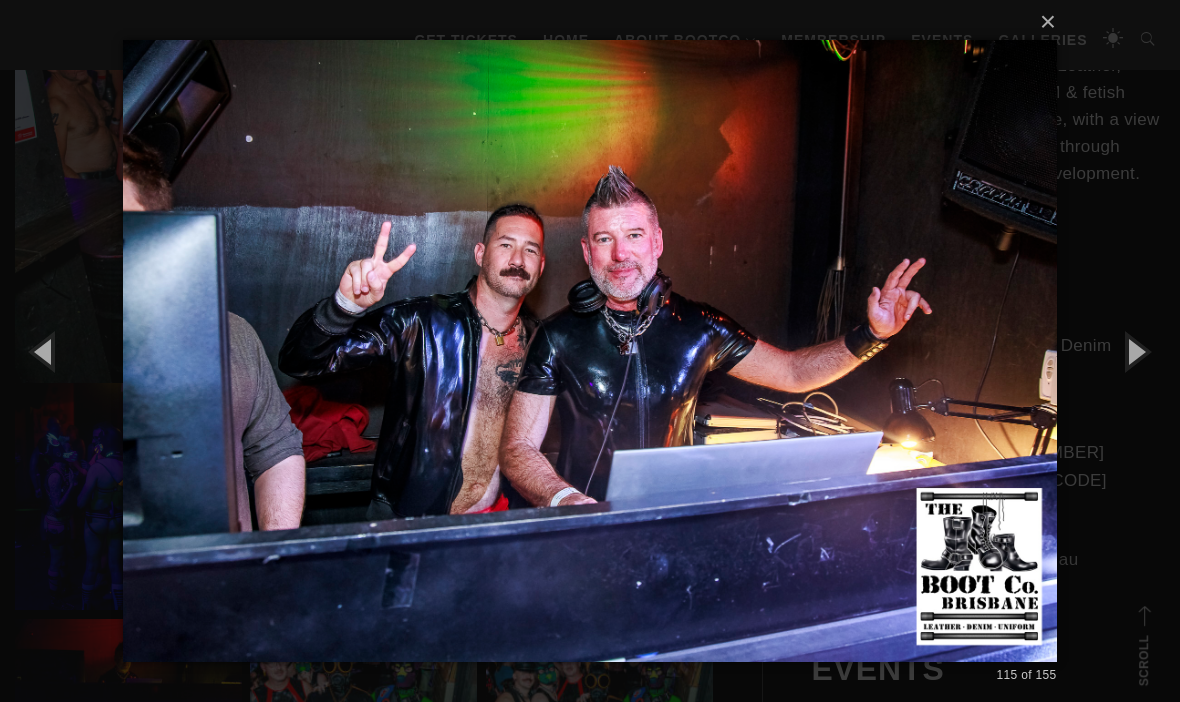 click at bounding box center (1135, 351) 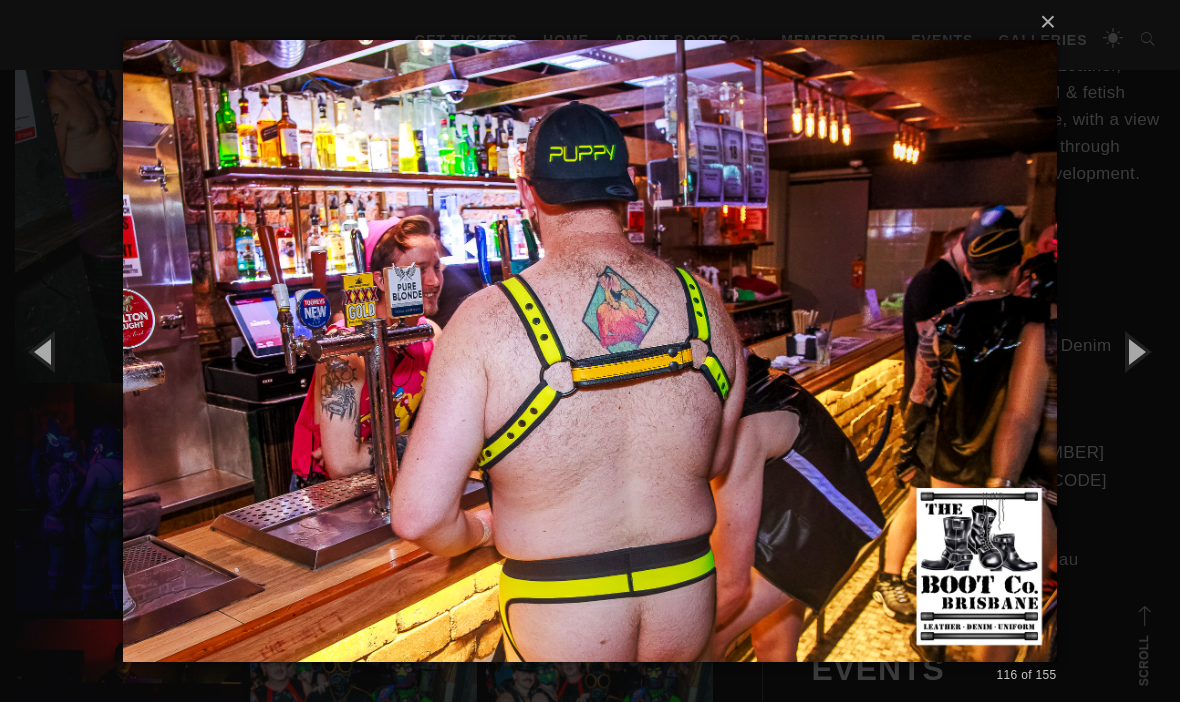 click at bounding box center [1135, 351] 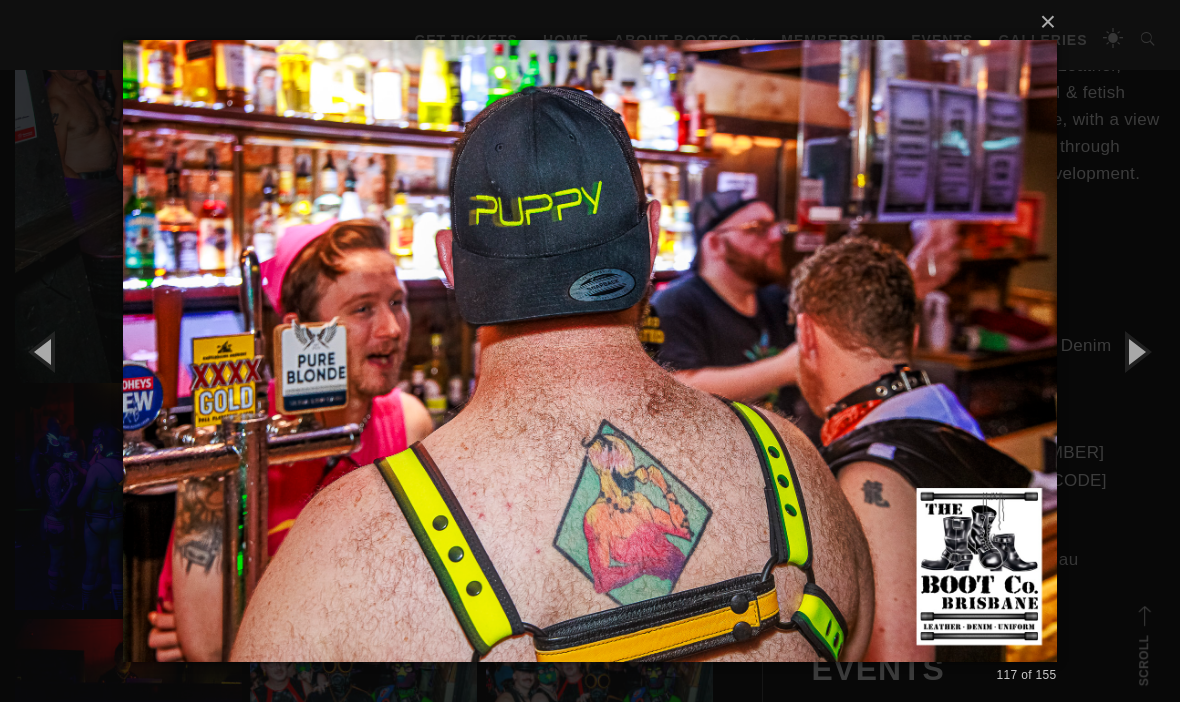 click at bounding box center [1135, 351] 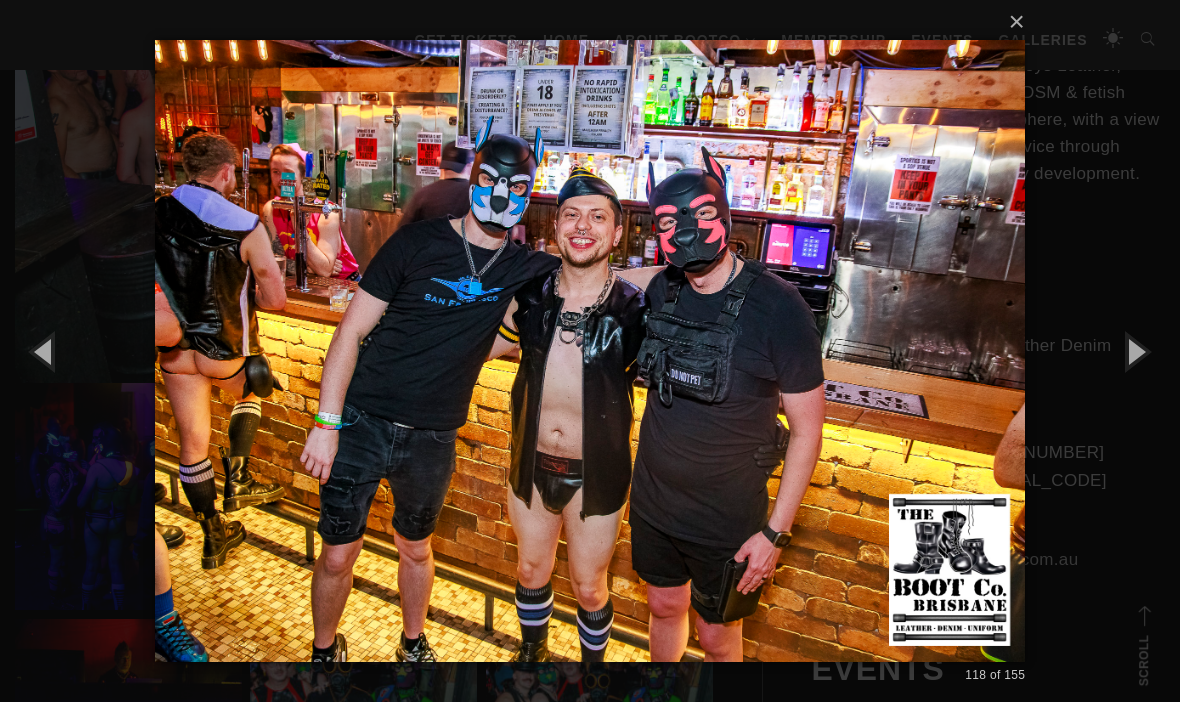 click at bounding box center [1135, 351] 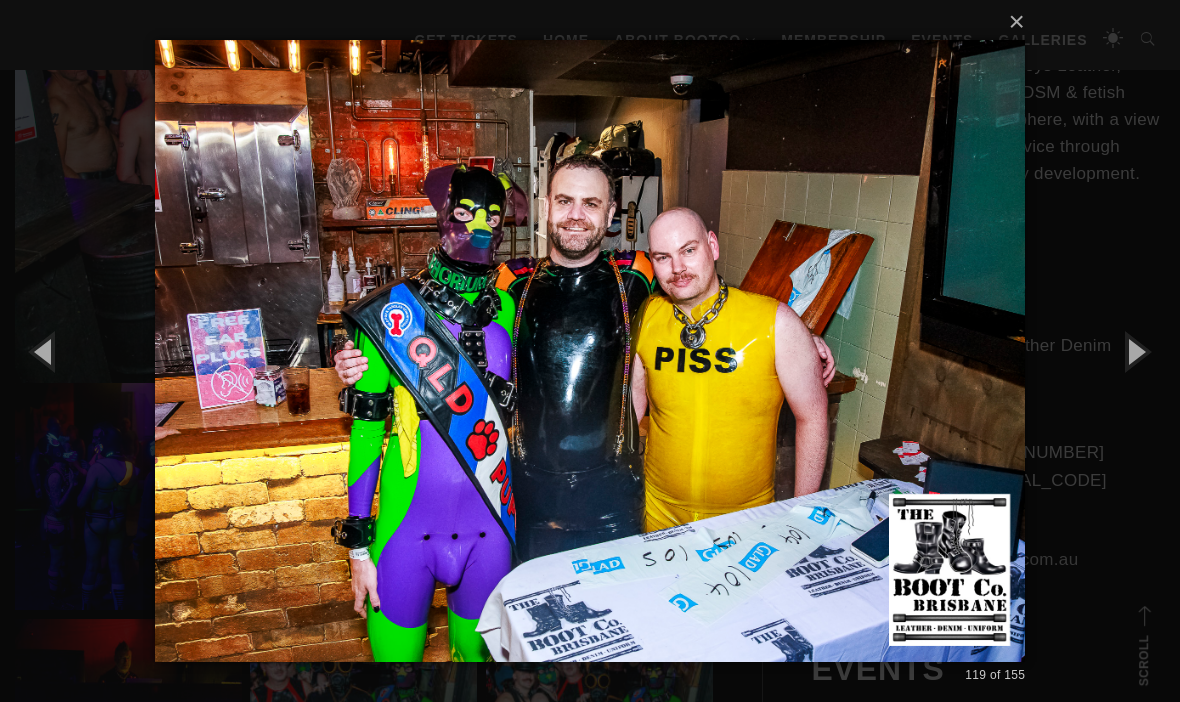 click at bounding box center (1135, 351) 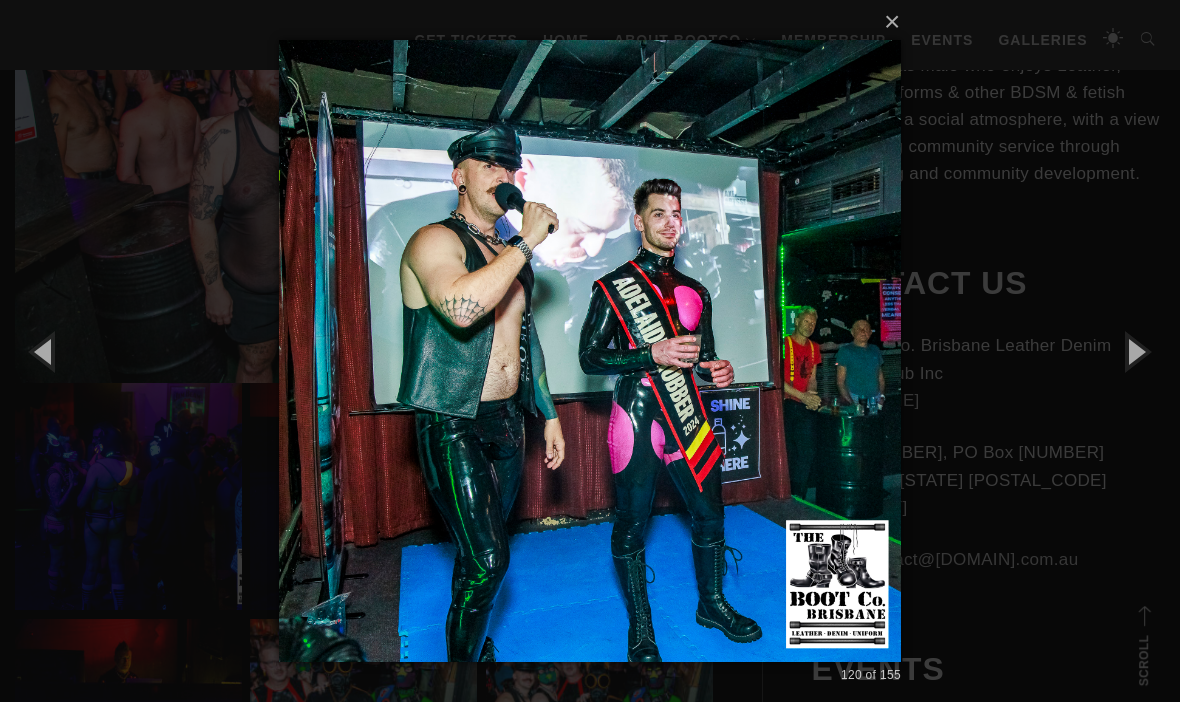 click at bounding box center [1135, 351] 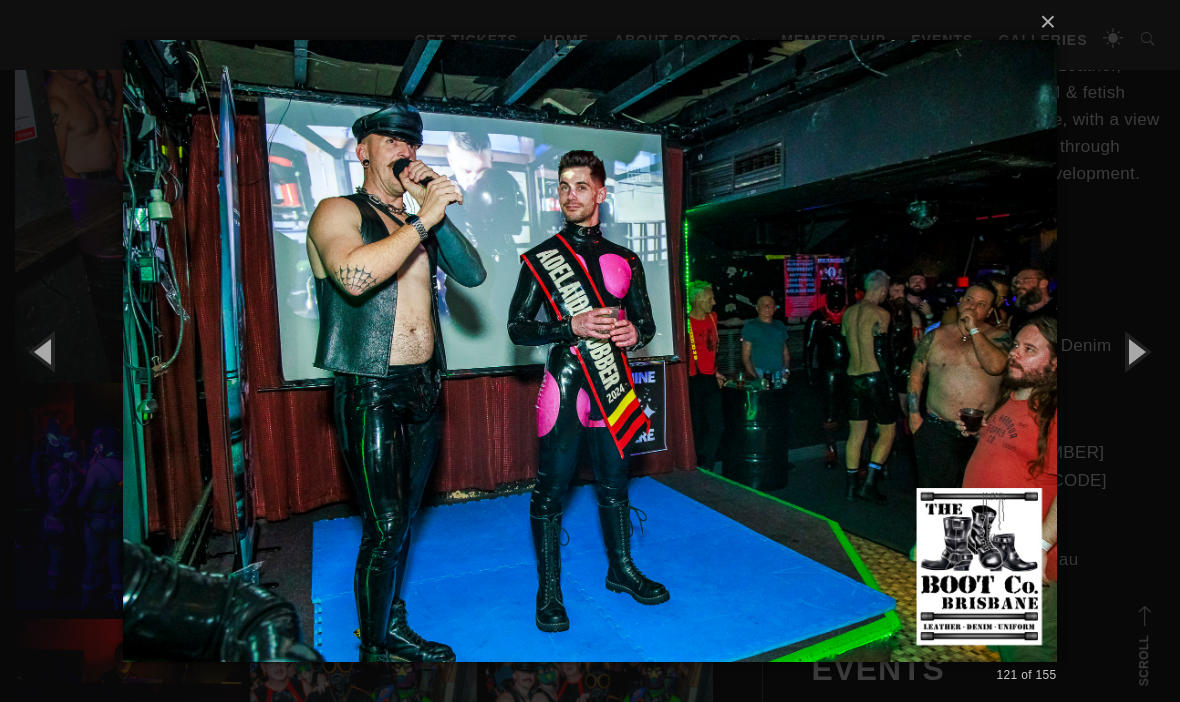 click at bounding box center (1135, 351) 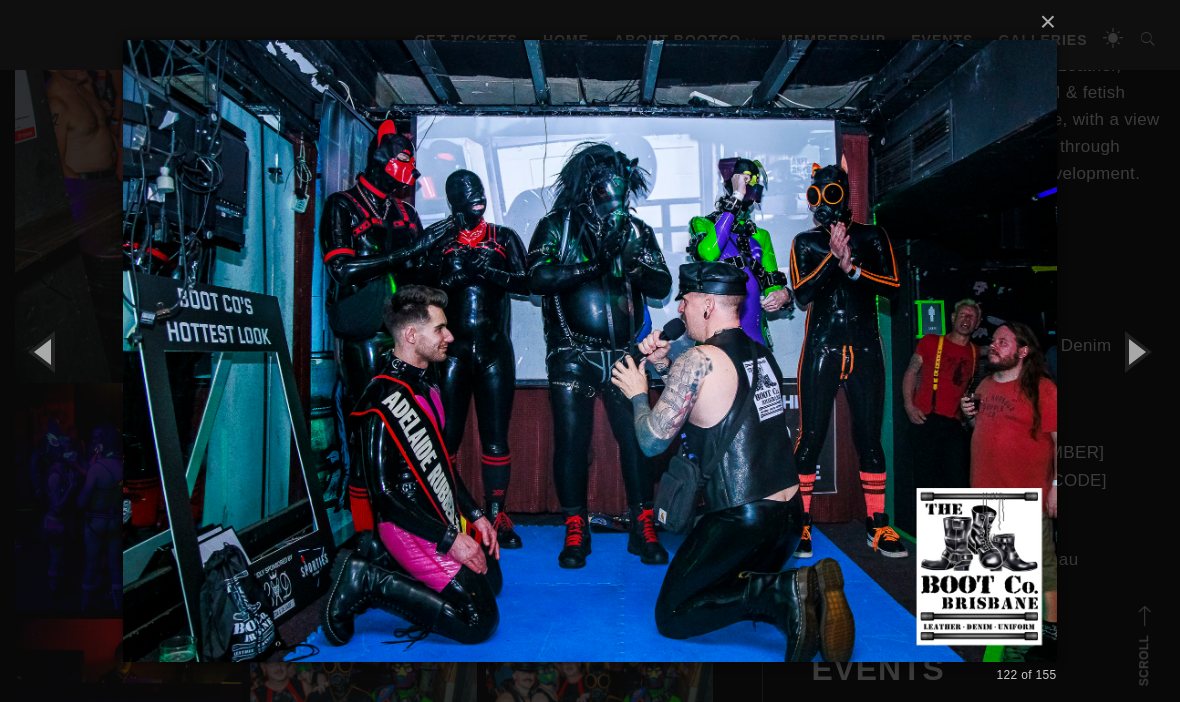 click at bounding box center (1135, 351) 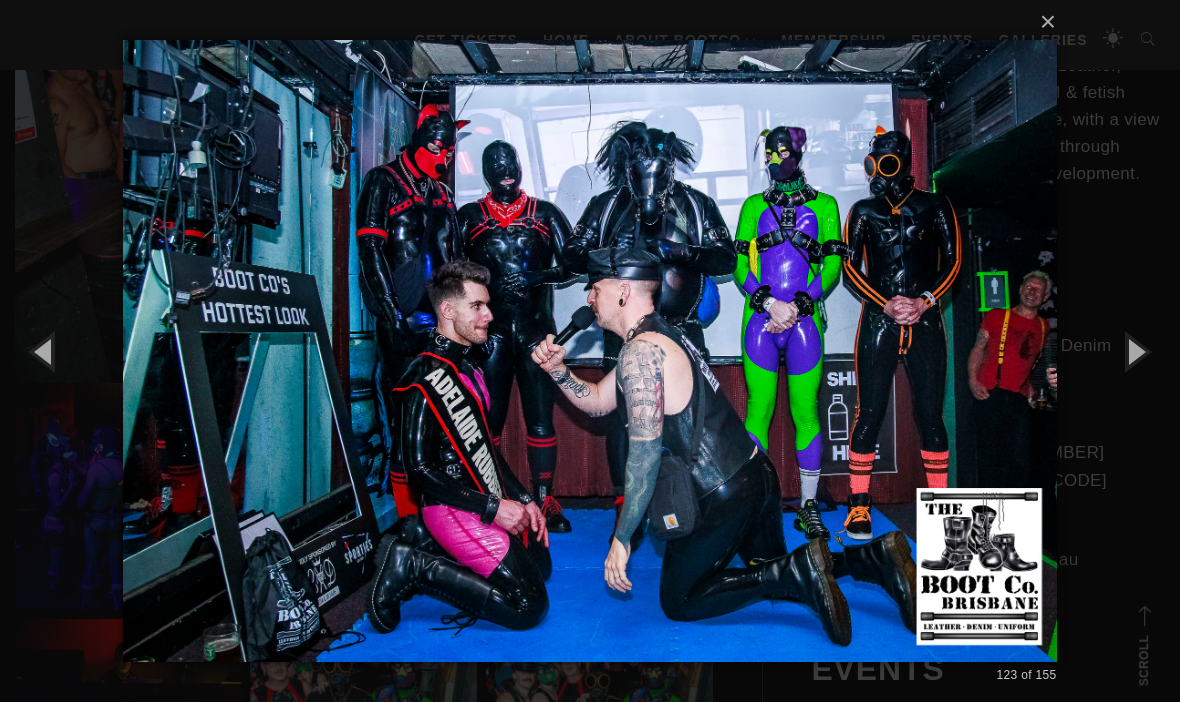 click at bounding box center (1135, 351) 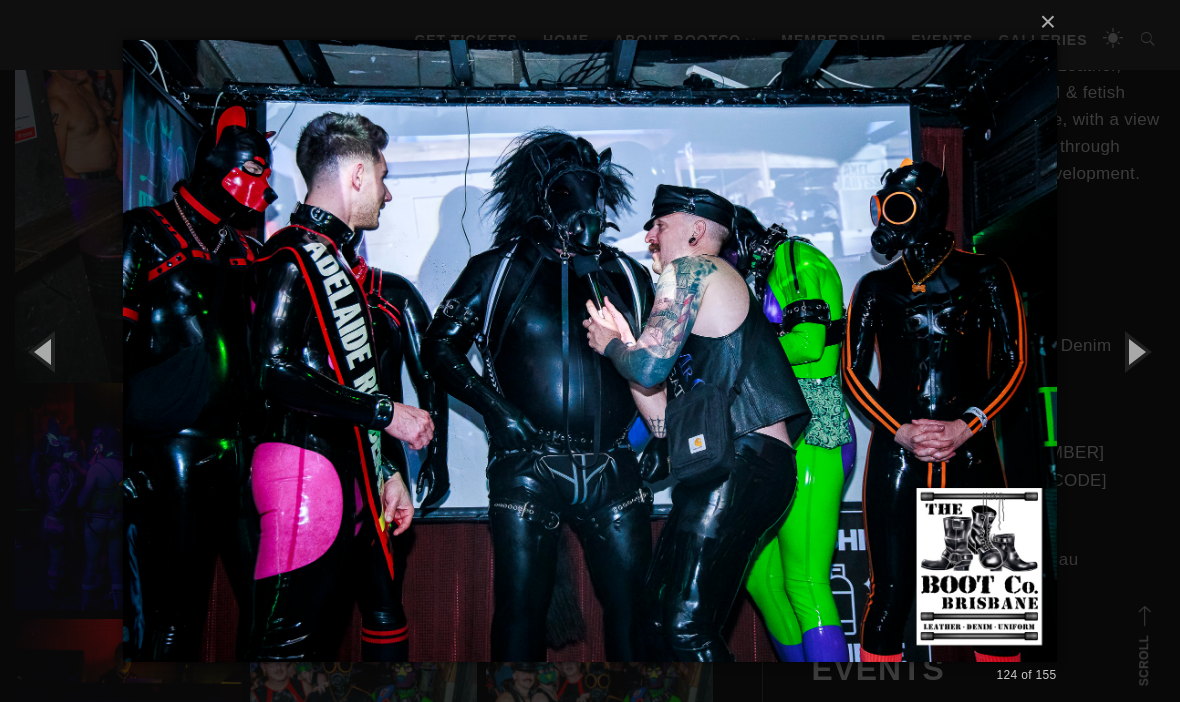click at bounding box center [1135, 351] 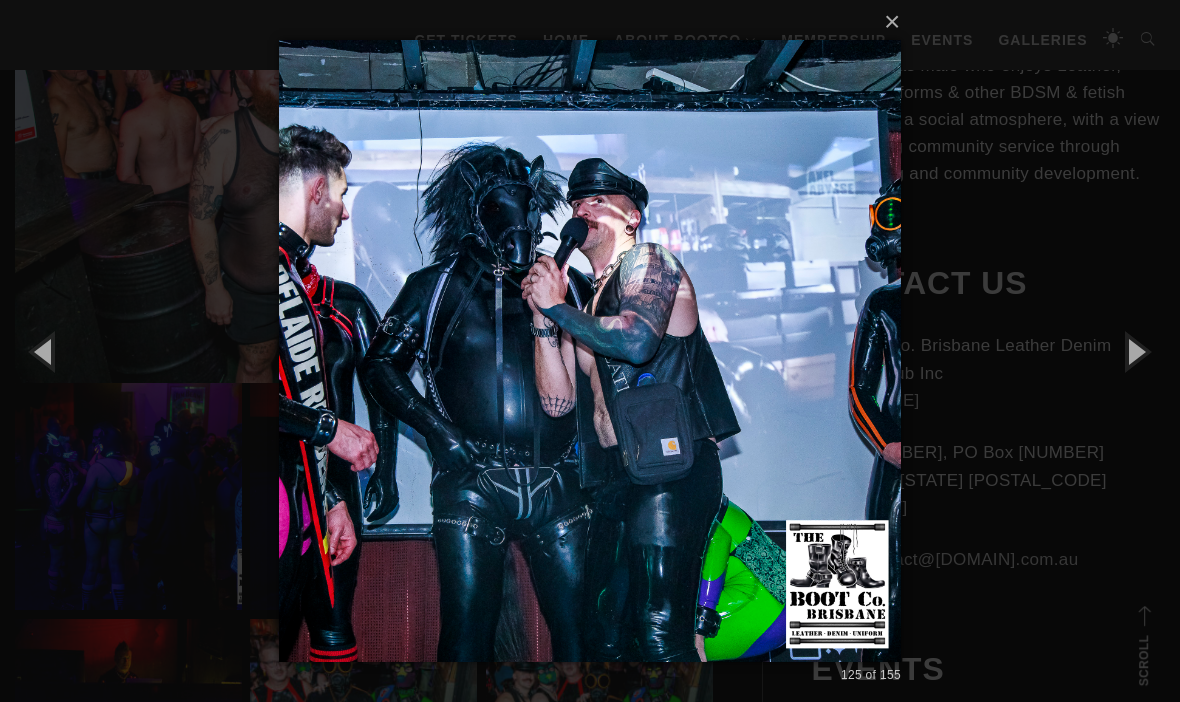 click at bounding box center (1135, 351) 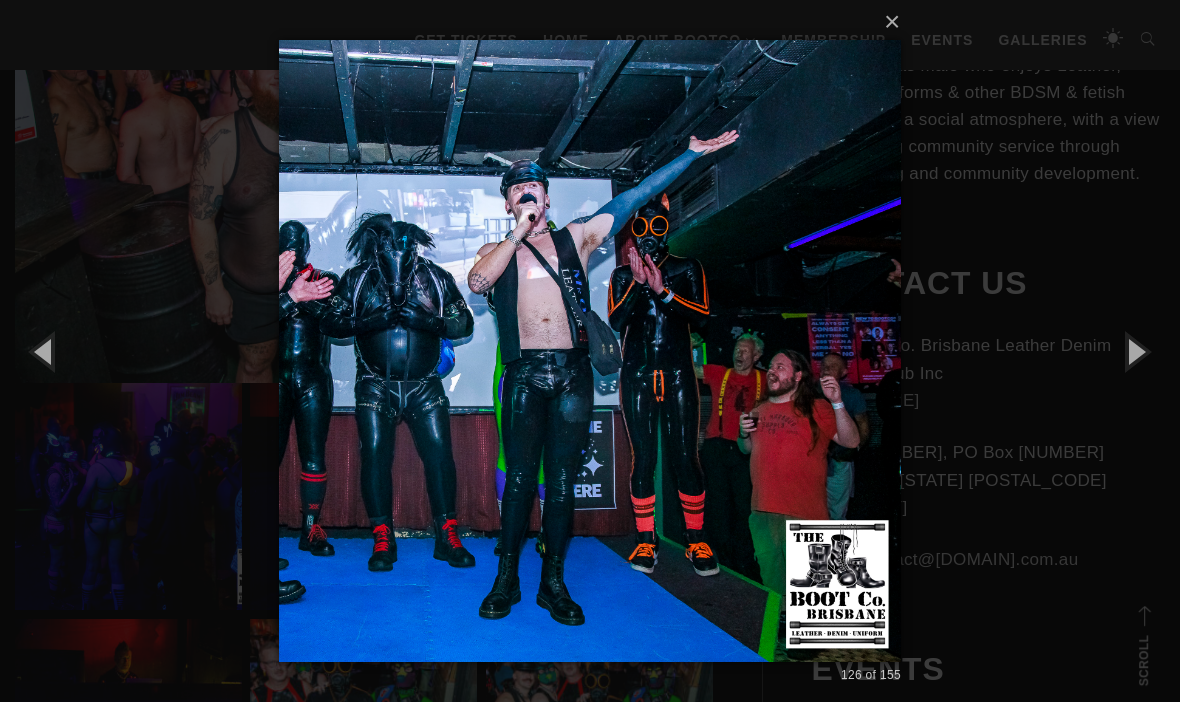 click at bounding box center [1135, 351] 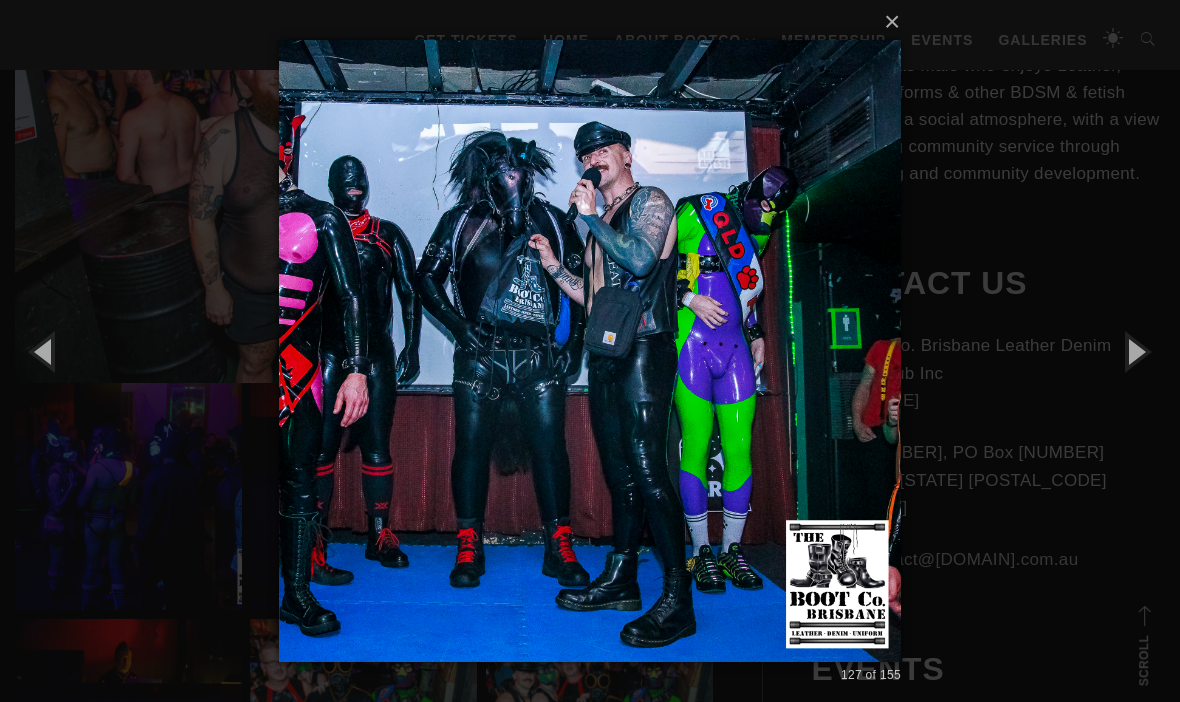 click at bounding box center (1135, 351) 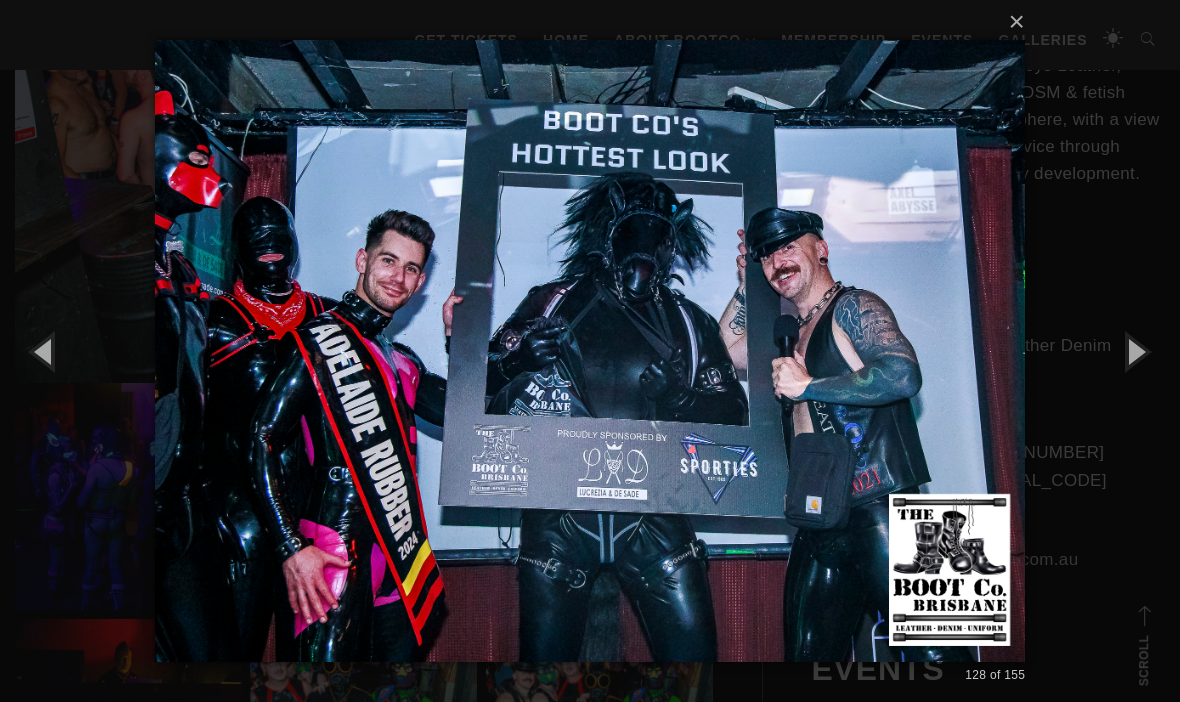 click at bounding box center [1135, 351] 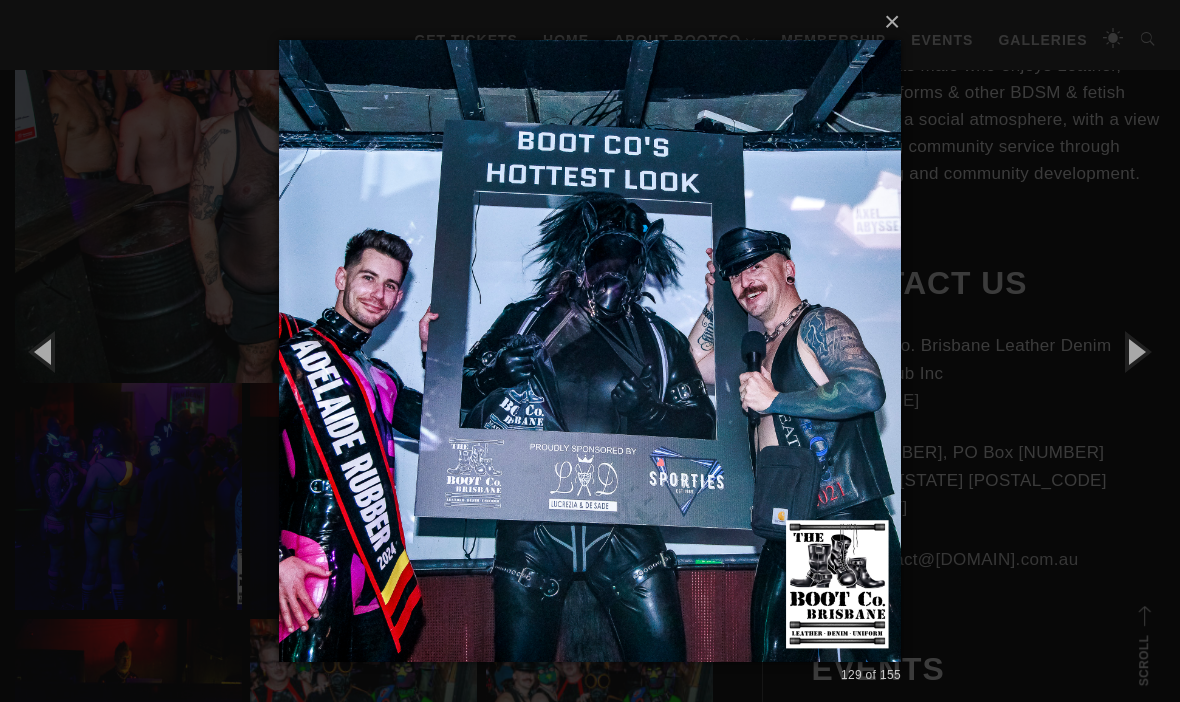 click at bounding box center [1135, 351] 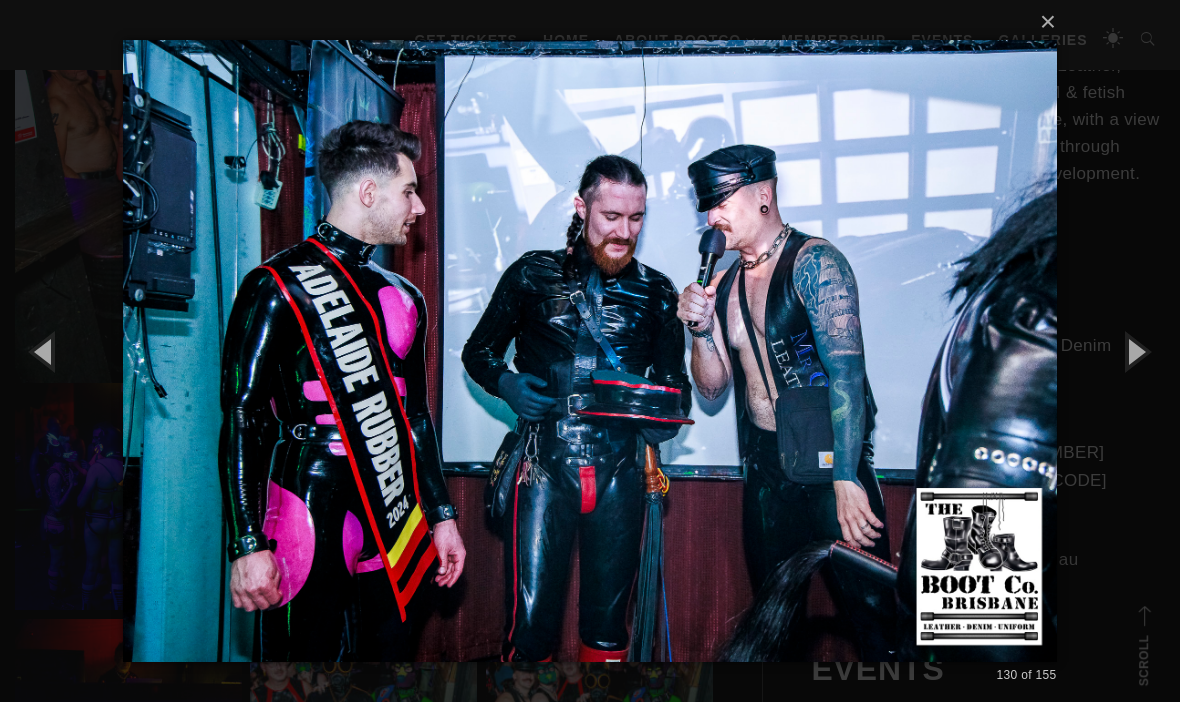 click at bounding box center (1135, 351) 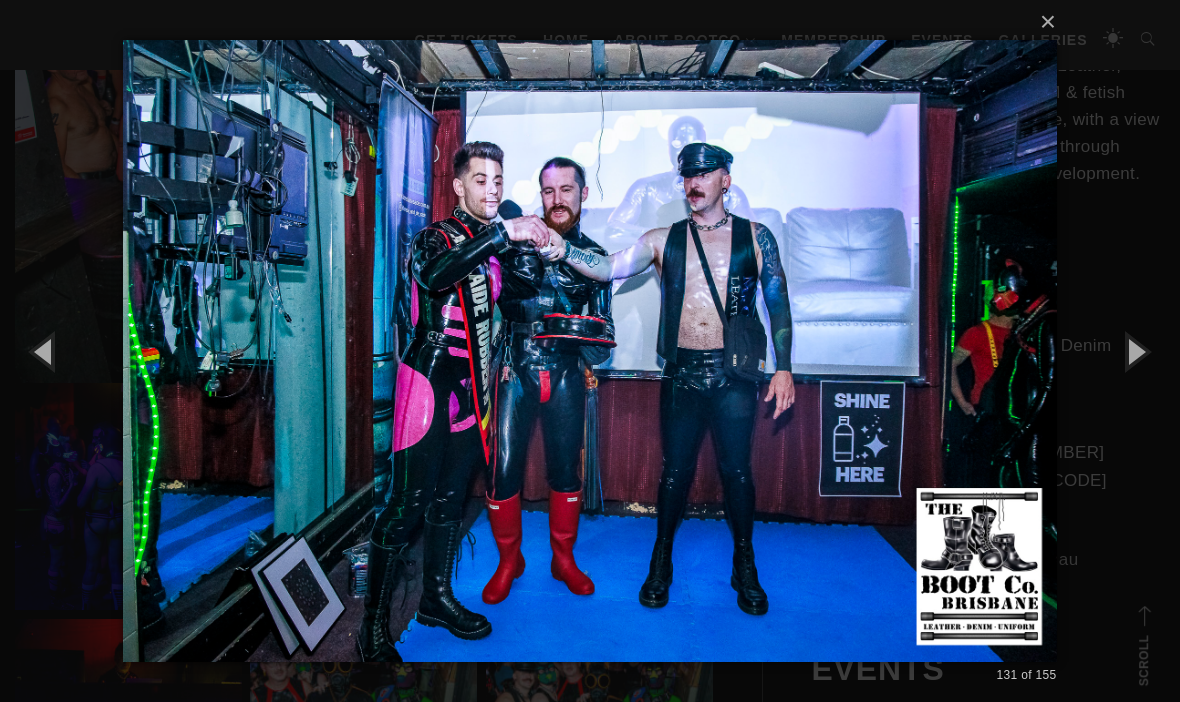 click at bounding box center (1135, 351) 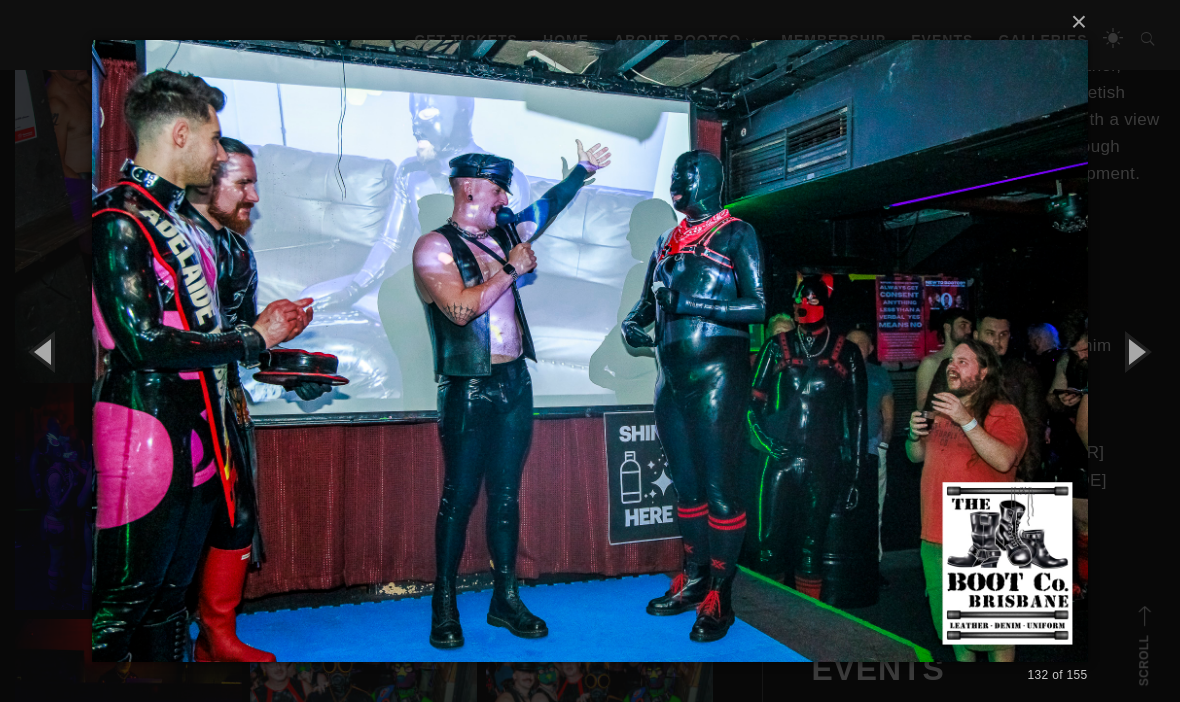 click at bounding box center [1135, 351] 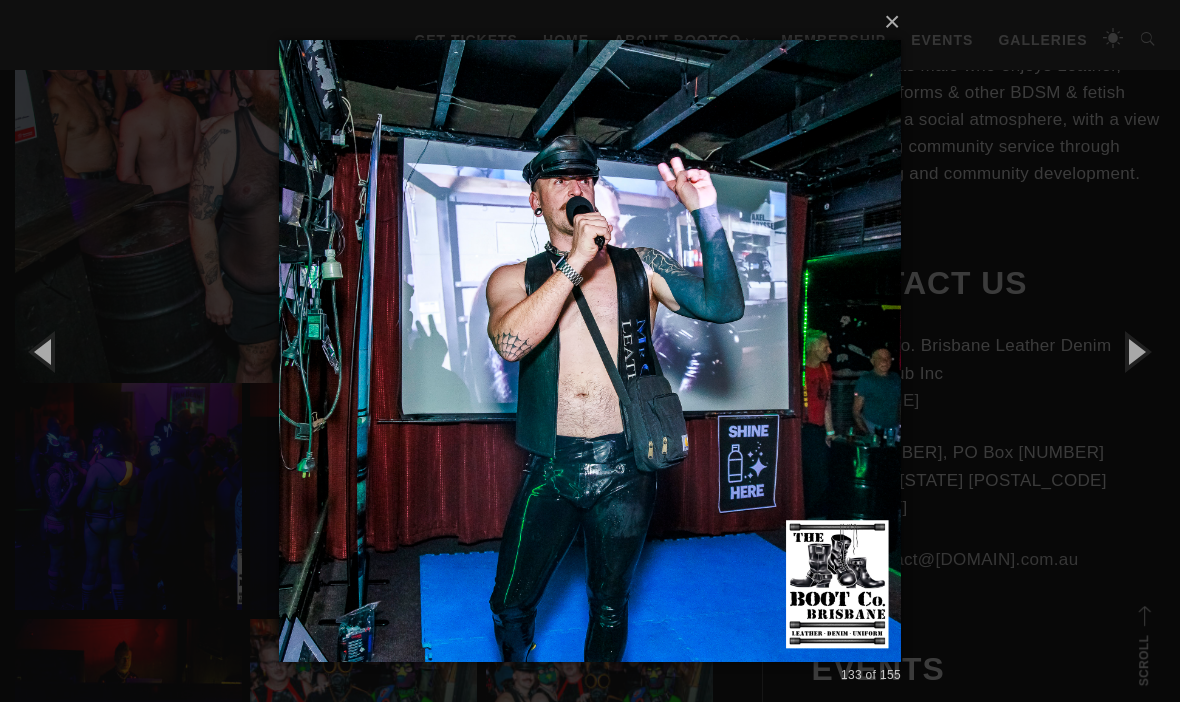 click at bounding box center [1135, 351] 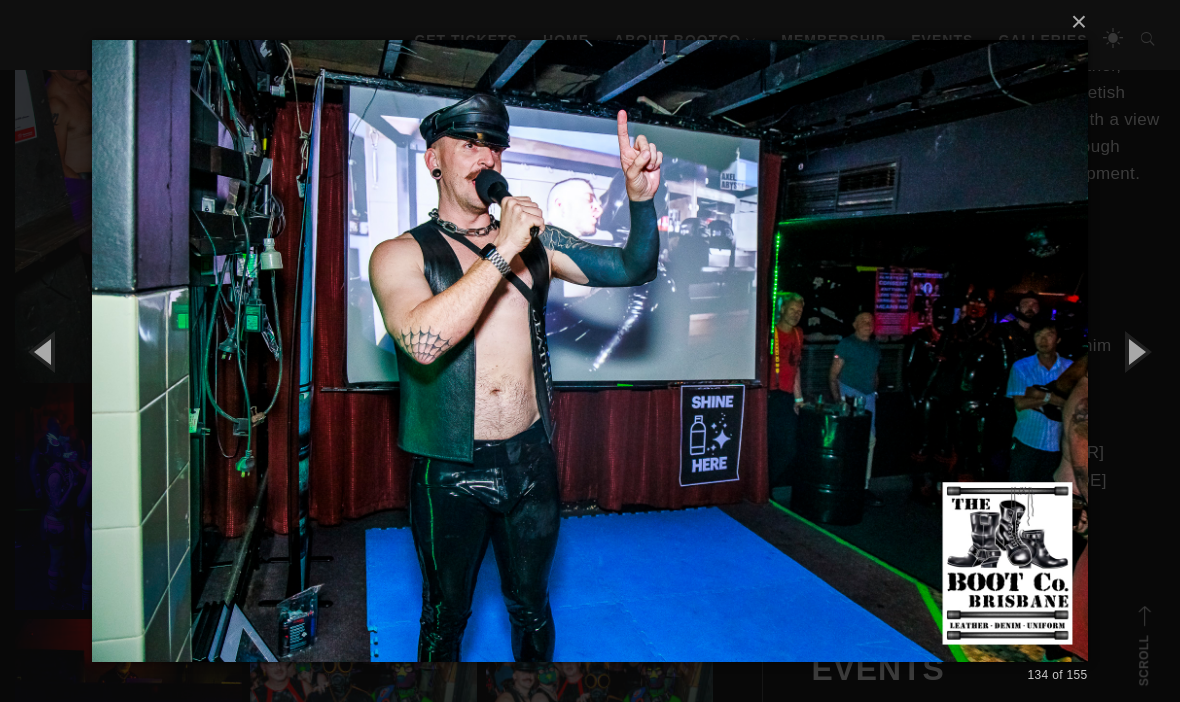 click at bounding box center [1135, 351] 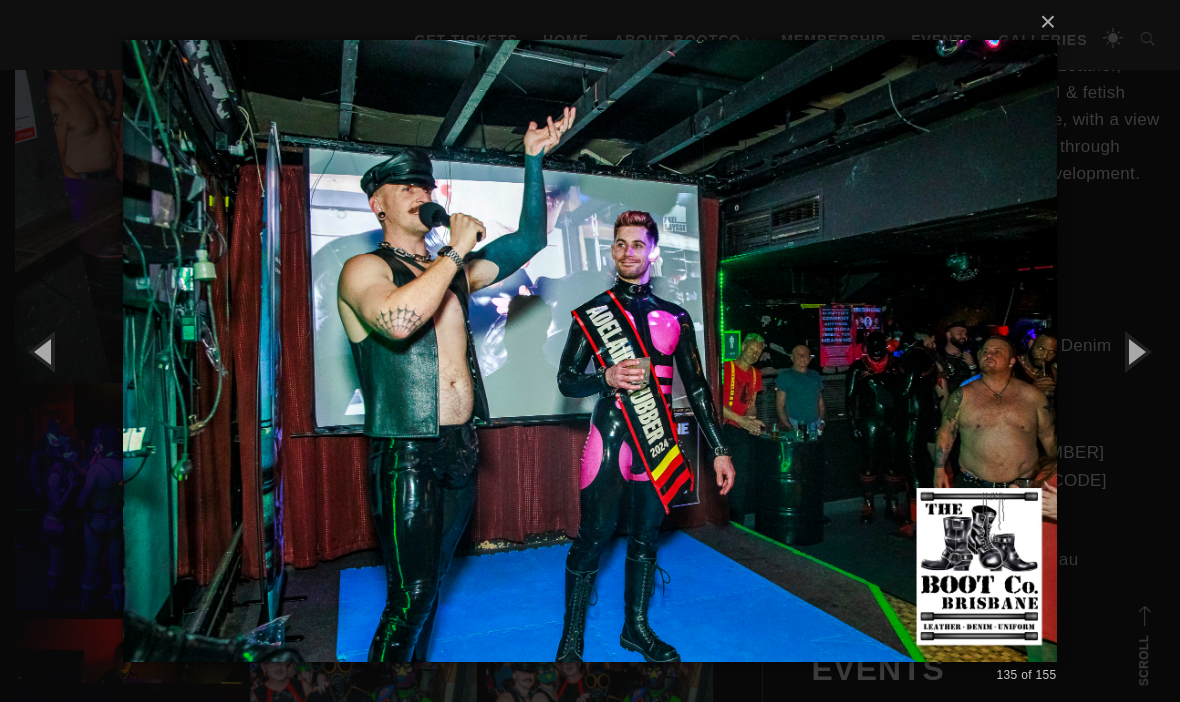 click at bounding box center [1135, 351] 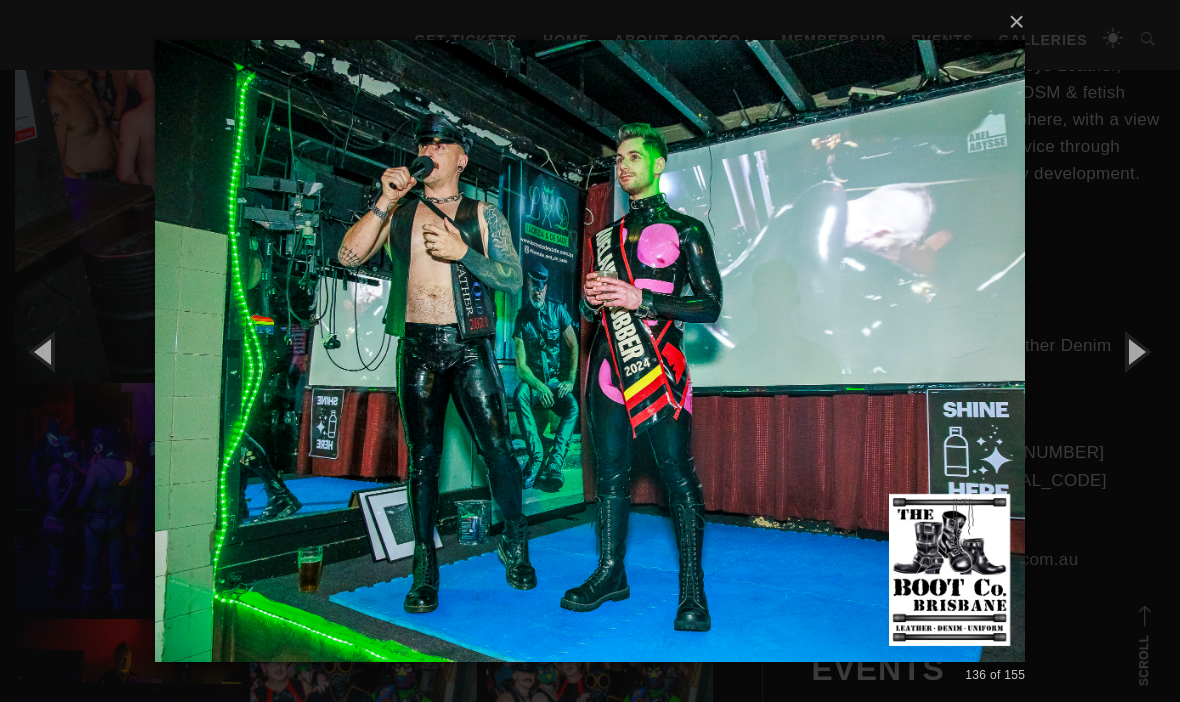 click at bounding box center [1135, 351] 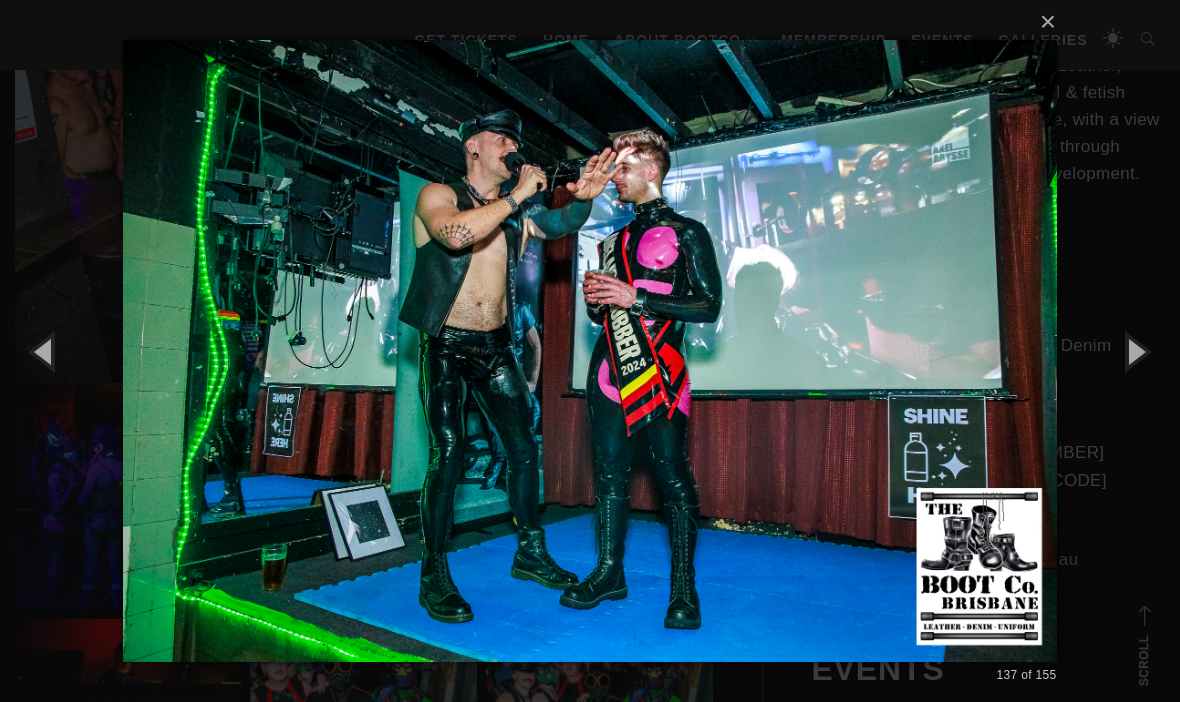 click at bounding box center [1135, 351] 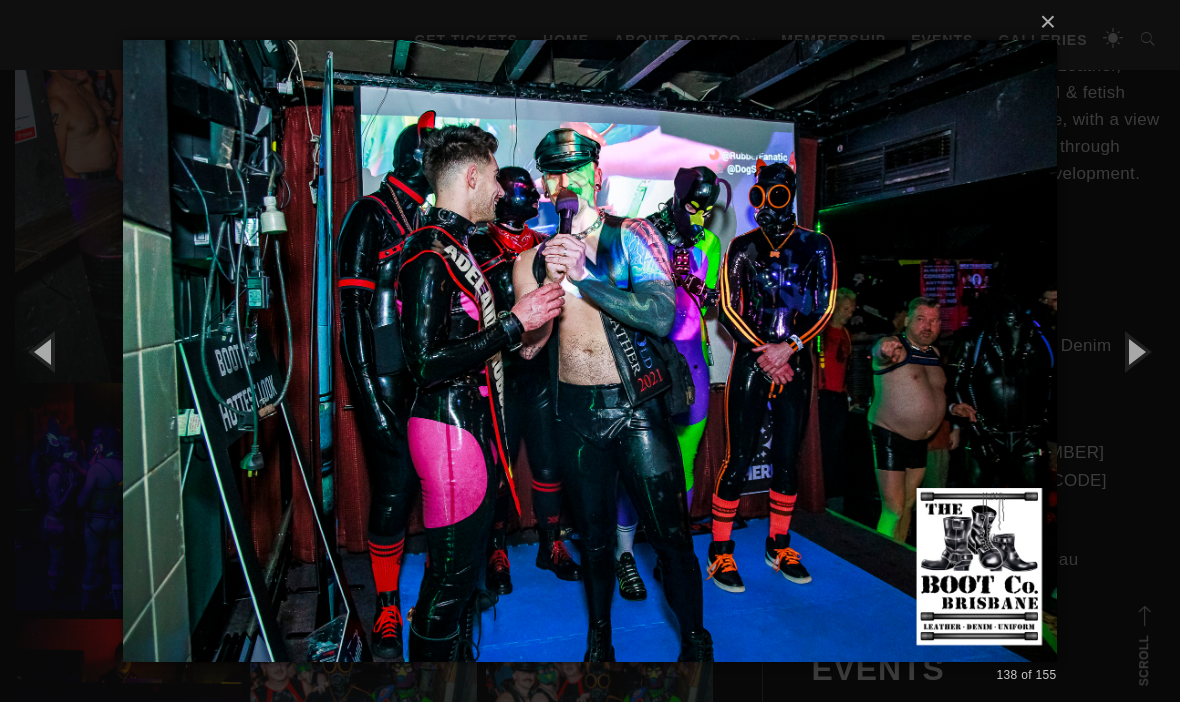 click at bounding box center (1135, 351) 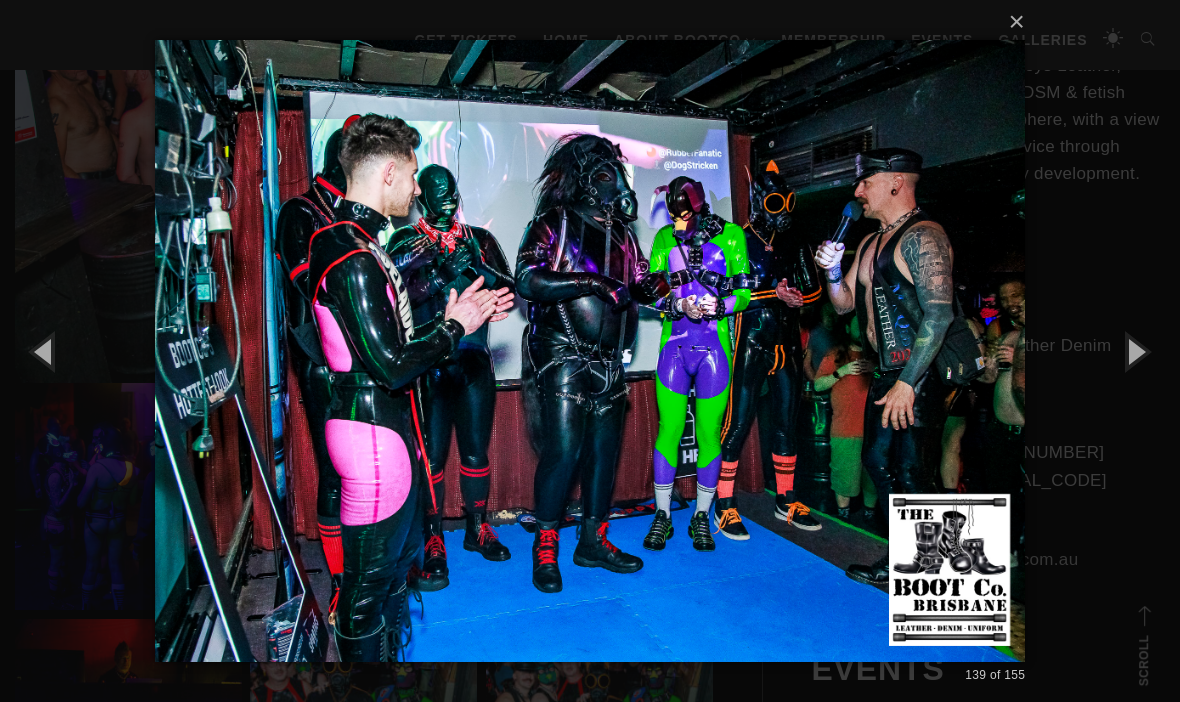 click at bounding box center [45, 351] 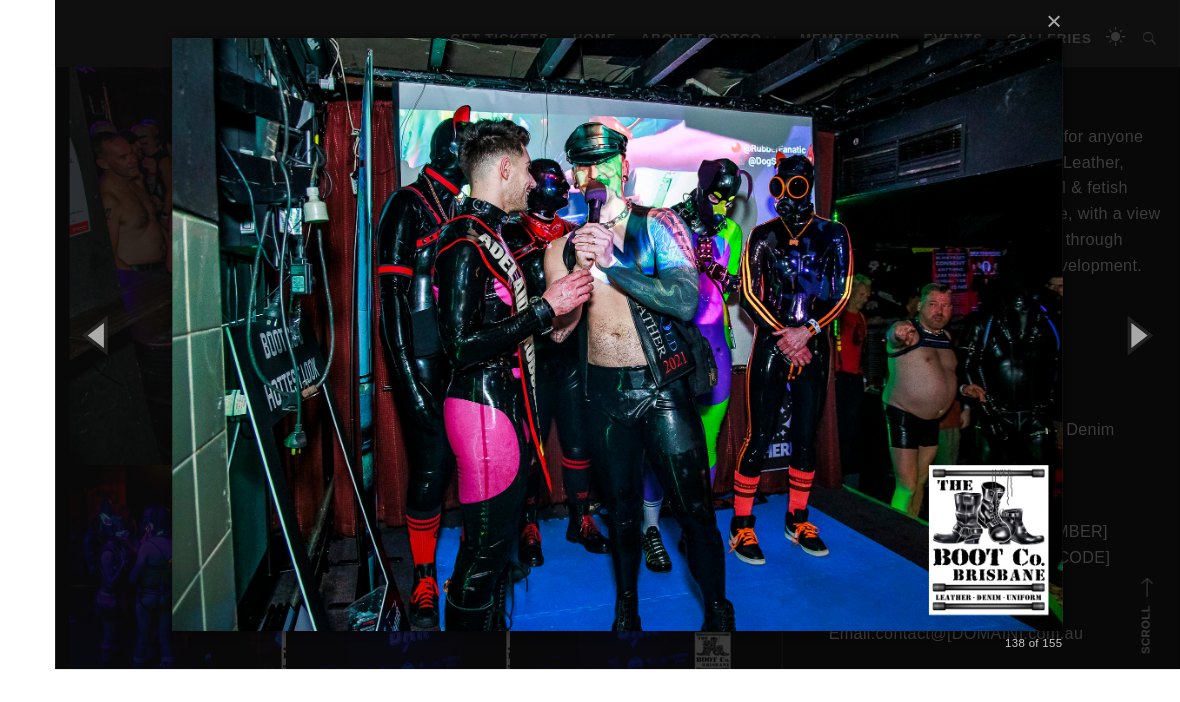 scroll, scrollTop: 685, scrollLeft: 0, axis: vertical 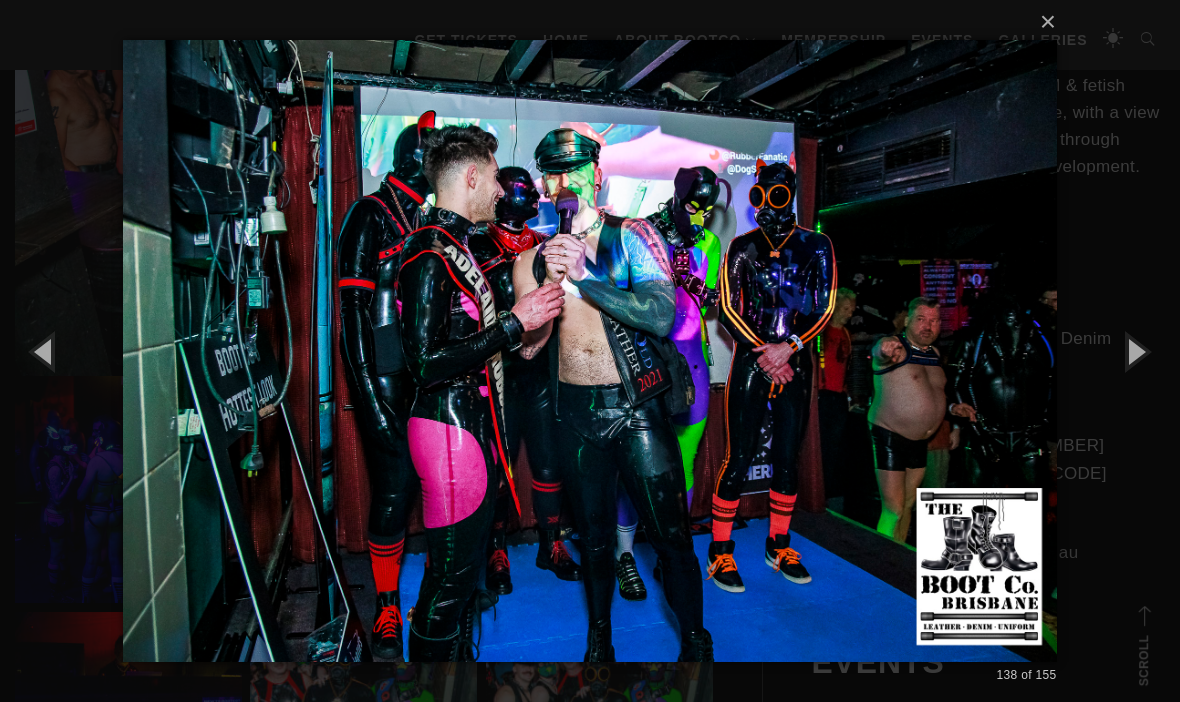 click at bounding box center (1135, 351) 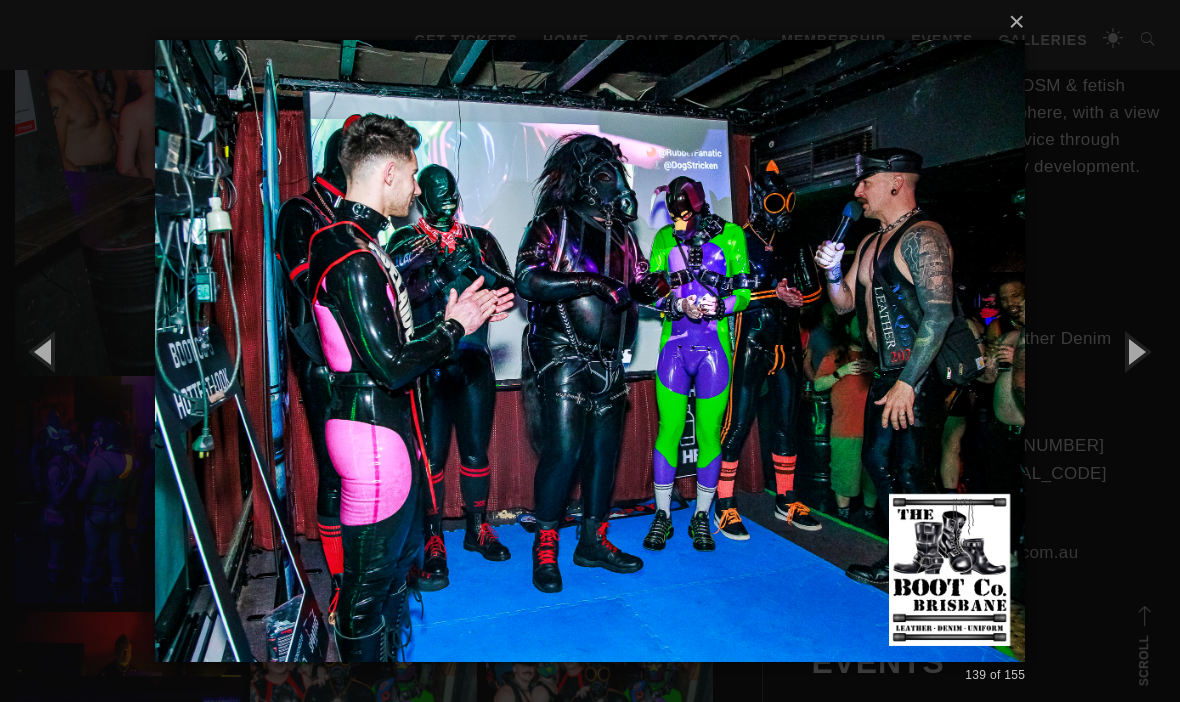 click at bounding box center [1135, 351] 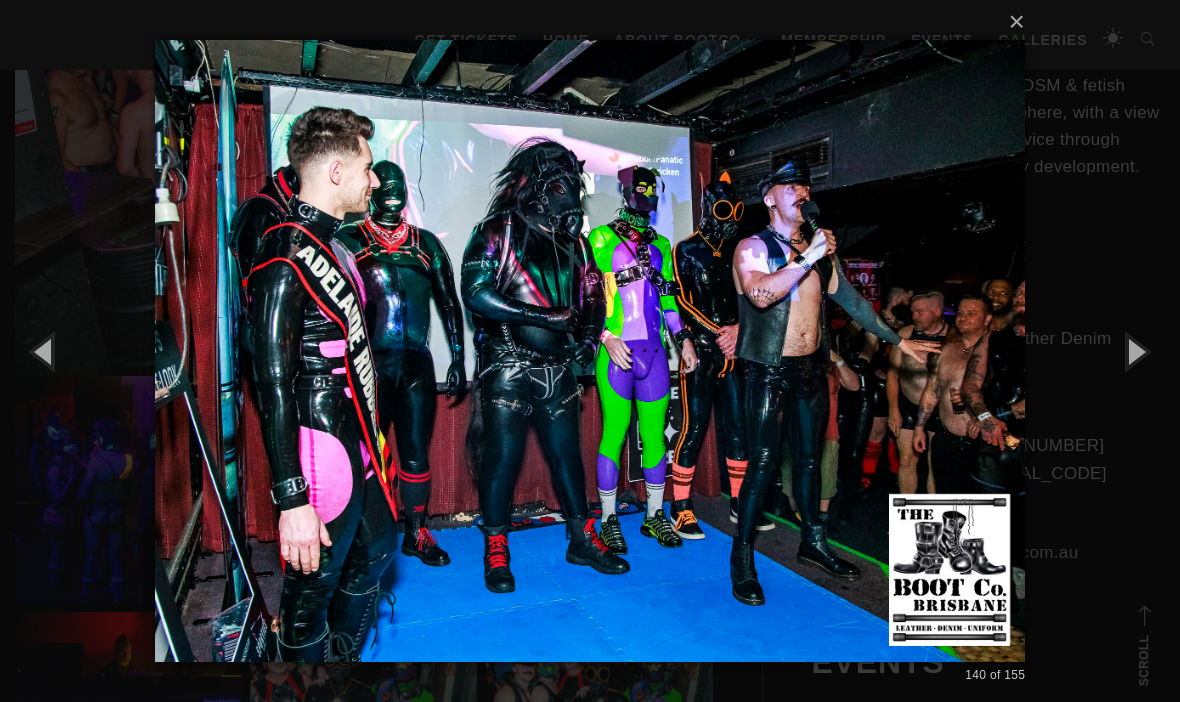 click at bounding box center [1135, 351] 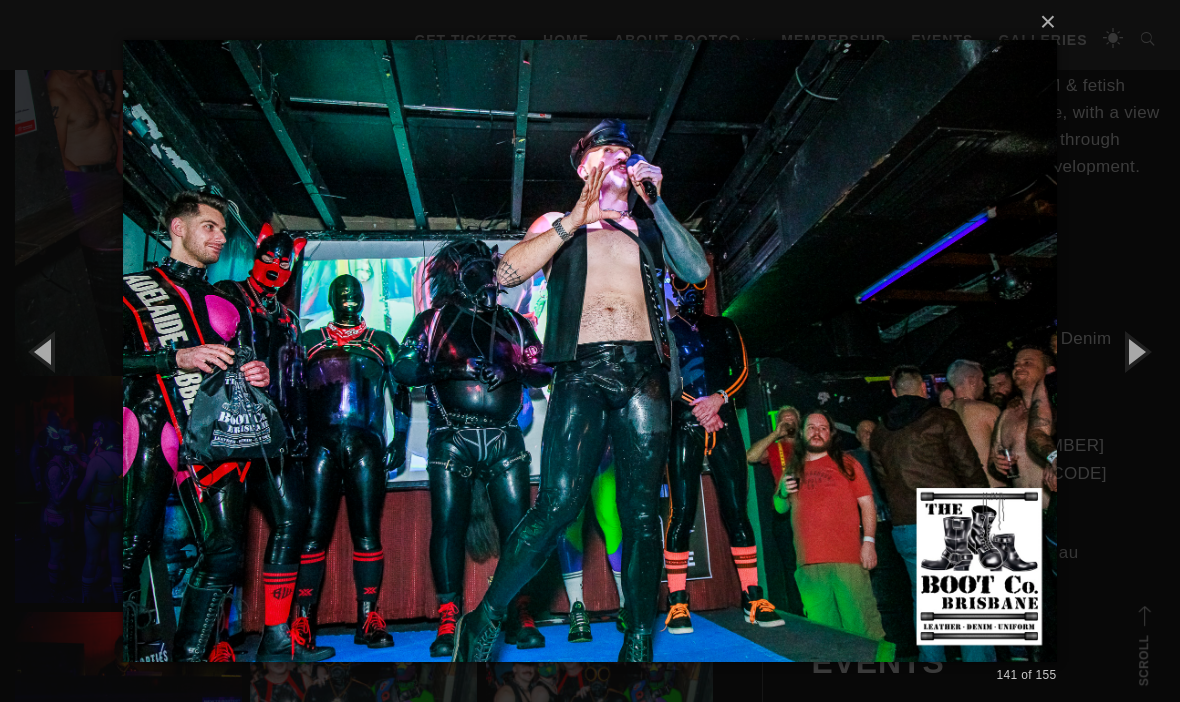 click at bounding box center (1135, 351) 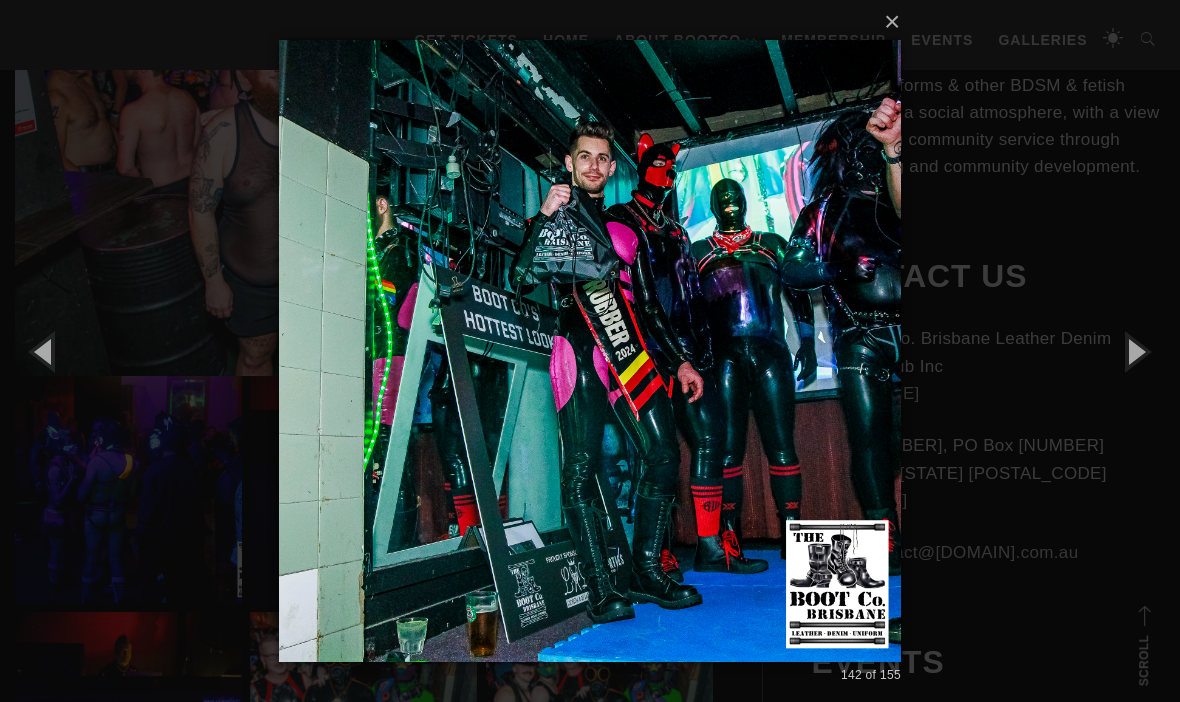 click at bounding box center (1135, 351) 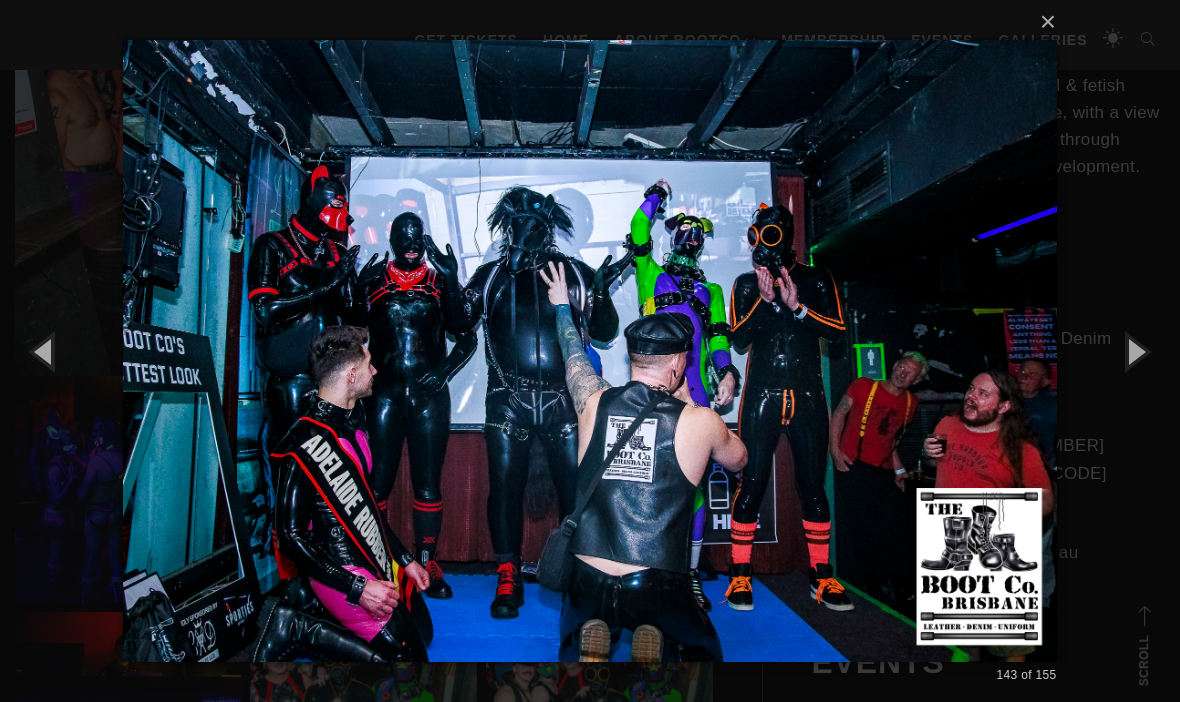 click at bounding box center (1135, 351) 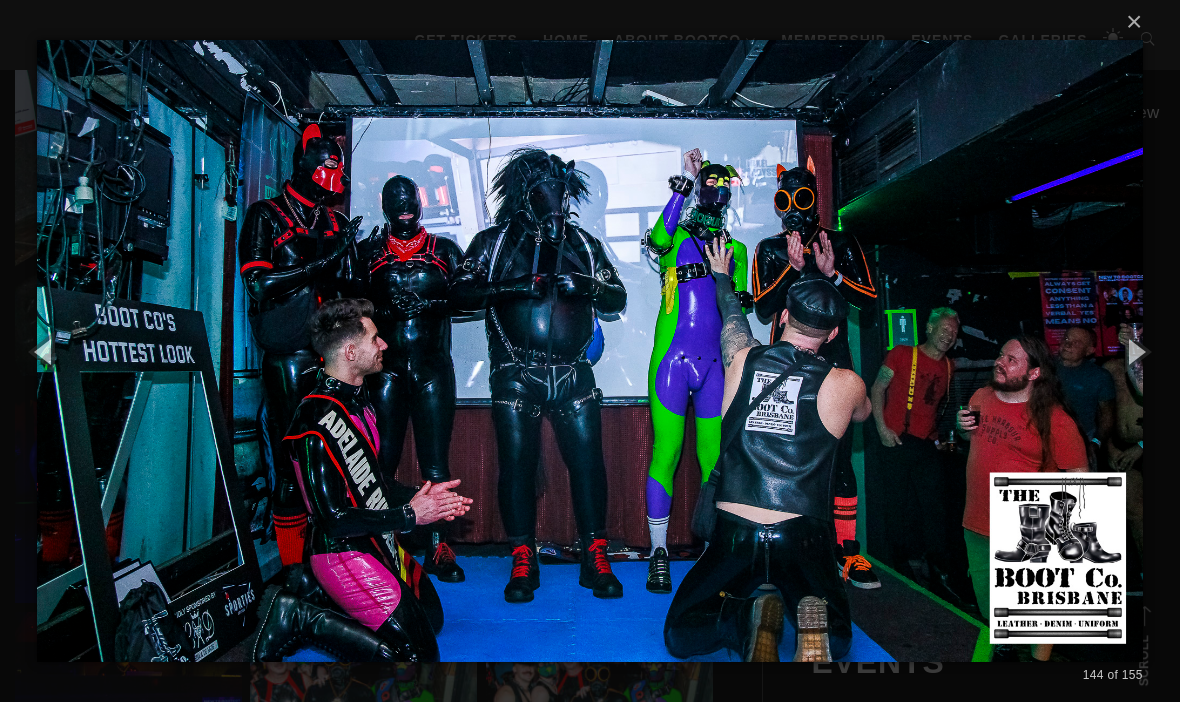 click at bounding box center [1135, 351] 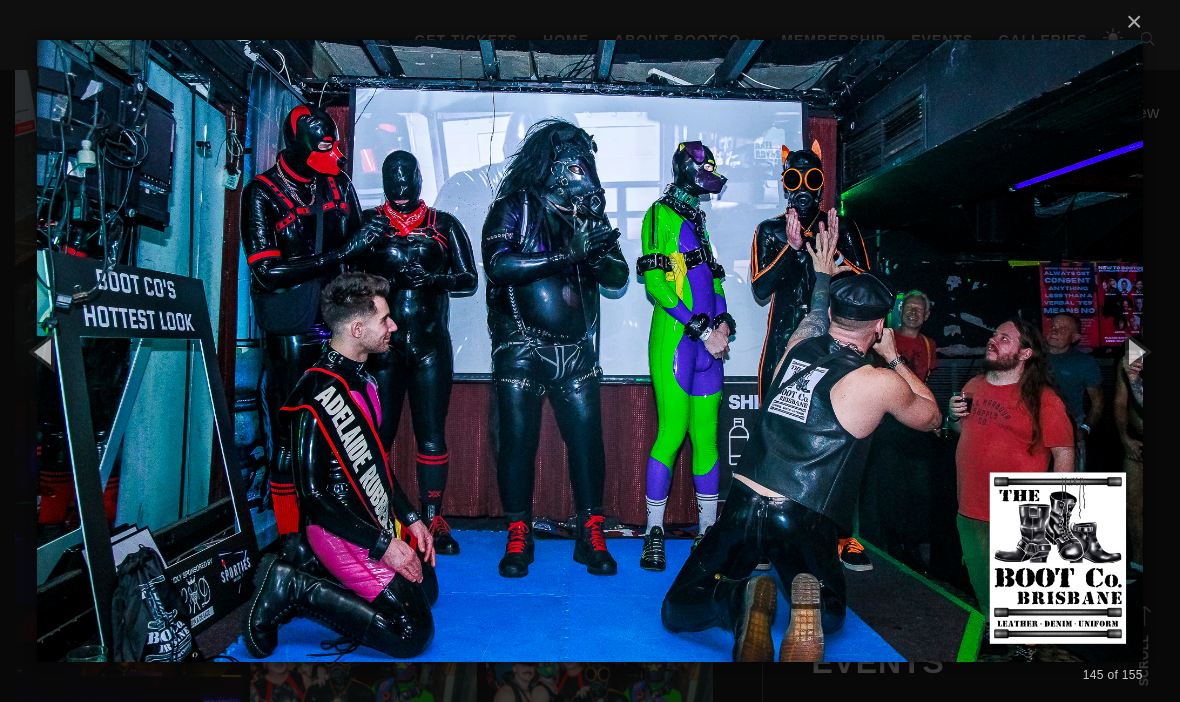 click at bounding box center [1135, 351] 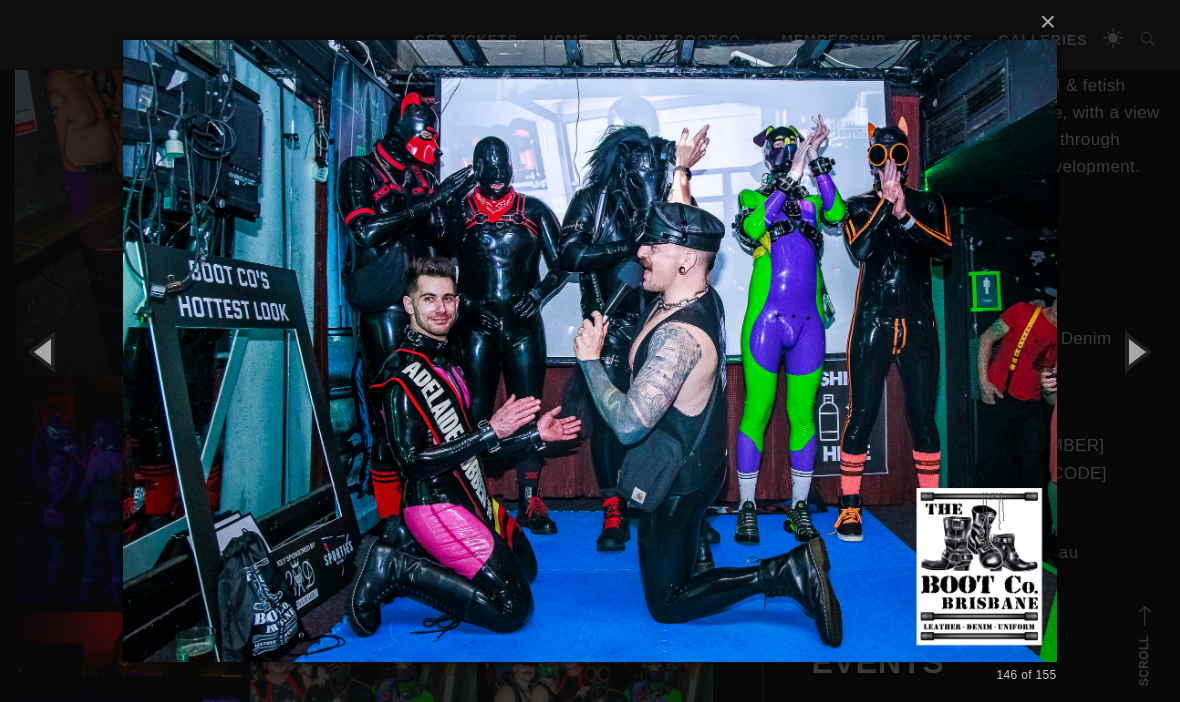 click at bounding box center (1135, 351) 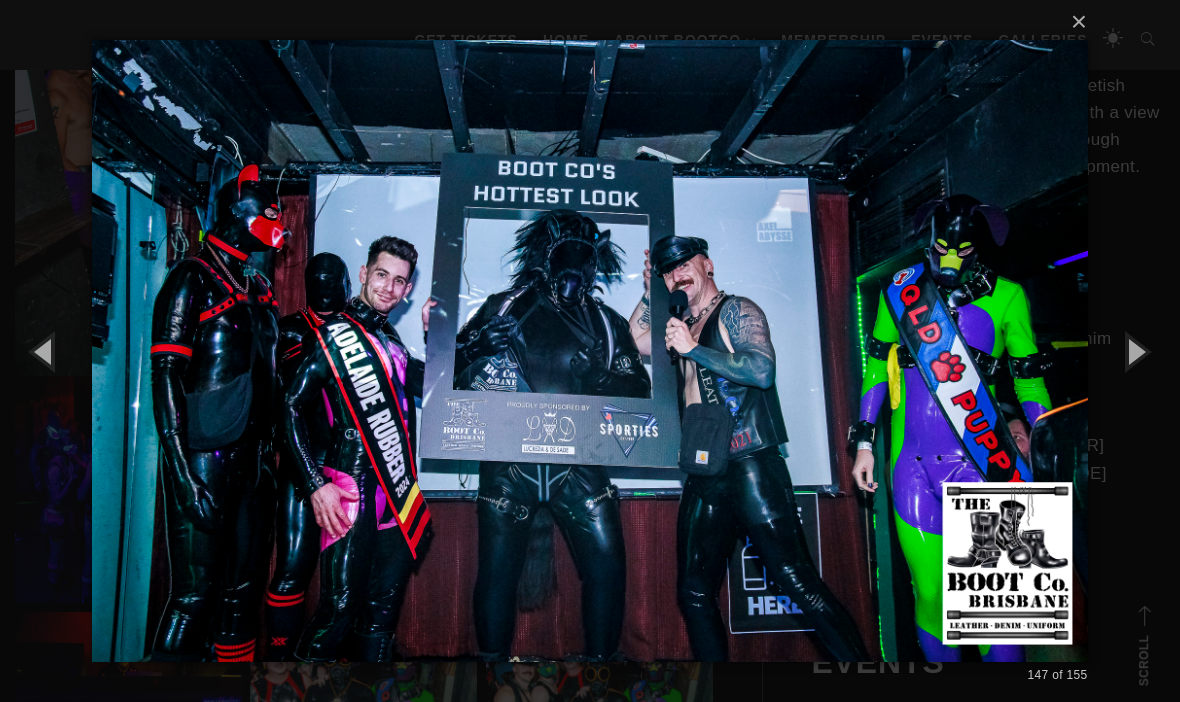 click at bounding box center (1135, 351) 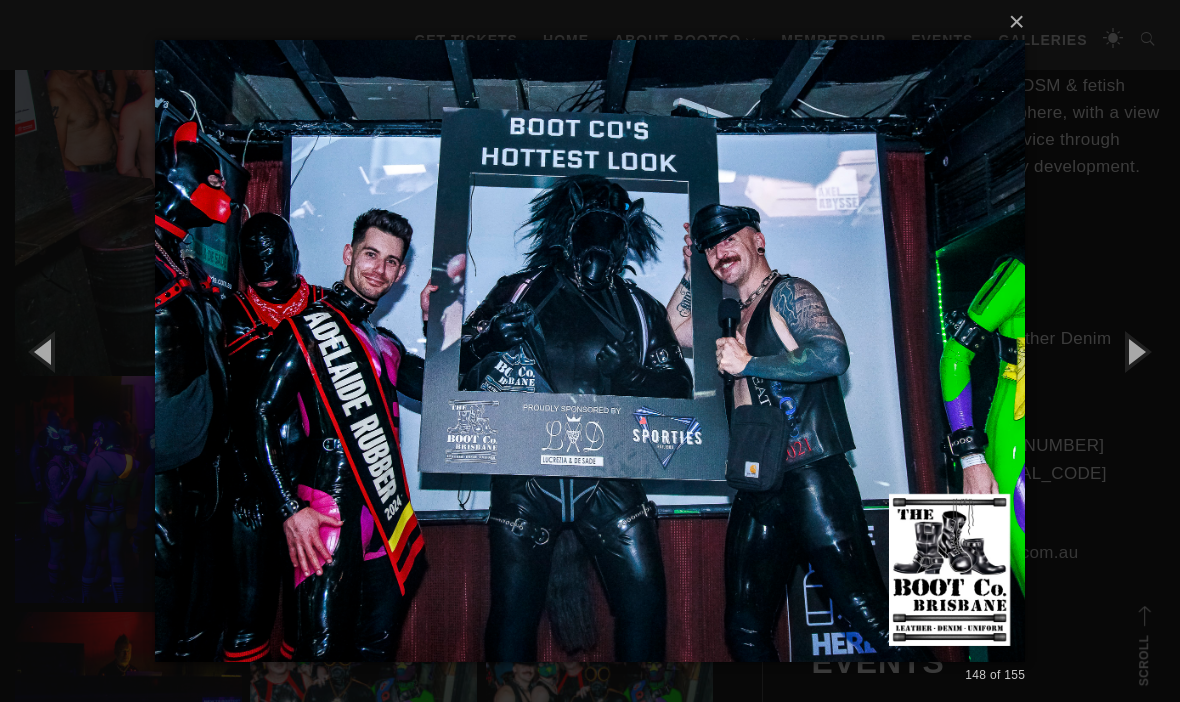 click at bounding box center (1135, 351) 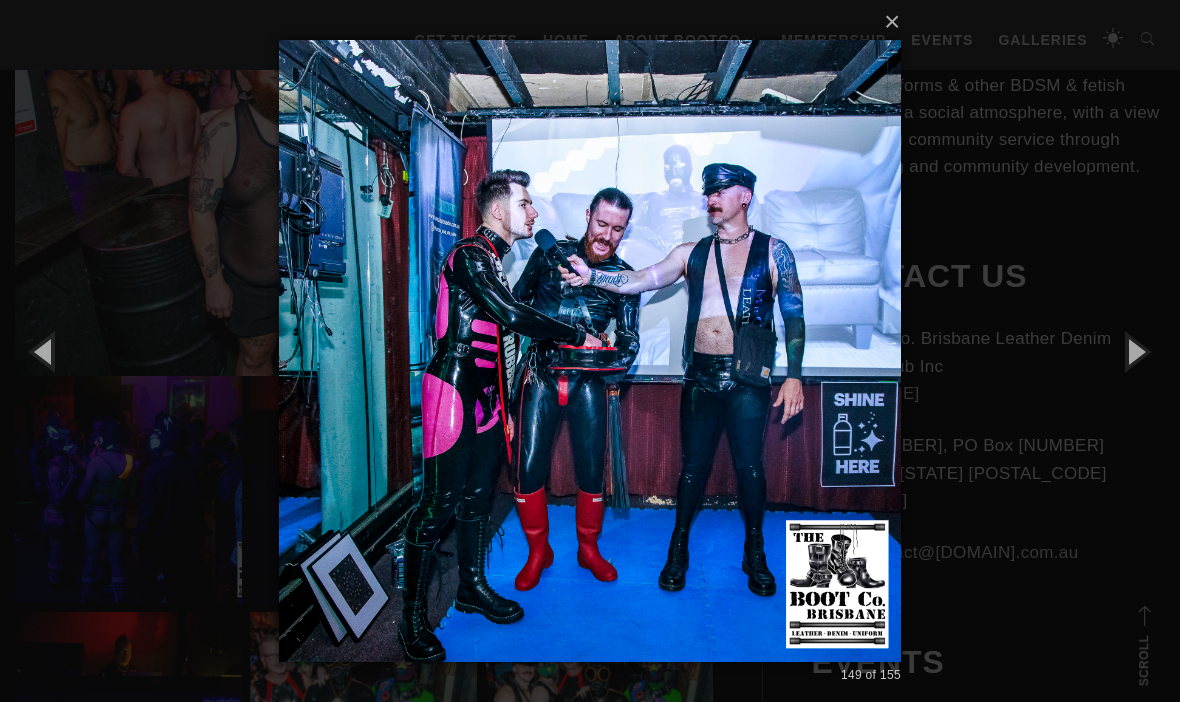click at bounding box center [1135, 351] 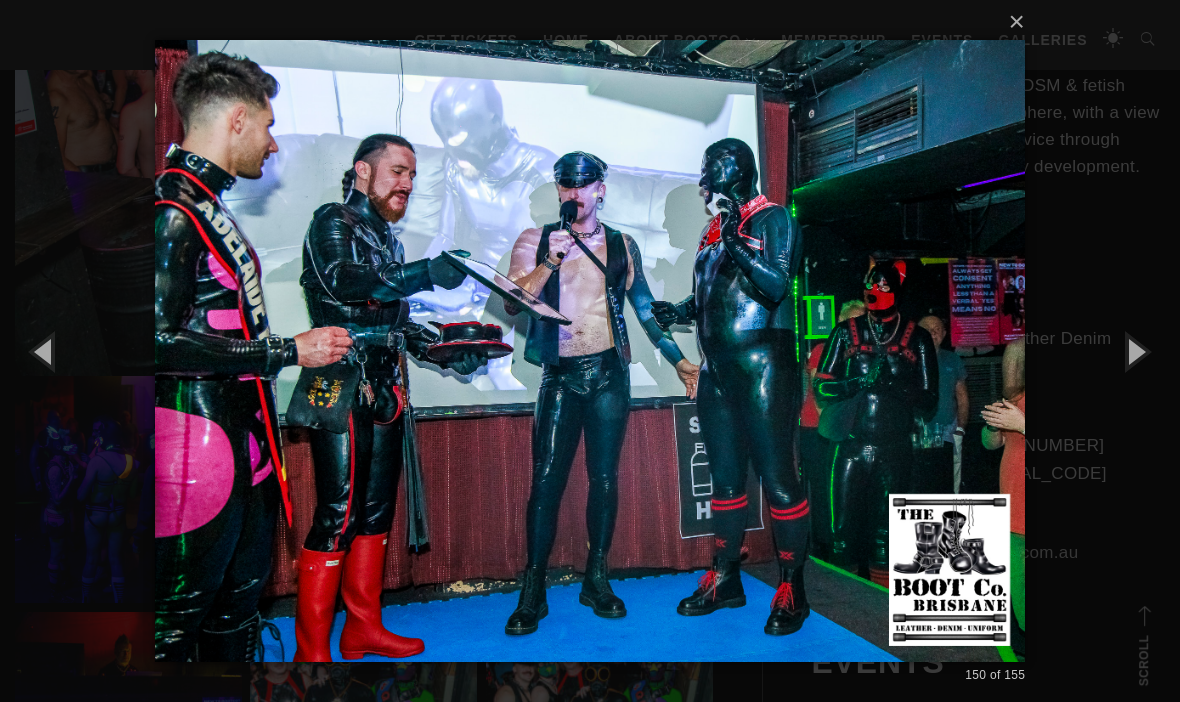click at bounding box center (1135, 351) 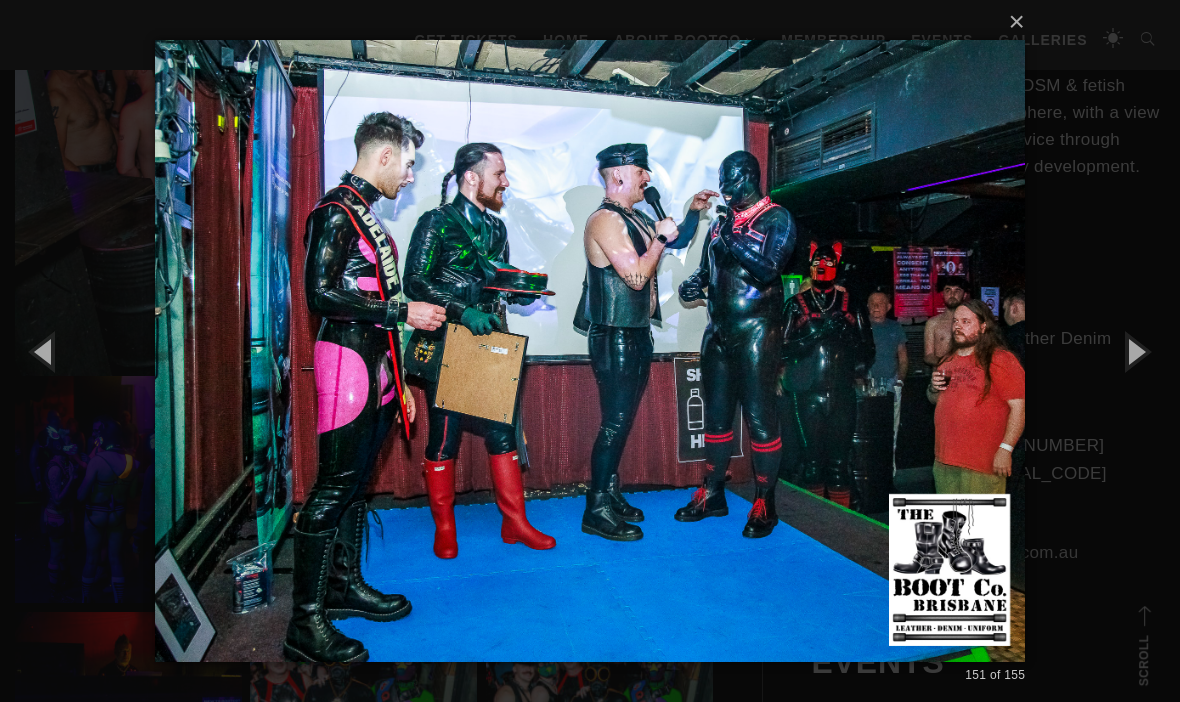 click at bounding box center [1135, 351] 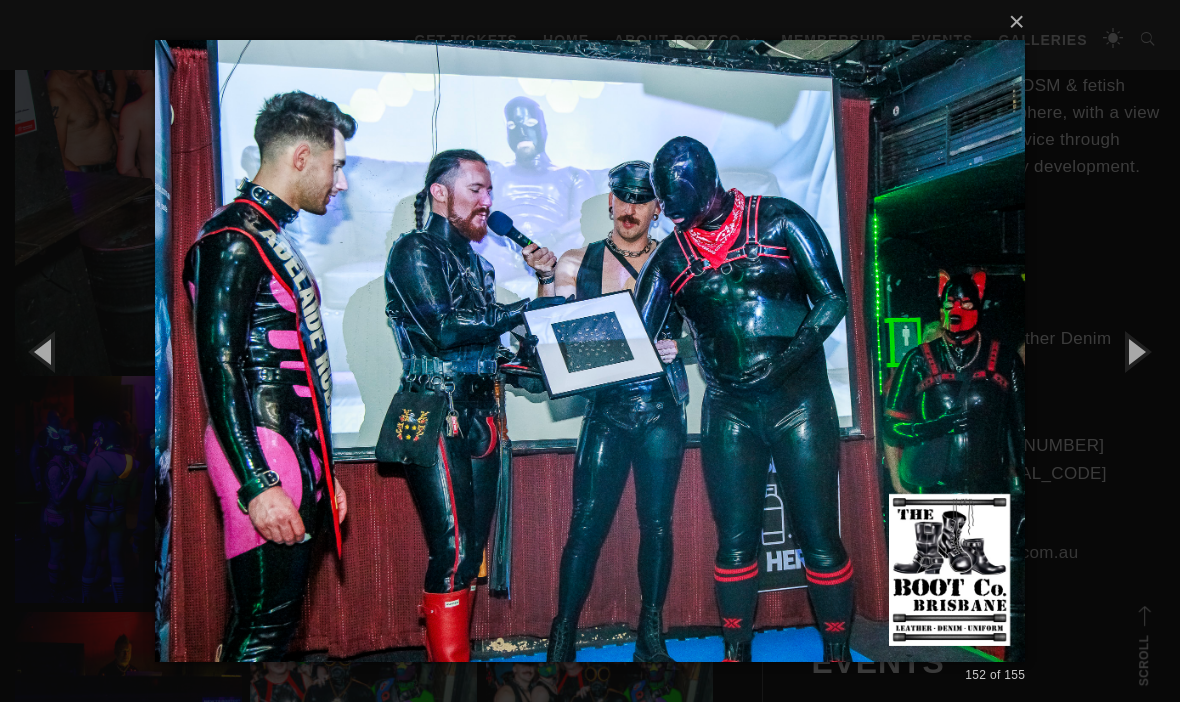 click at bounding box center (1135, 351) 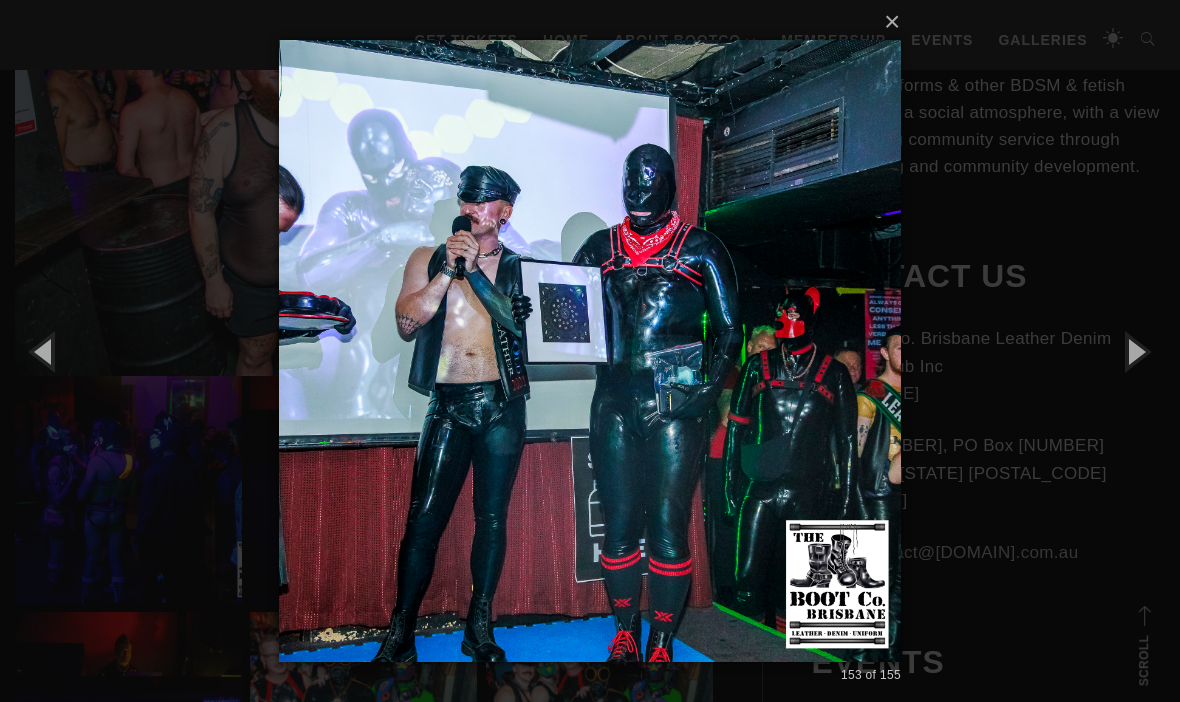 click at bounding box center [1135, 351] 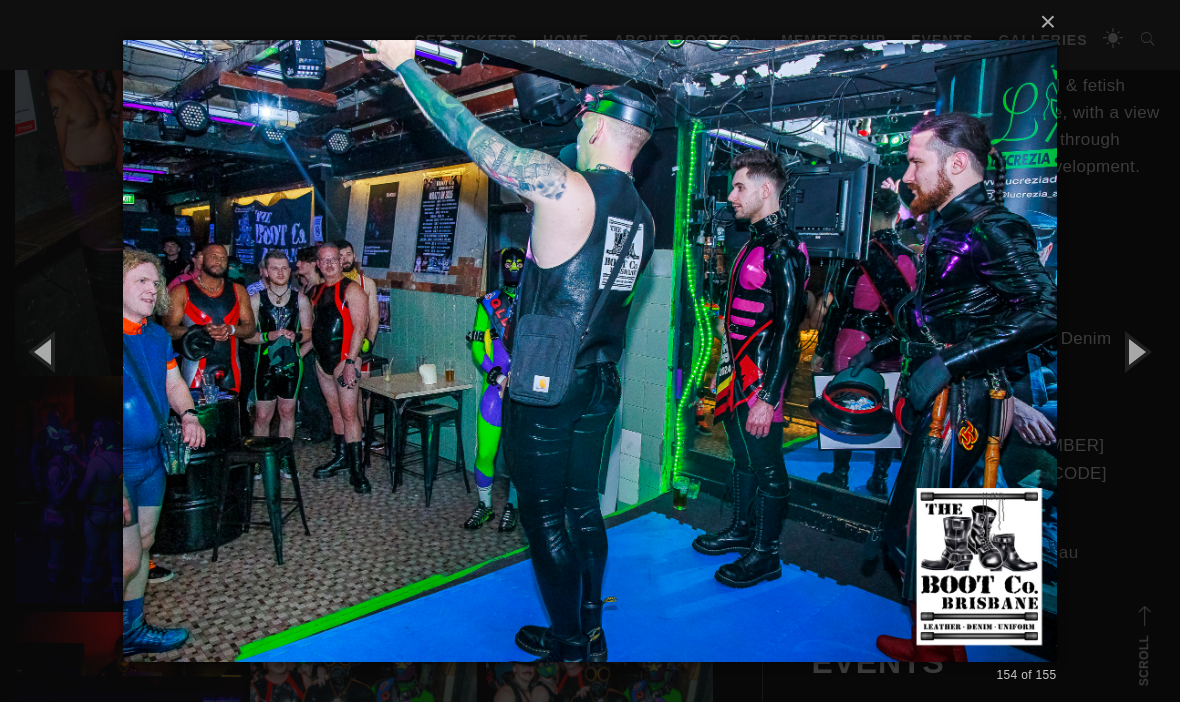 click at bounding box center [1135, 351] 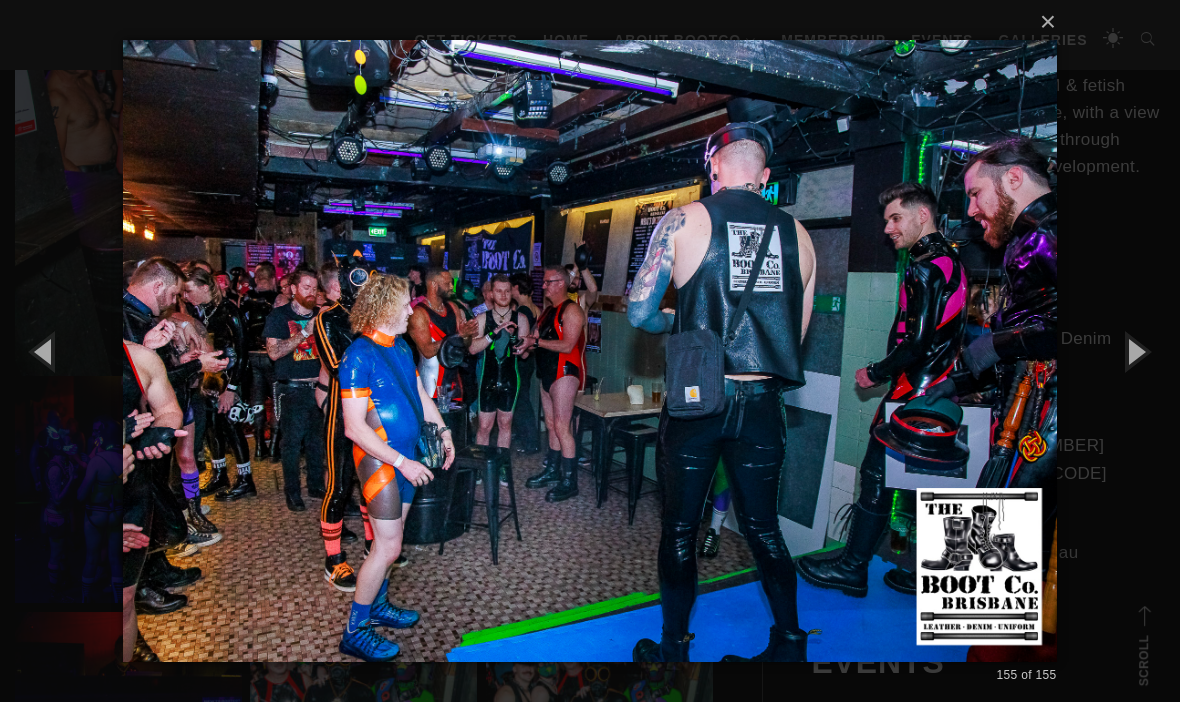 click at bounding box center (1135, 351) 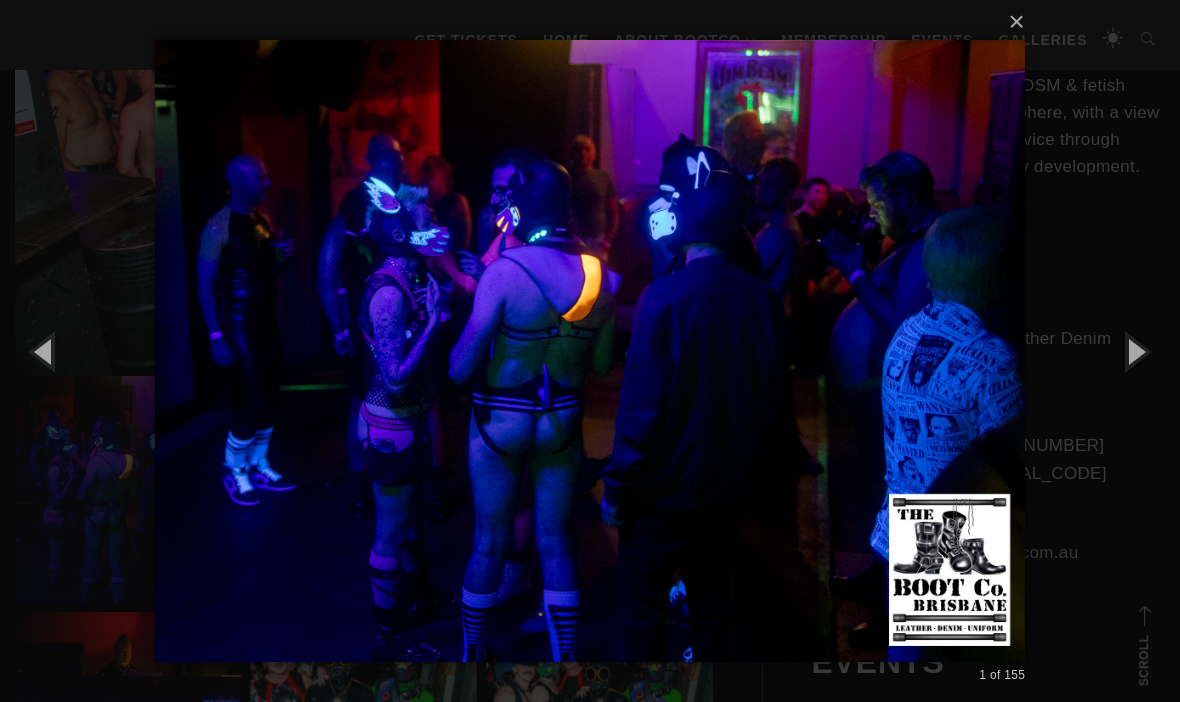 click at bounding box center (1135, 351) 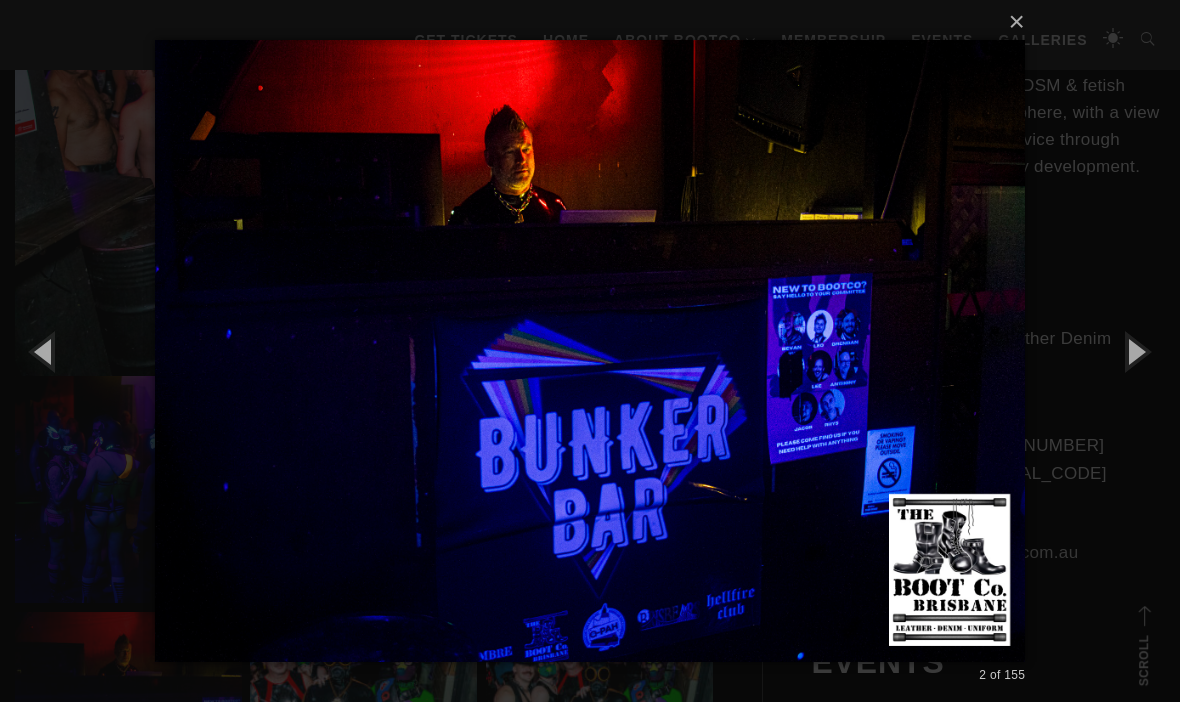 click at bounding box center [1135, 351] 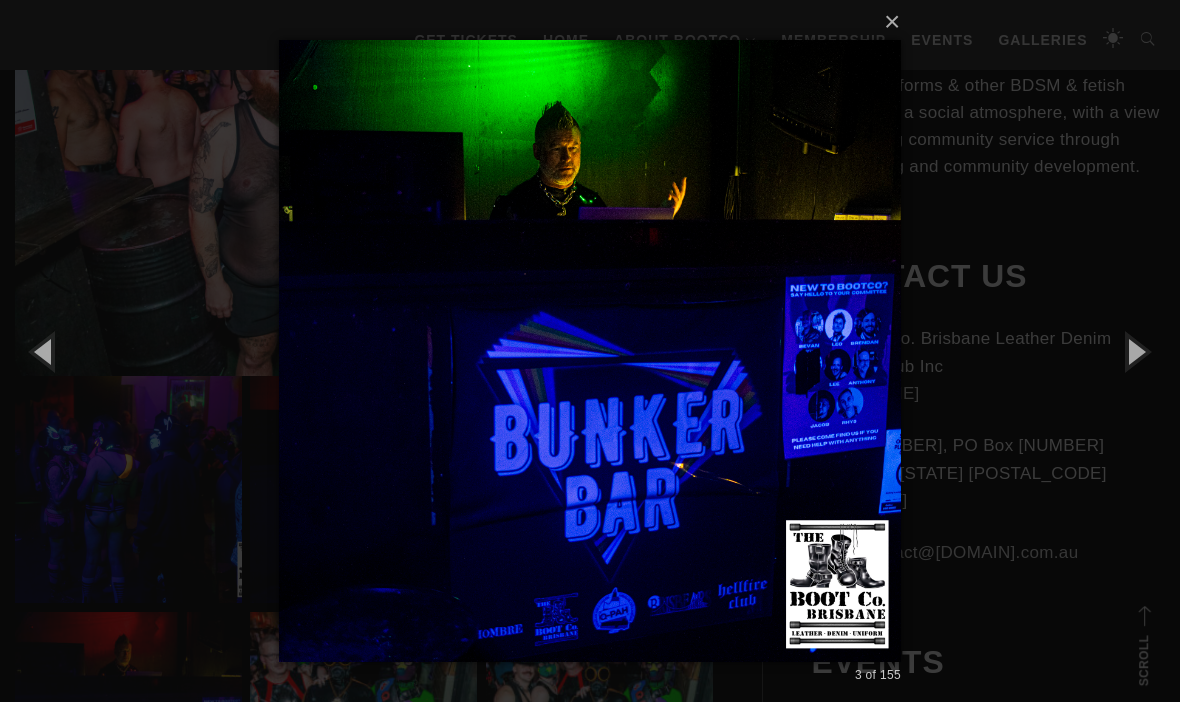 click at bounding box center [1135, 351] 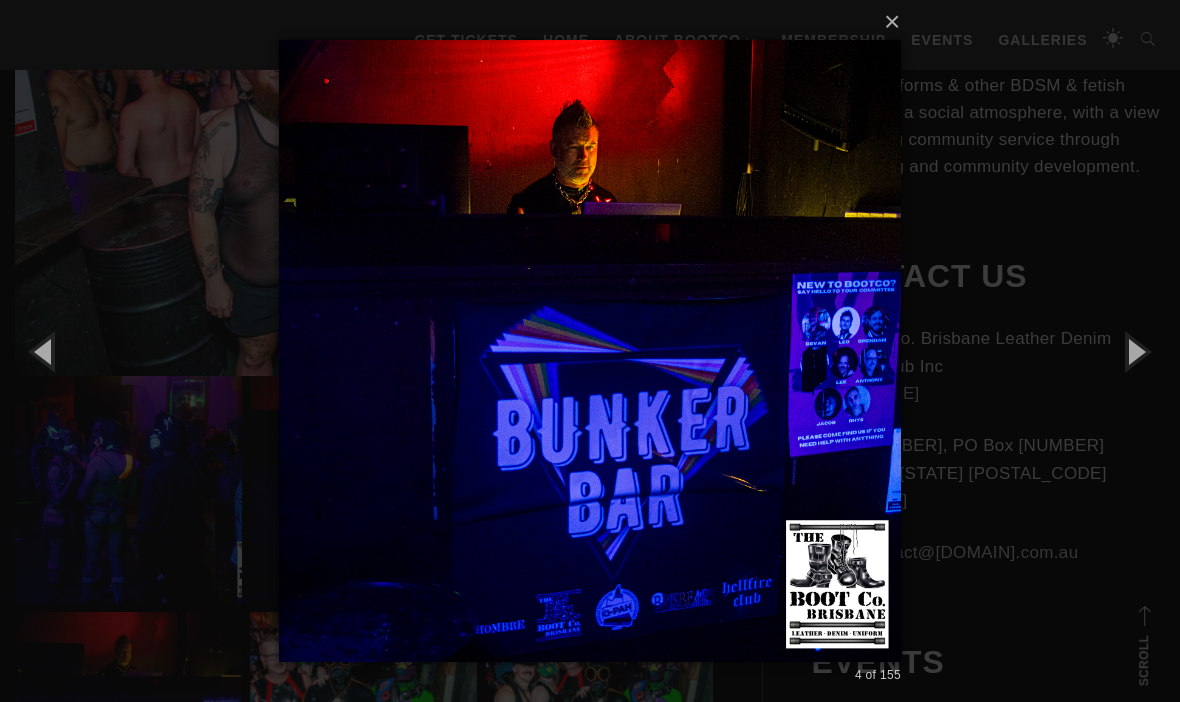 click at bounding box center [1135, 351] 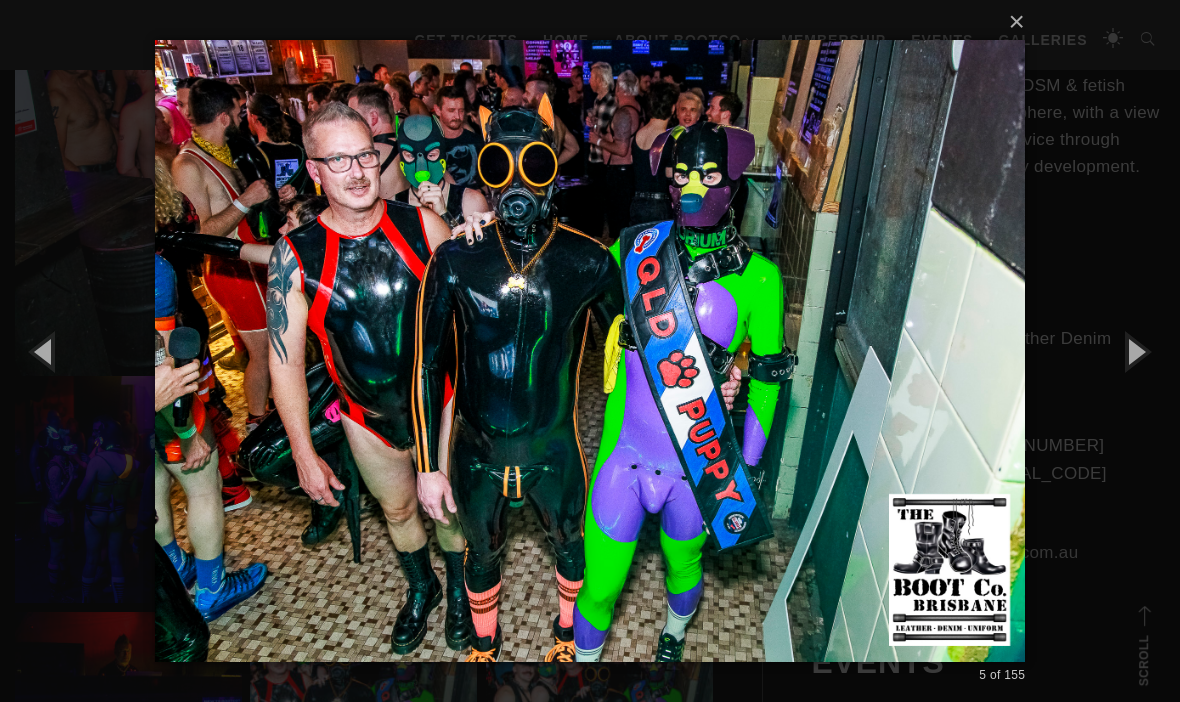 click at bounding box center [1135, 351] 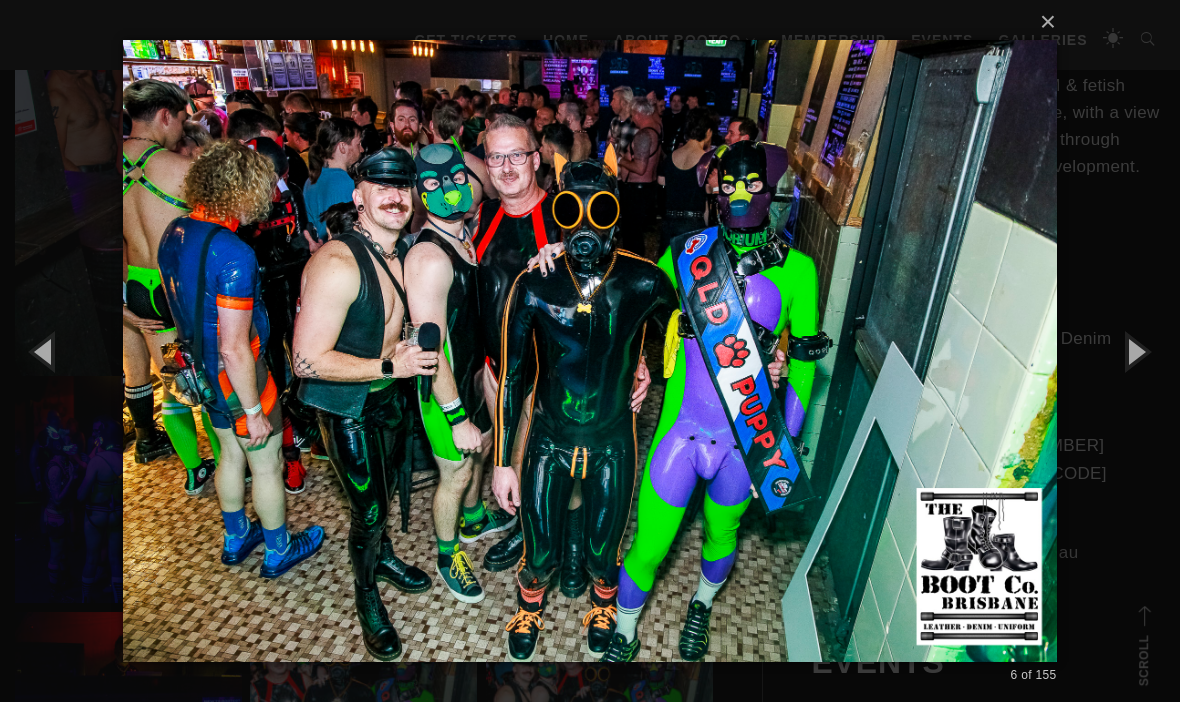 click on "×" at bounding box center (595, 22) 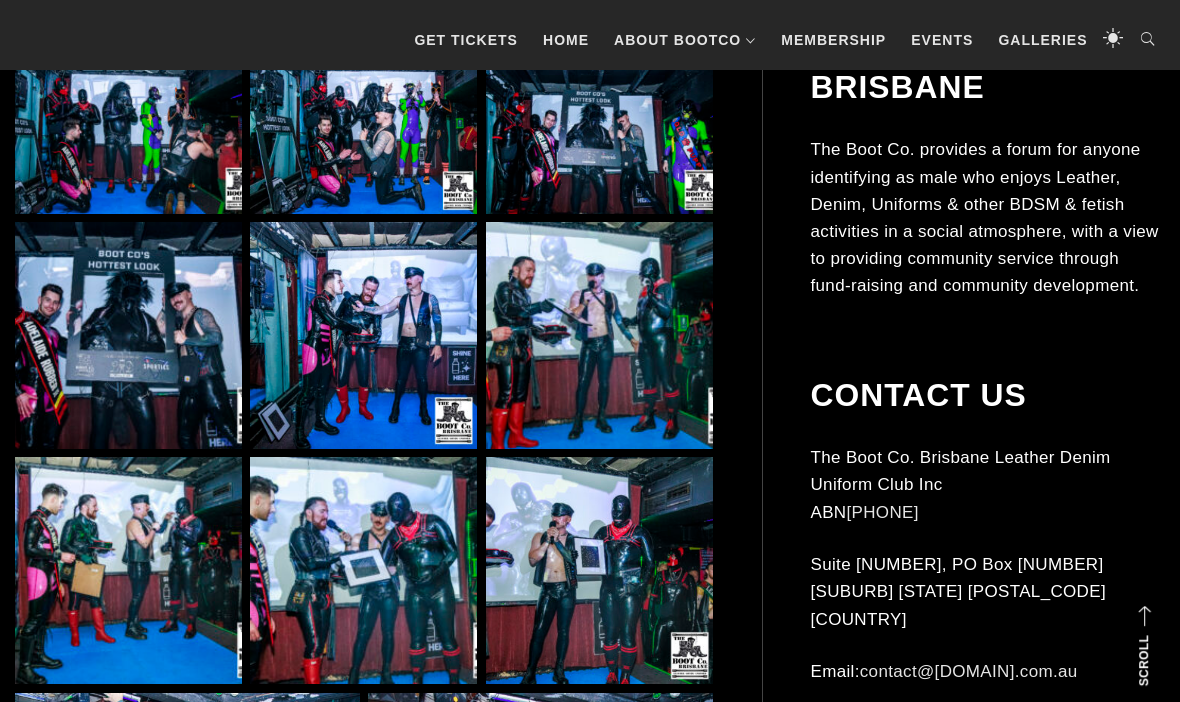 scroll, scrollTop: 11528, scrollLeft: 0, axis: vertical 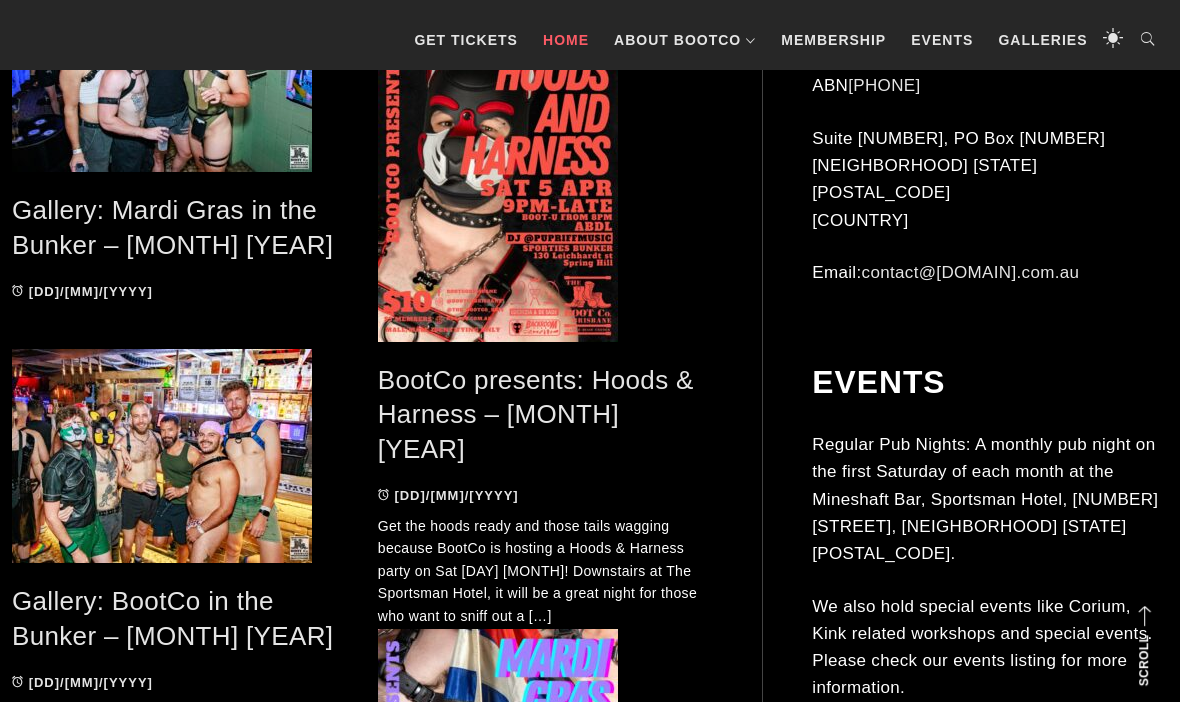 click on "Get the hoods ready and those tails wagging because BootCo is hosting a Hoods & Harness party on Sat [DATE]! Downstairs at The Sportsman Hotel, it will be a great night for those who want to sniff out a […]" at bounding box center (546, 571) 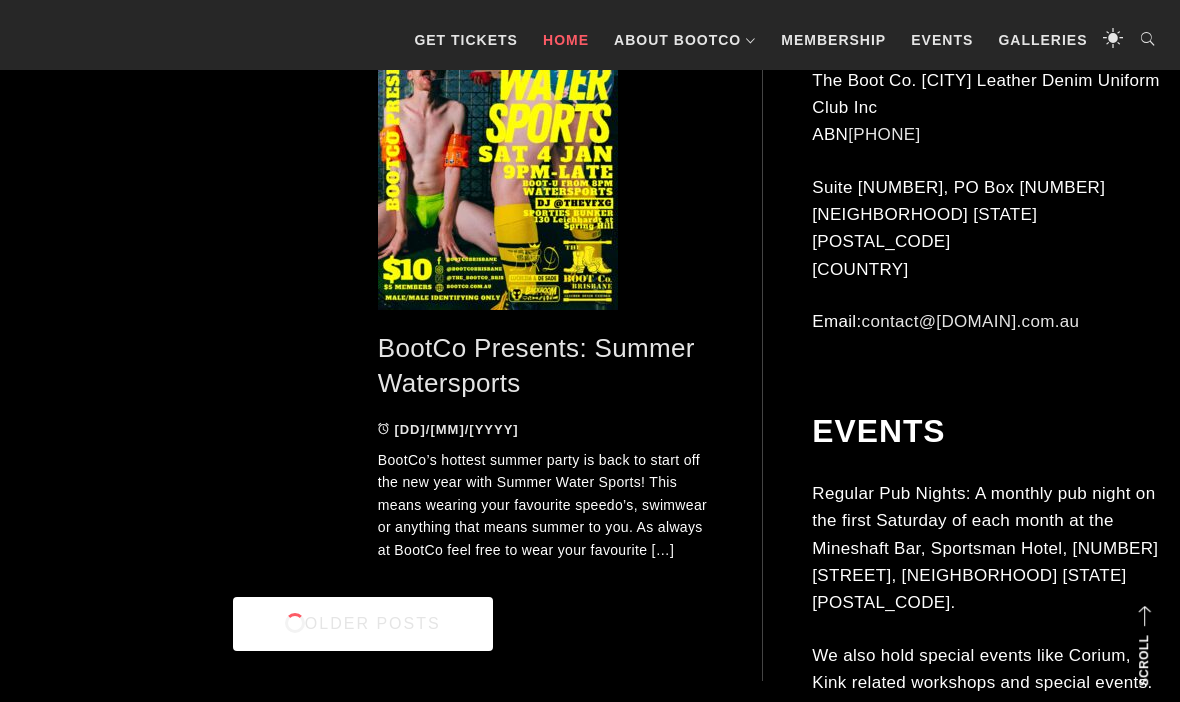 scroll, scrollTop: 6000, scrollLeft: 0, axis: vertical 